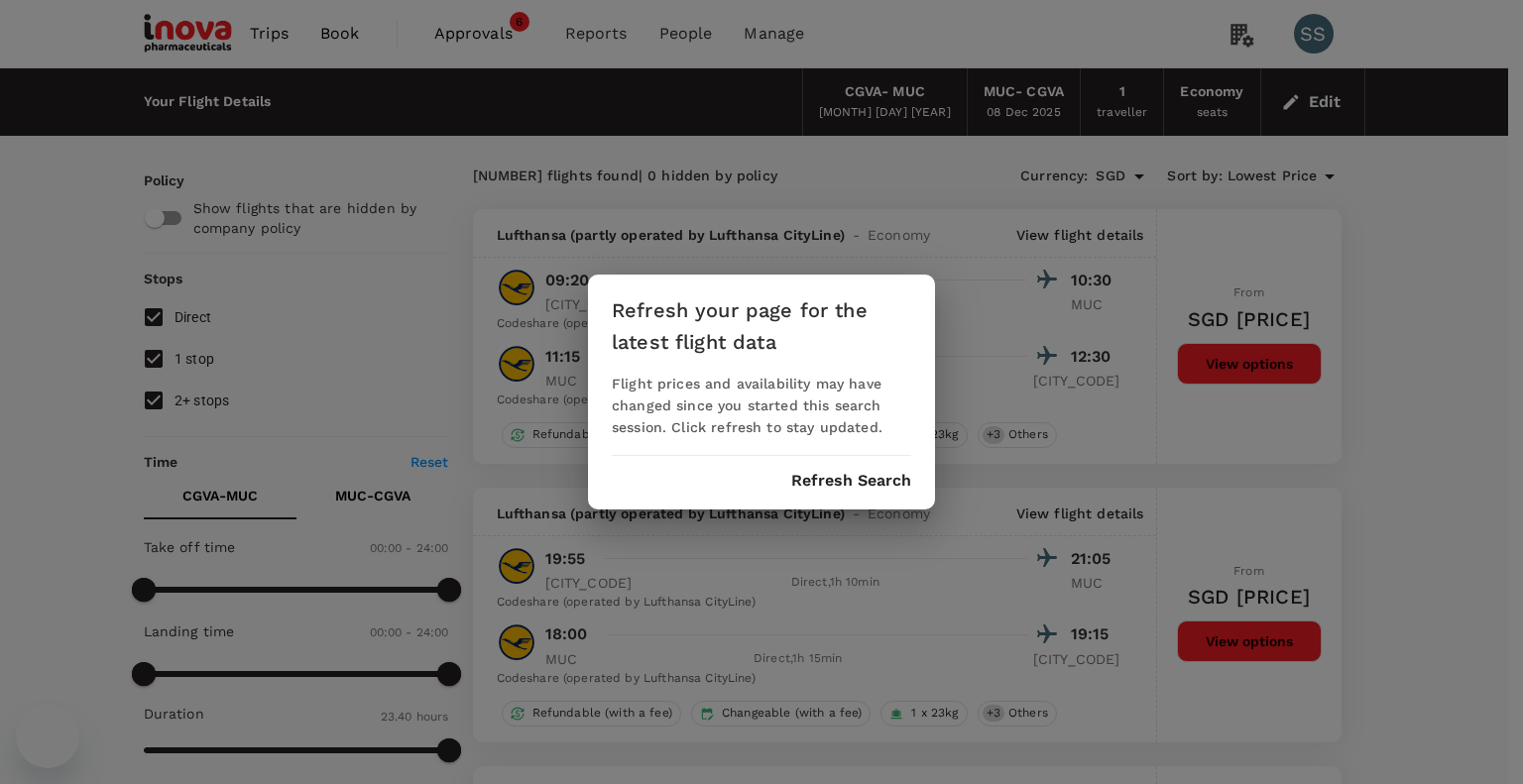 scroll, scrollTop: 0, scrollLeft: 0, axis: both 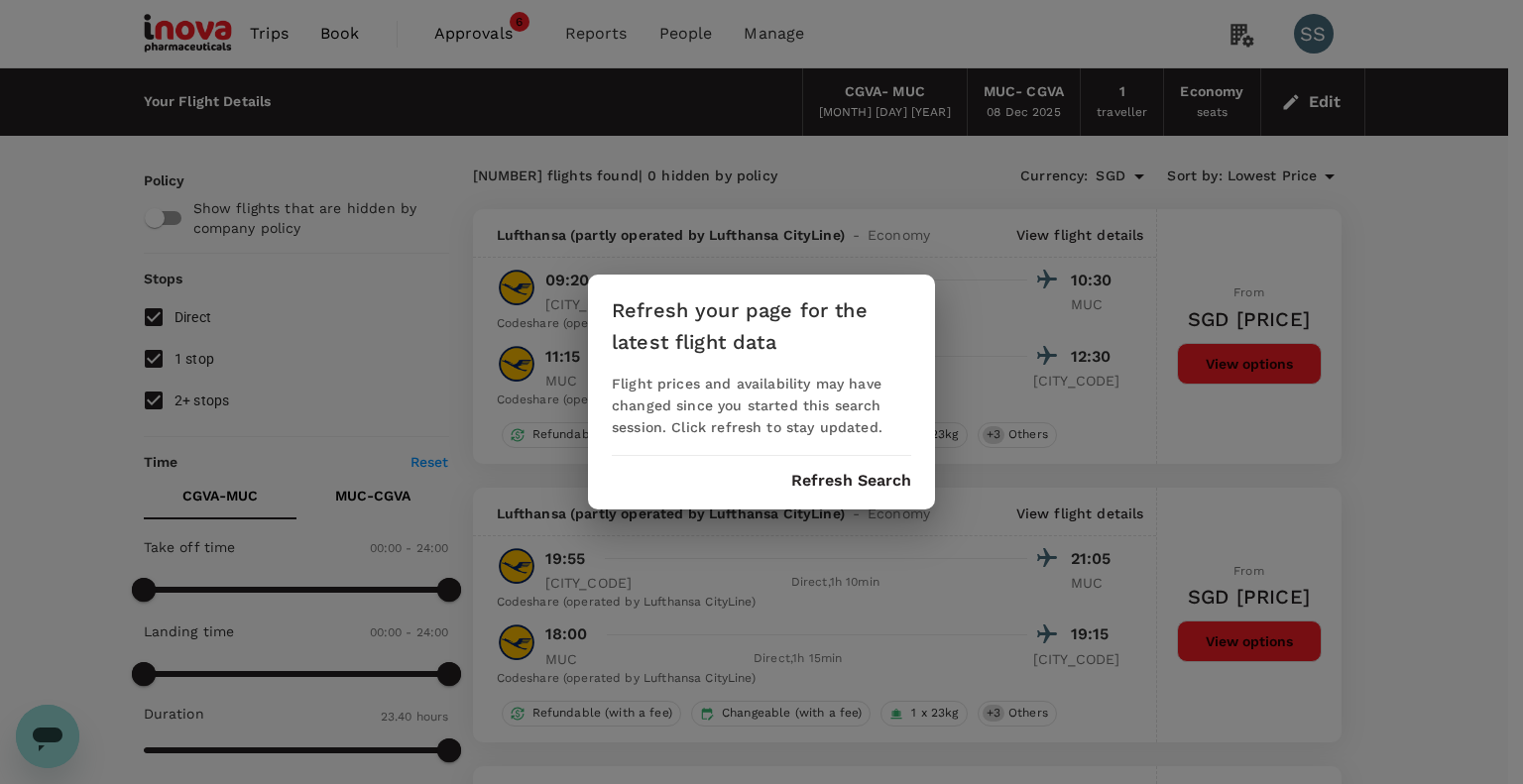 click on "Refresh Search" at bounding box center (851, 481) 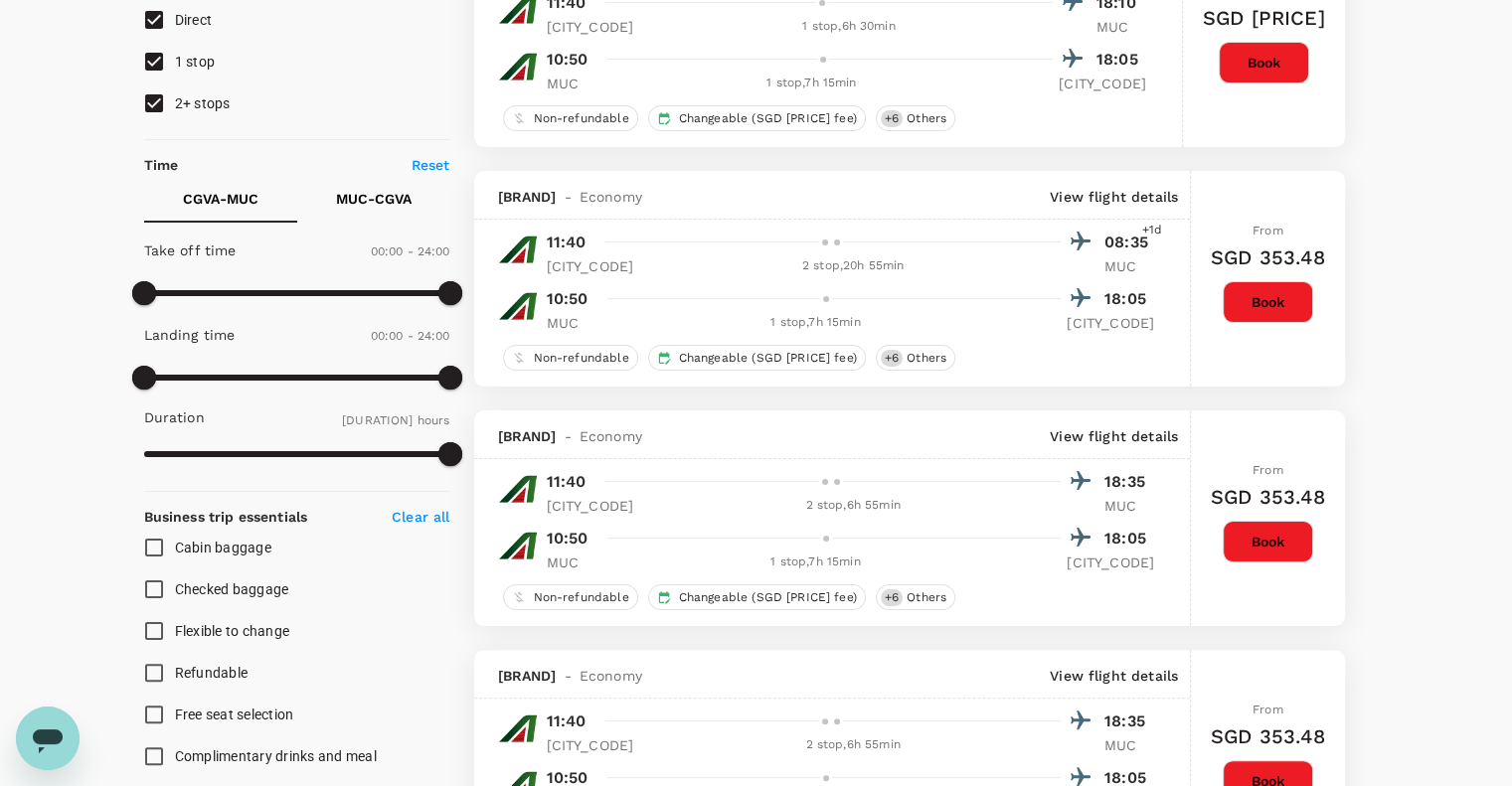 scroll, scrollTop: 0, scrollLeft: 0, axis: both 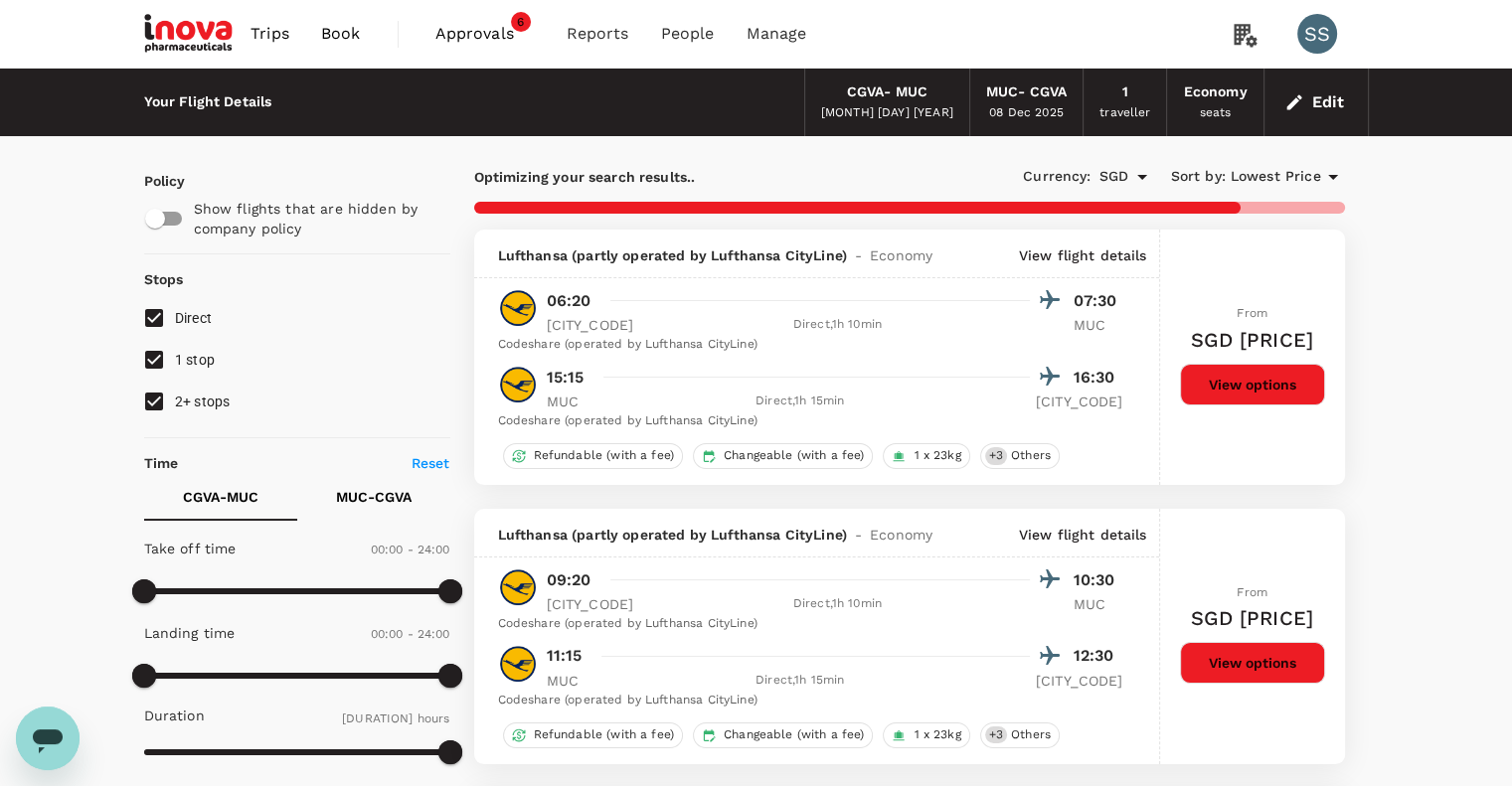type on "[POSTAL_CODE]" 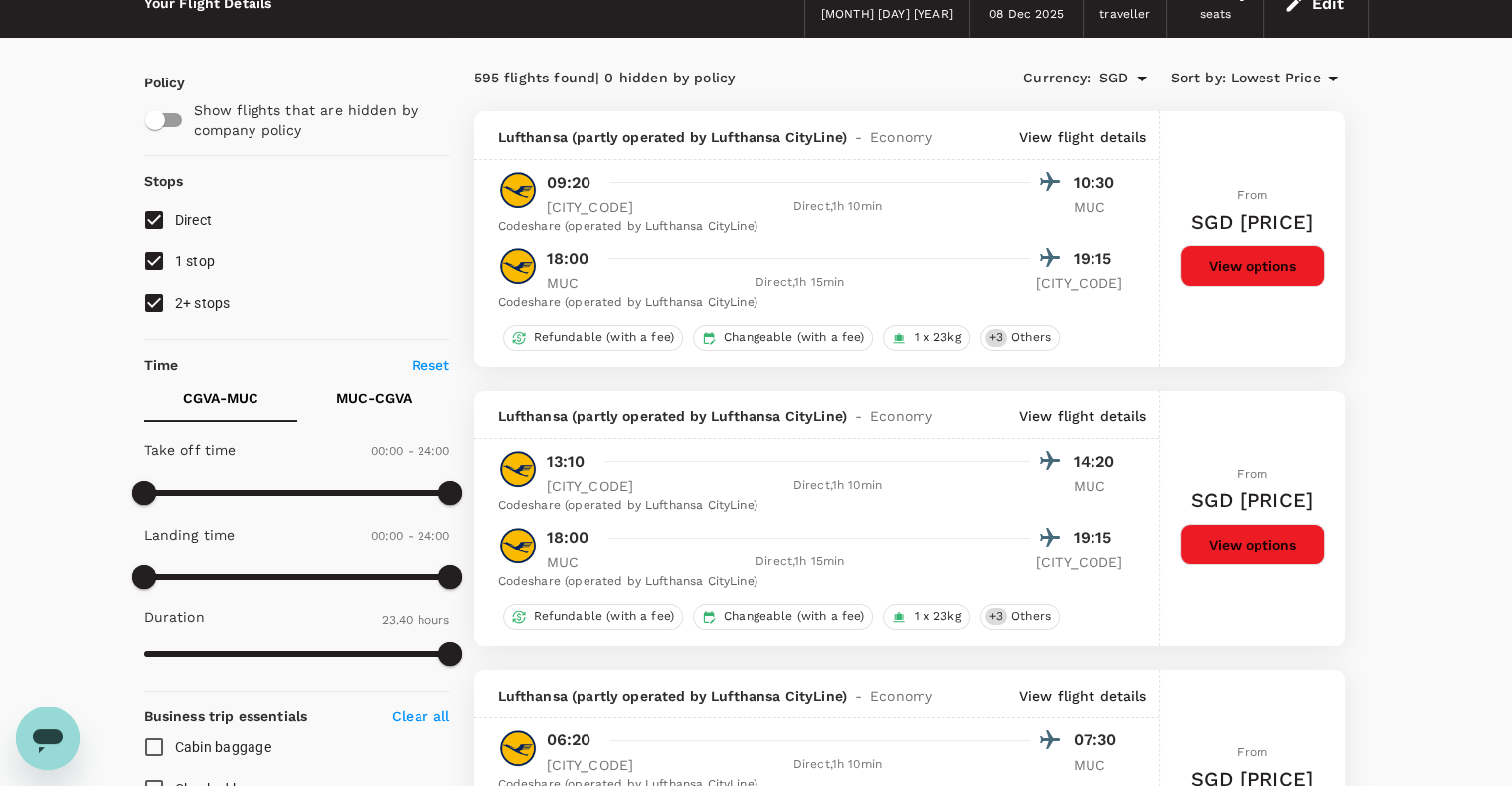 scroll, scrollTop: 99, scrollLeft: 0, axis: vertical 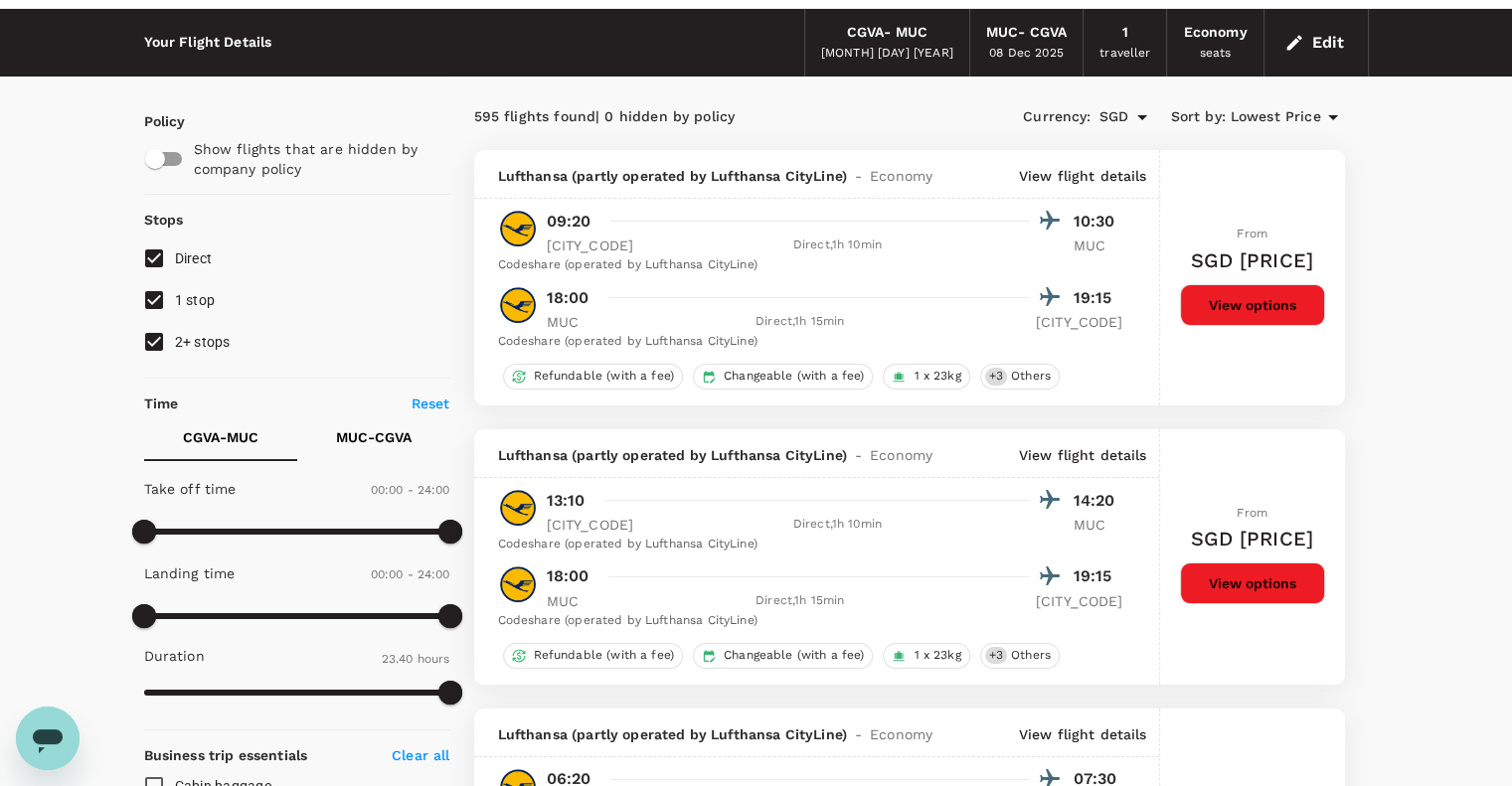 click on "CGVA  -   MUC" at bounding box center (887, 33) 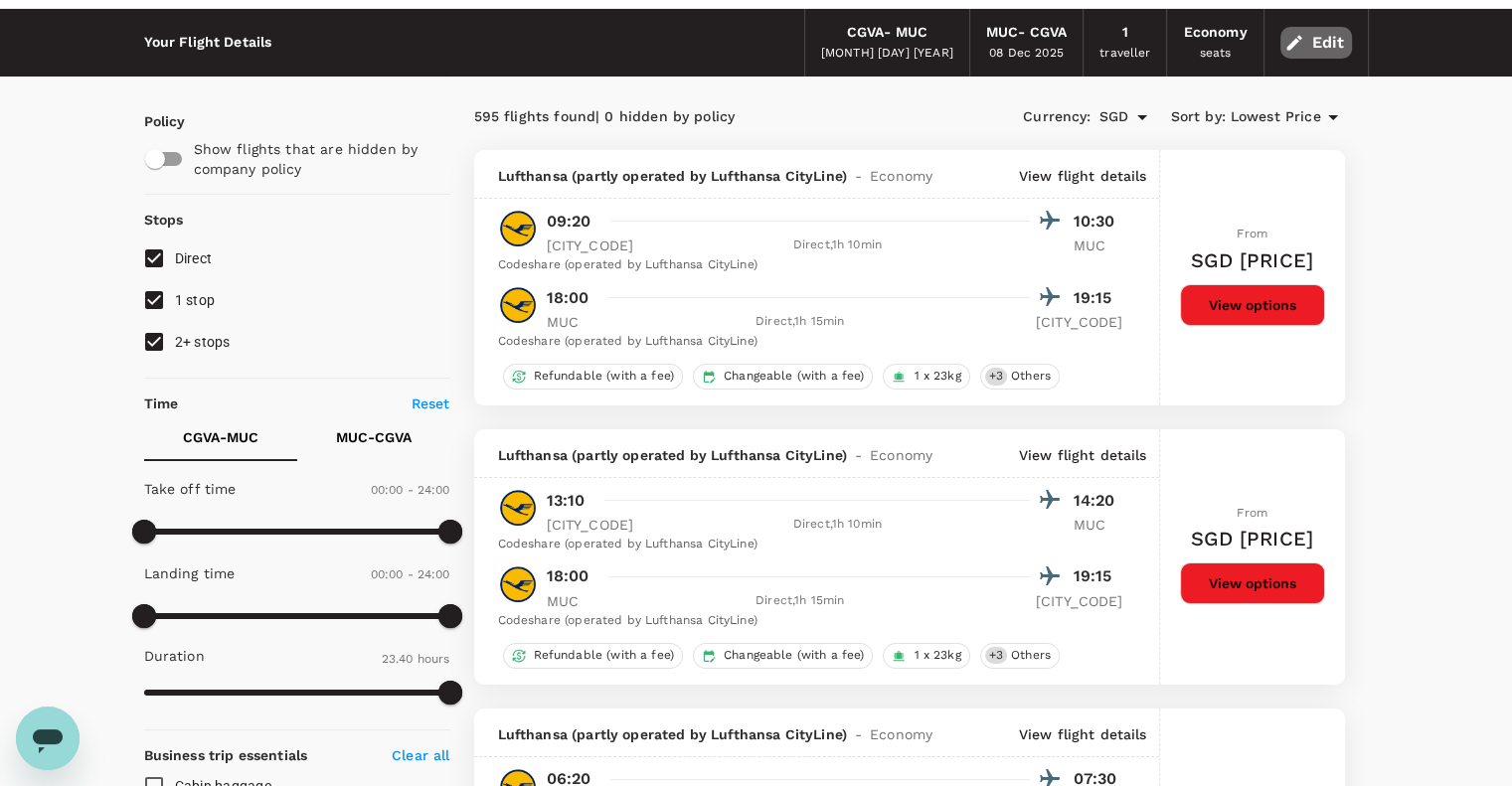 click on "Edit" at bounding box center (1316, 43) 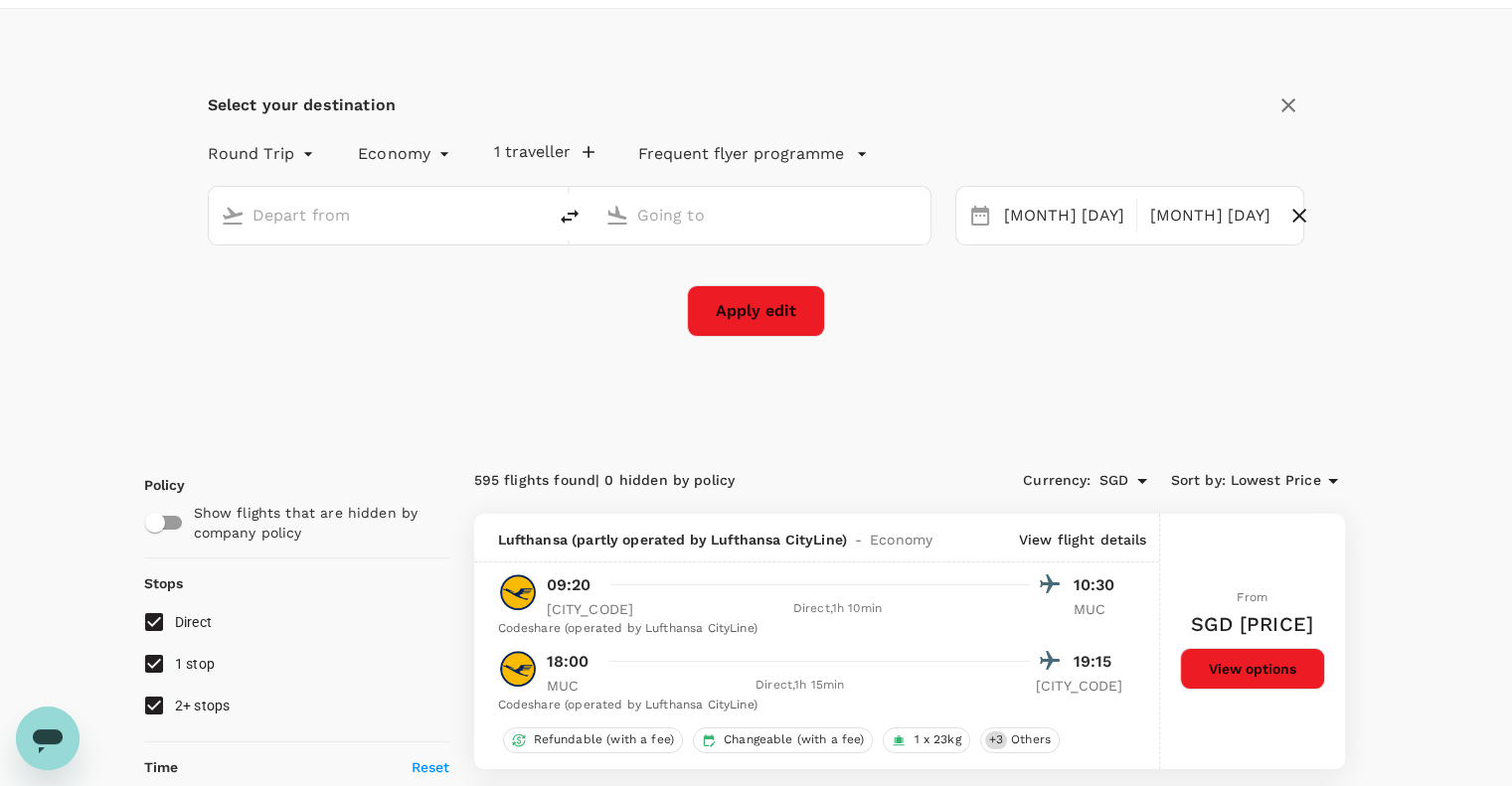 type on "[CITY], [COUNTRY] (any)" 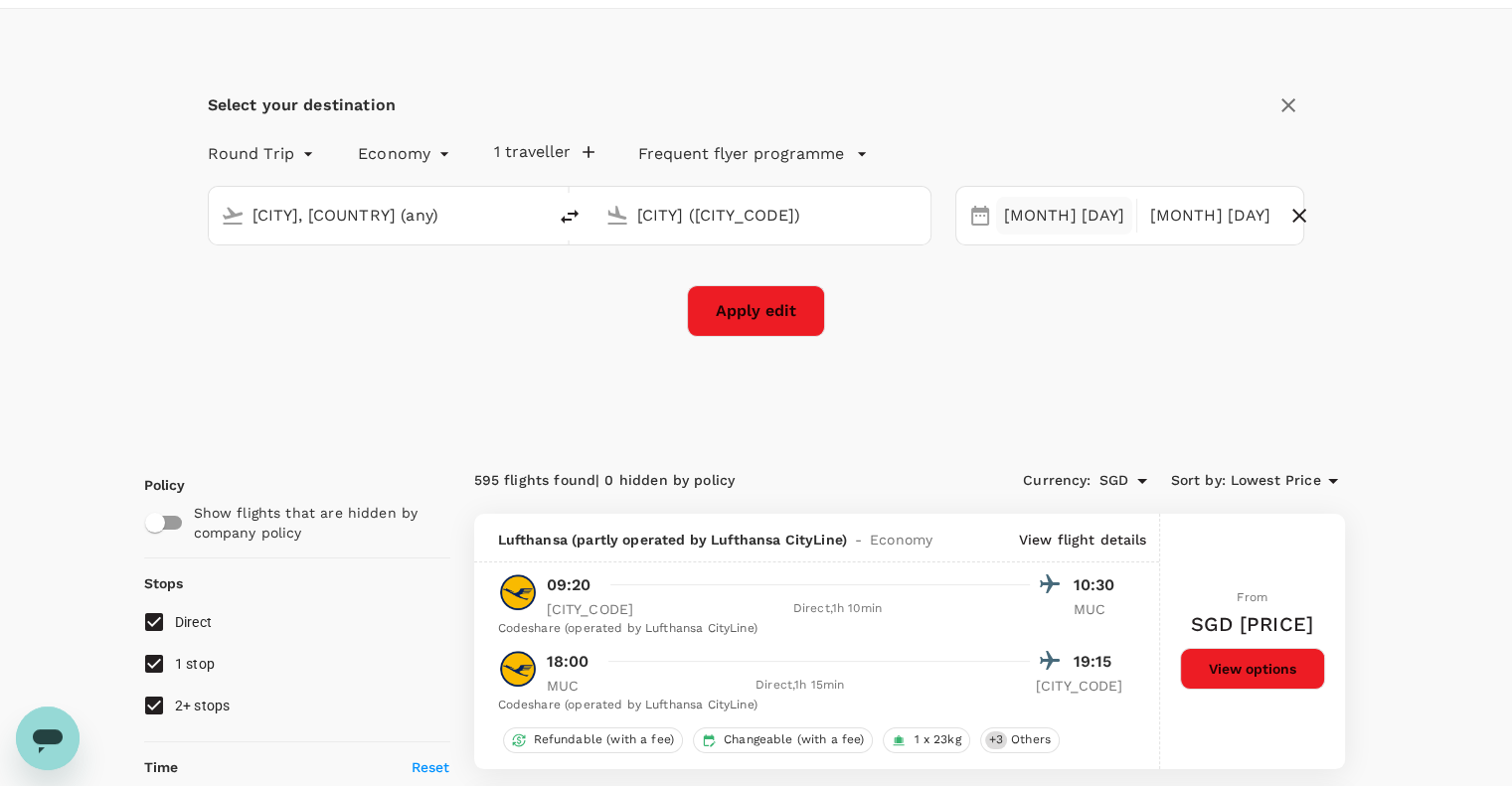 click on "[MONTH] [DAY]" at bounding box center [1065, 216] 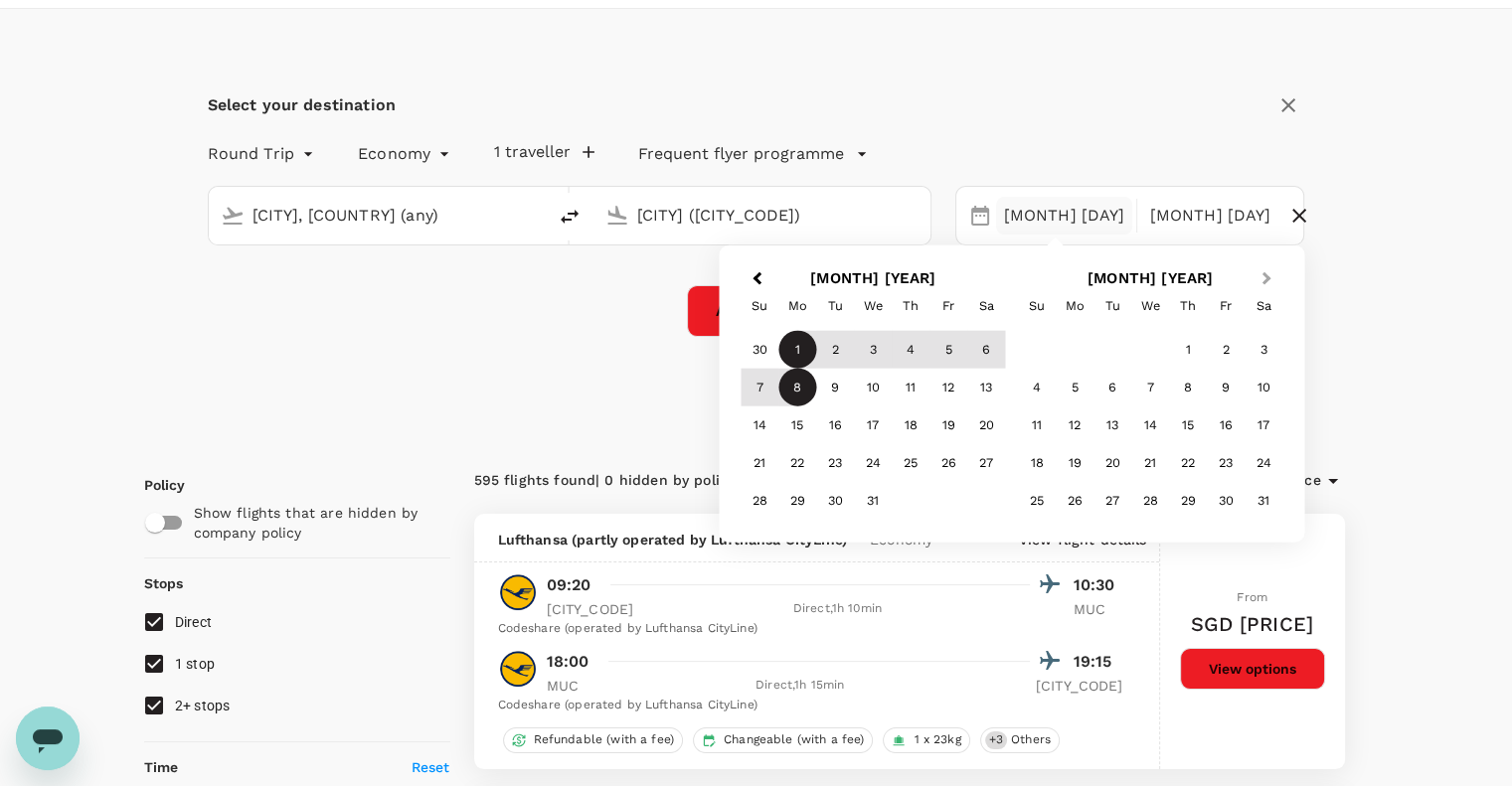 click on "Next Month" at bounding box center (1268, 280) 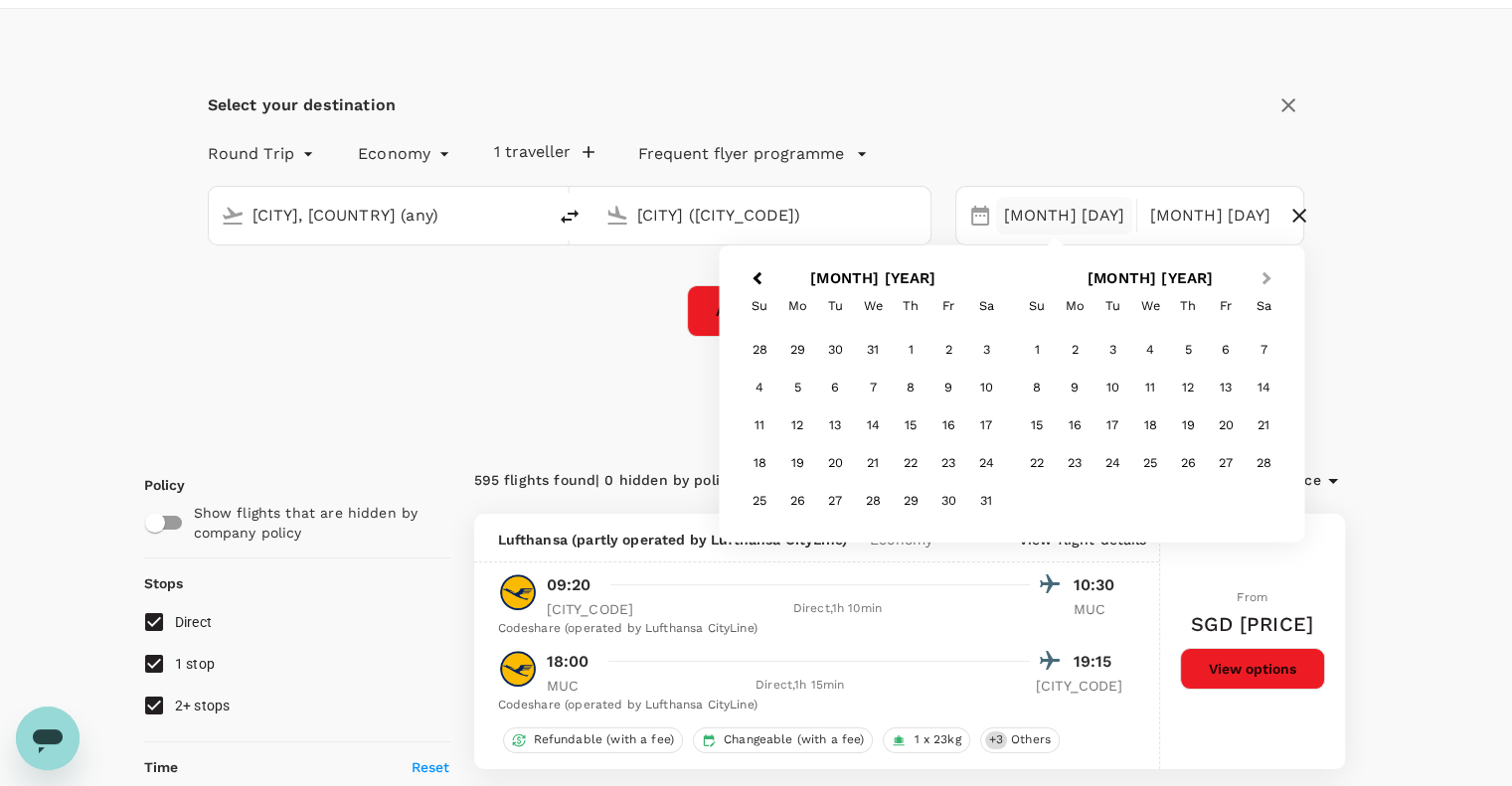 click on "Next Month" at bounding box center (1268, 280) 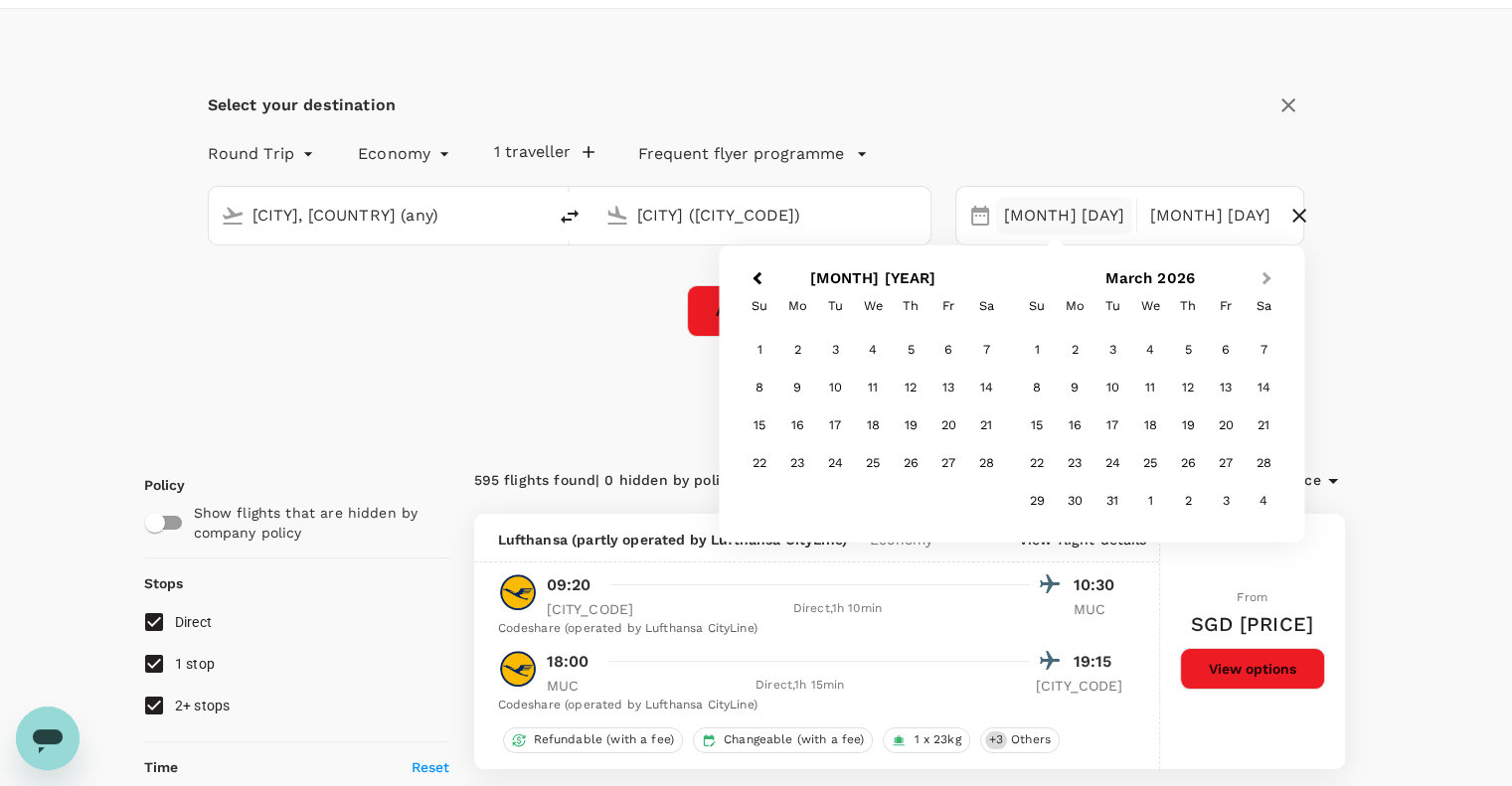 click on "Next Month" at bounding box center [1268, 280] 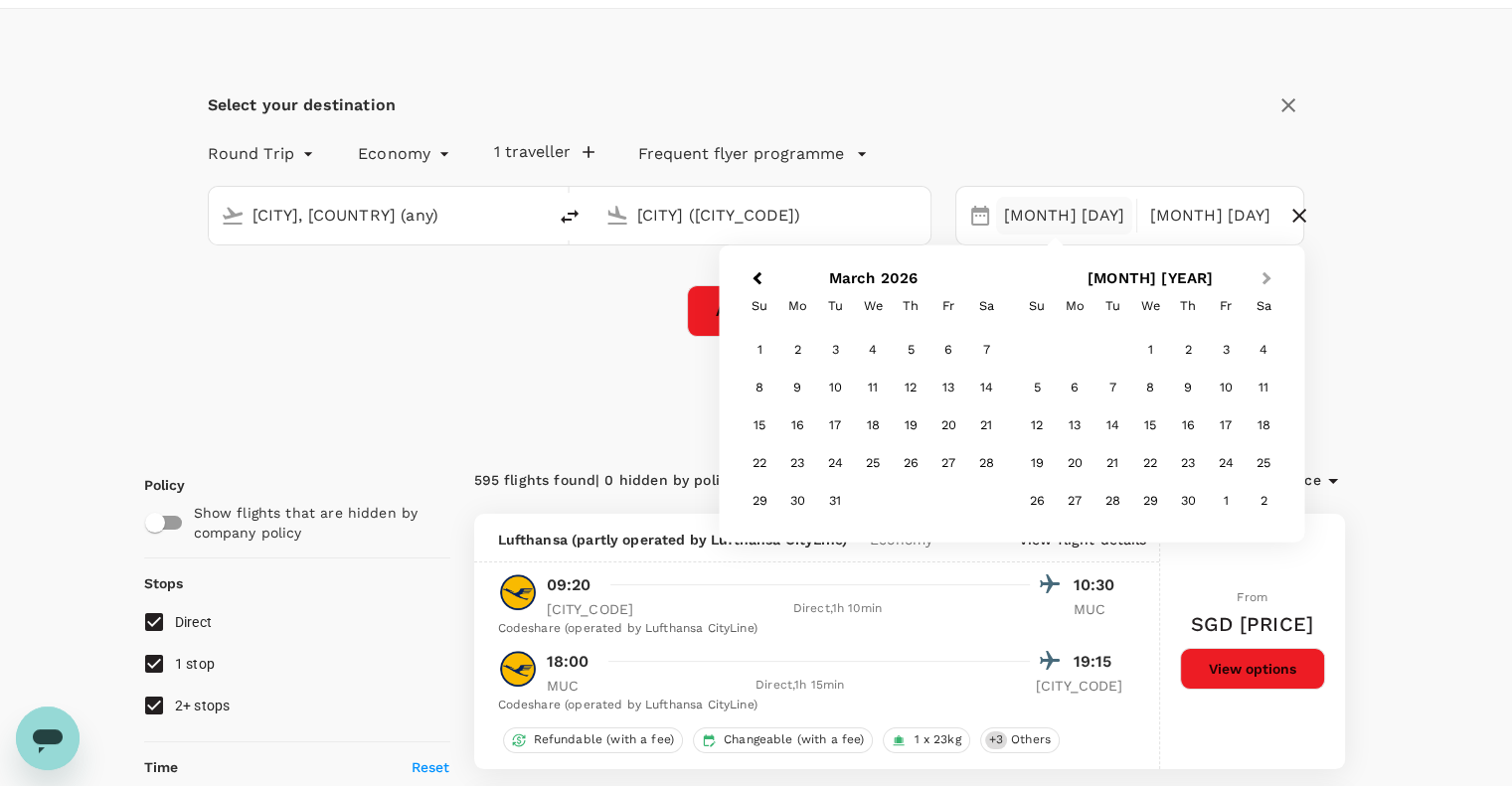 click on "Next Month" at bounding box center (1268, 280) 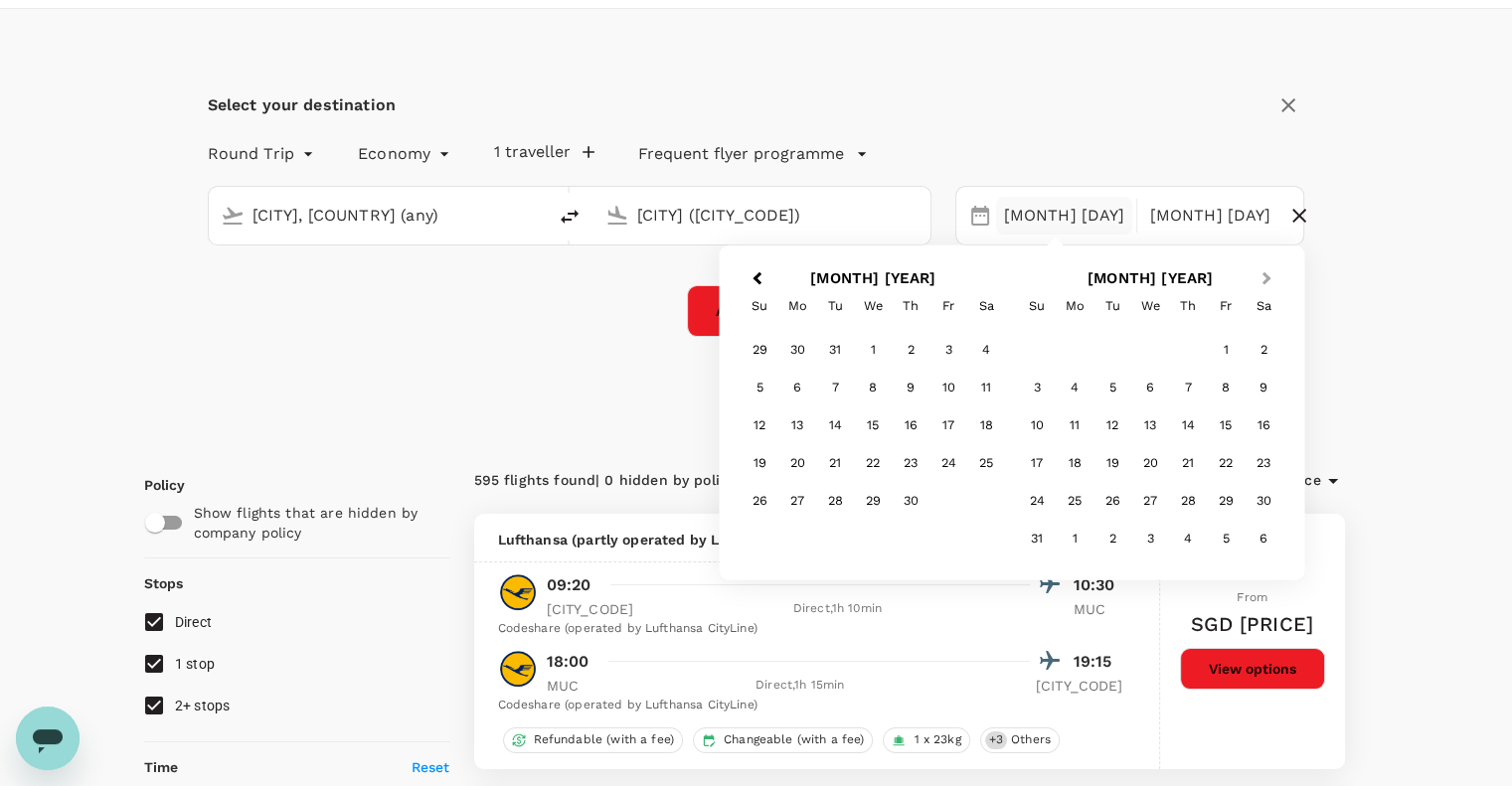 click on "Next Month" at bounding box center (1268, 280) 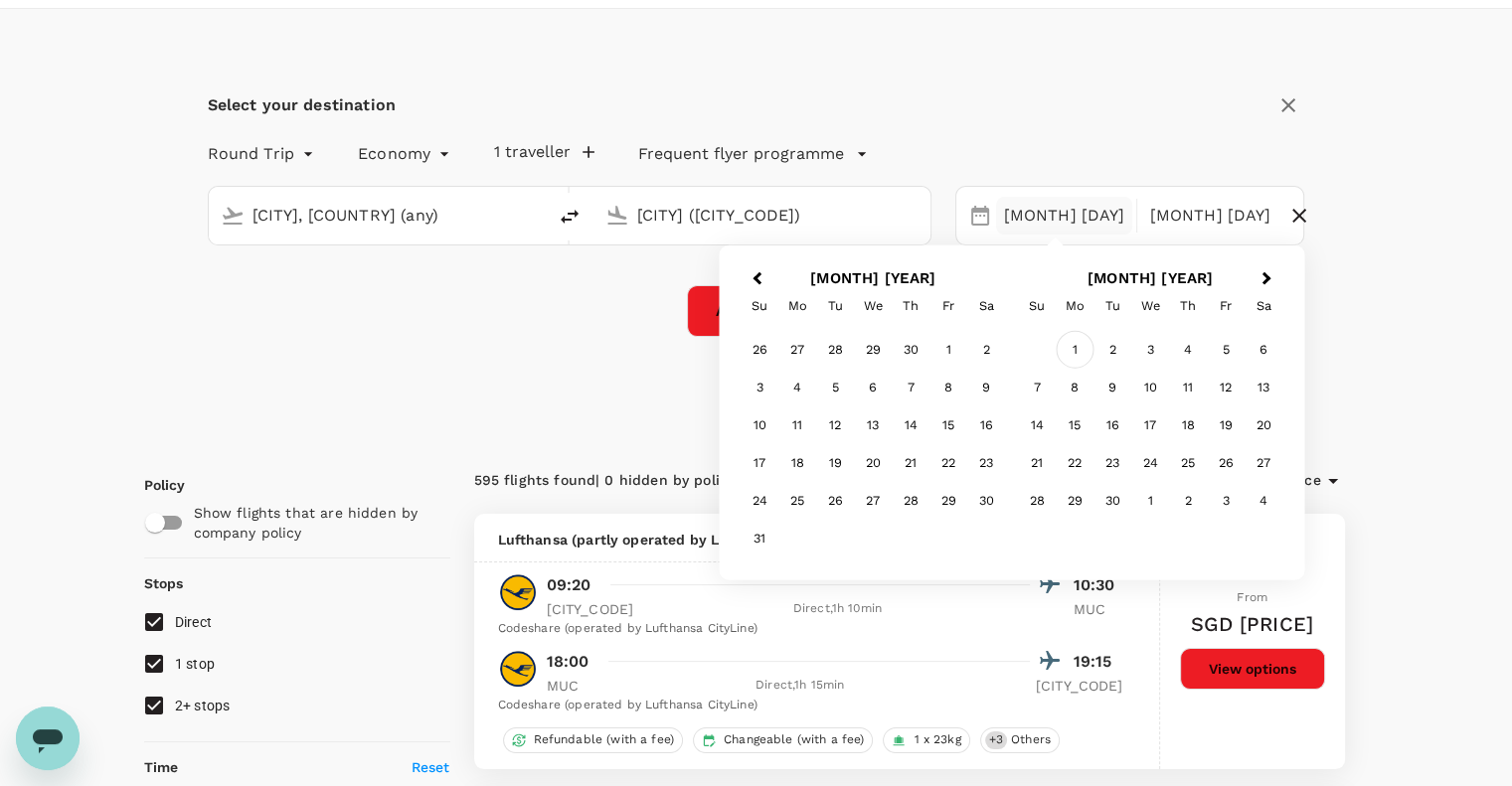click on "1" at bounding box center (1075, 350) 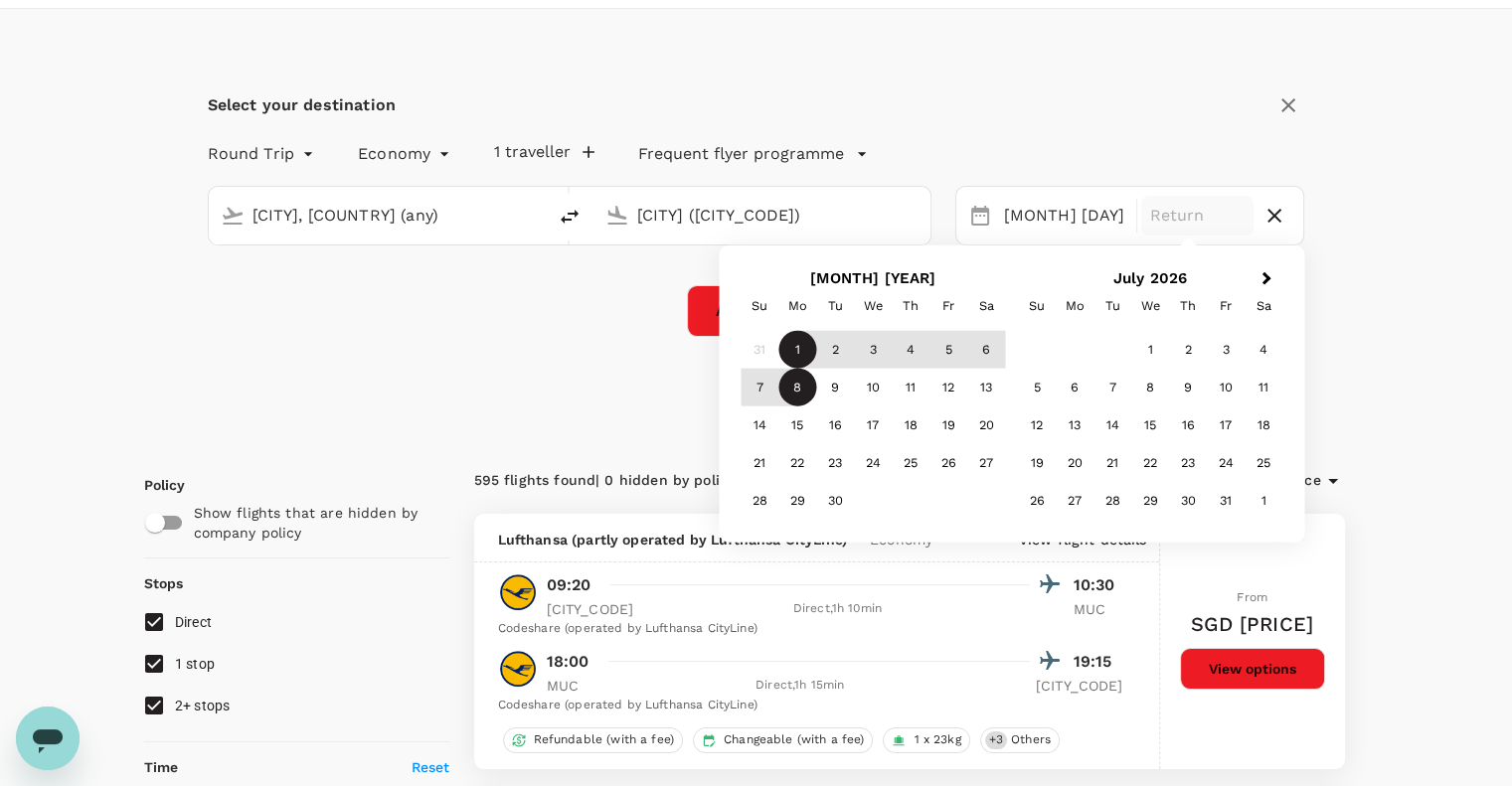 click on "8" at bounding box center [797, 388] 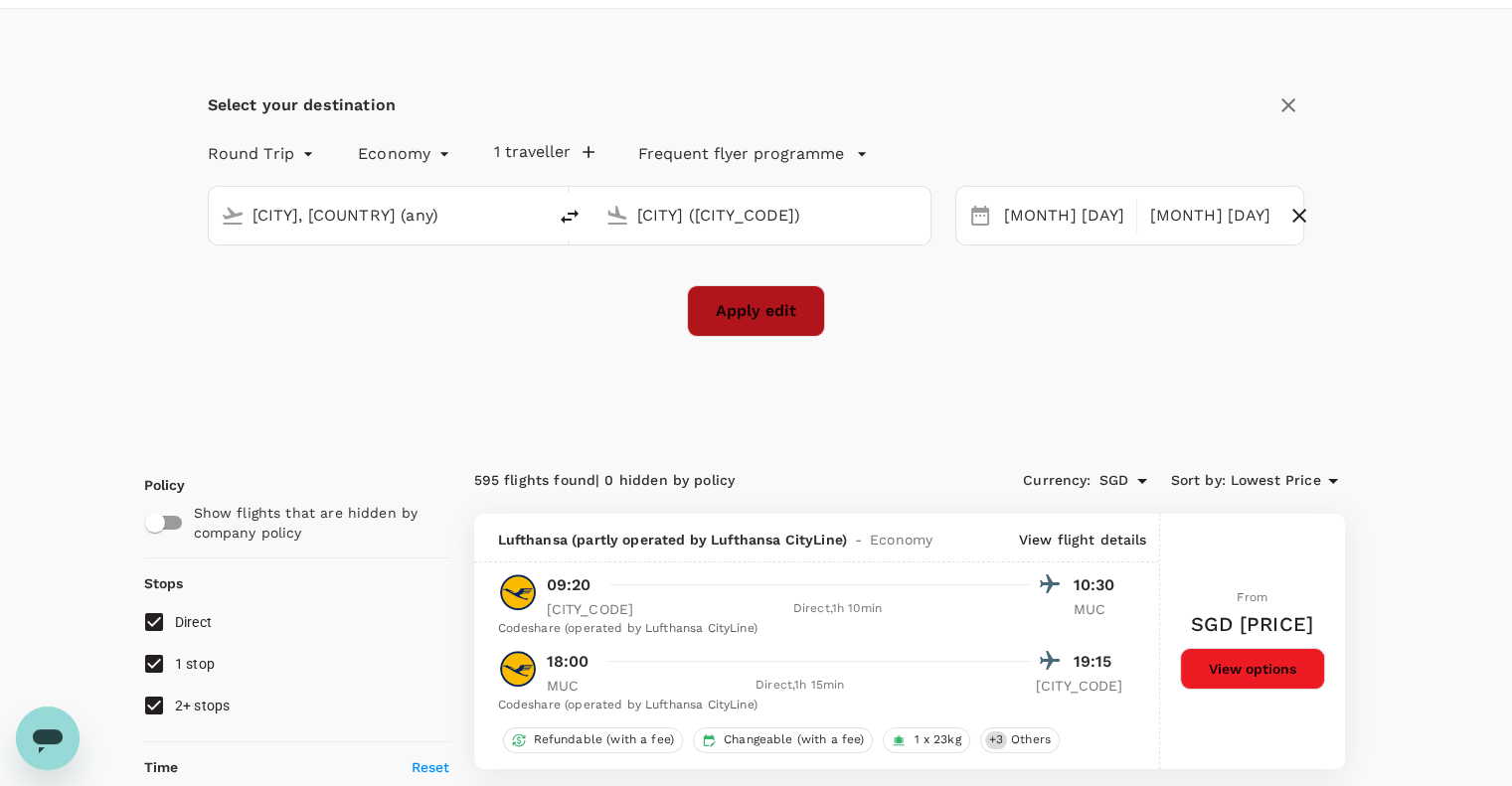 click on "Apply edit" at bounding box center [756, 311] 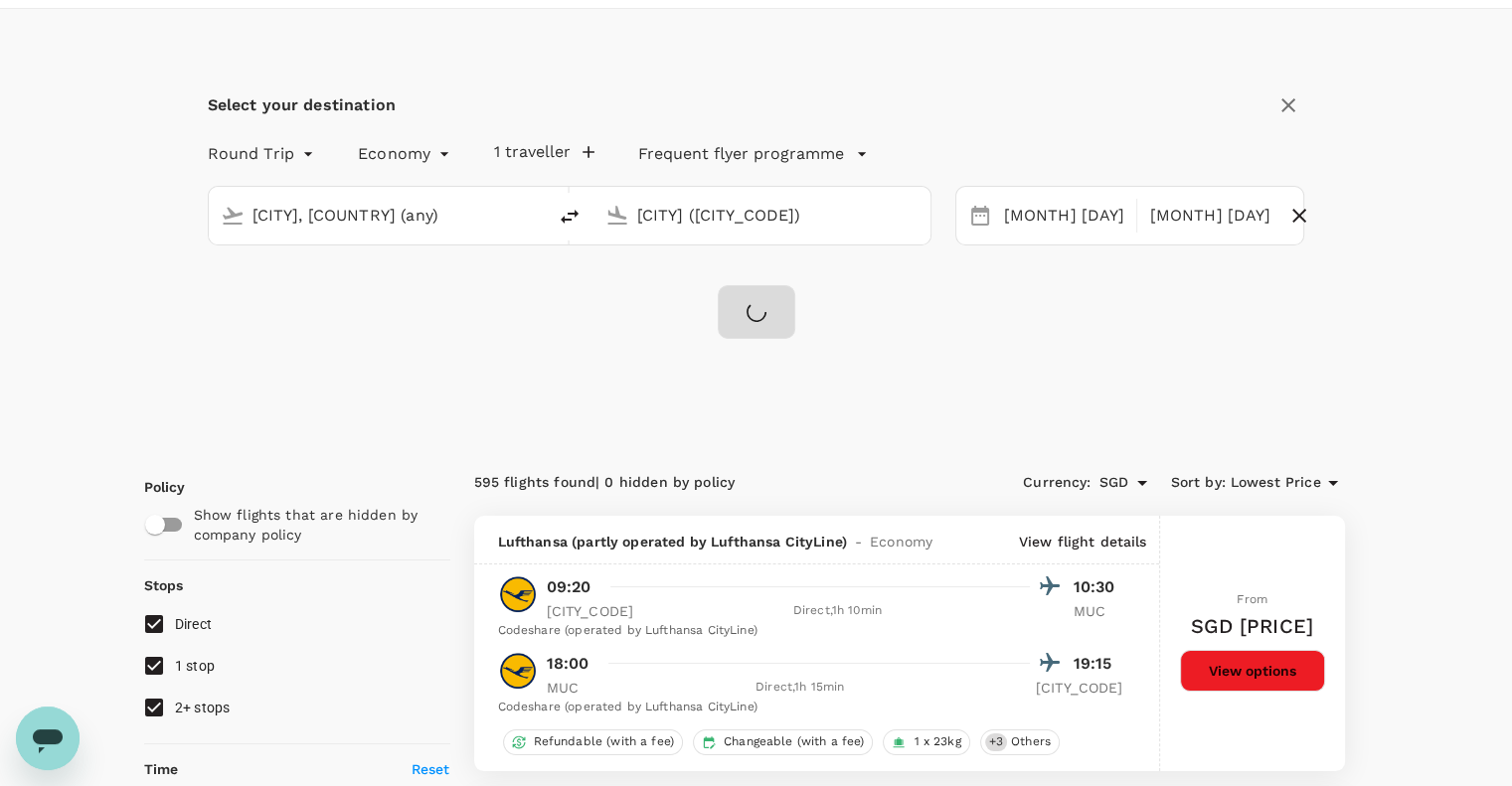 checkbox on "false" 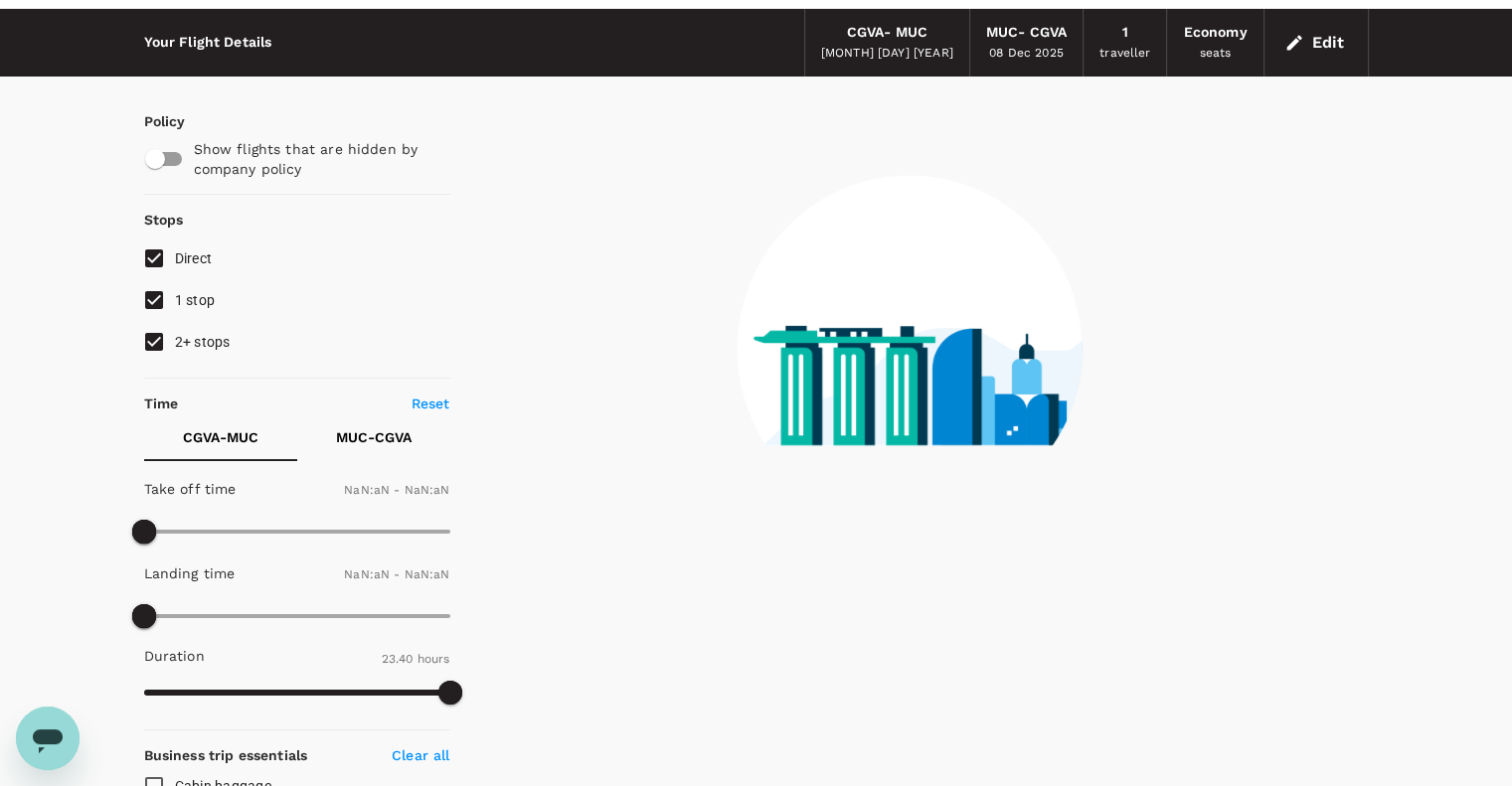 type on "1440" 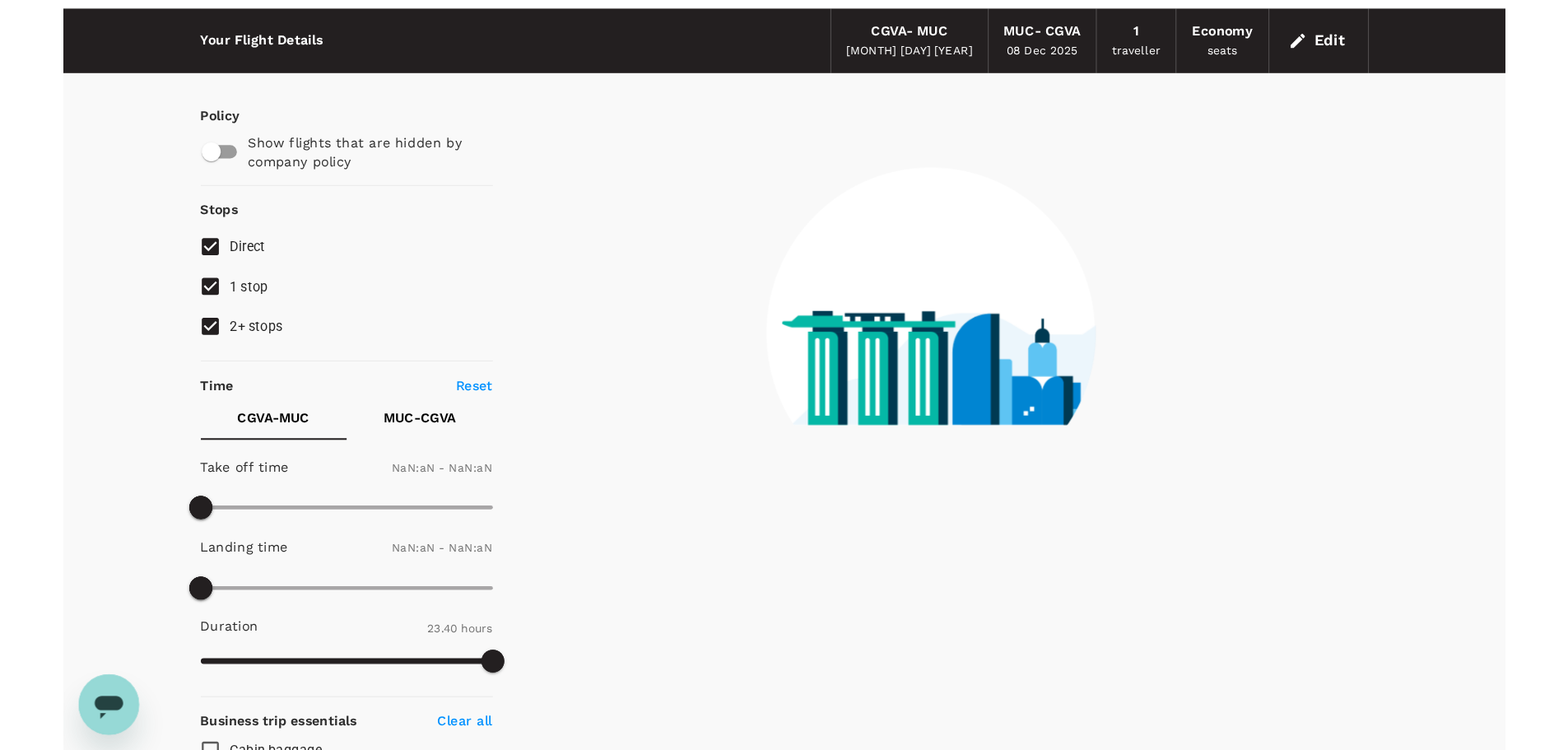 scroll, scrollTop: 0, scrollLeft: 0, axis: both 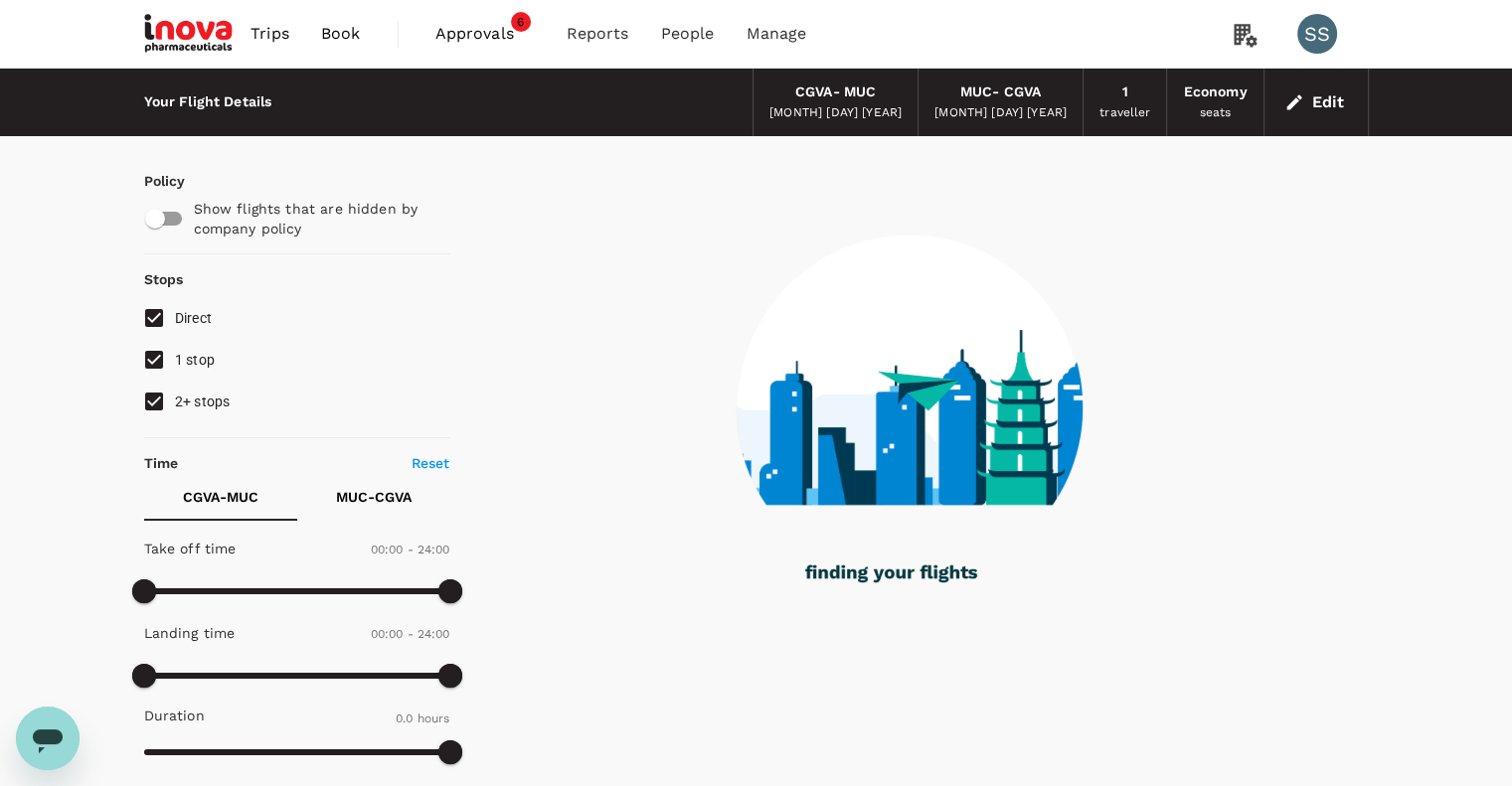 type on "180" 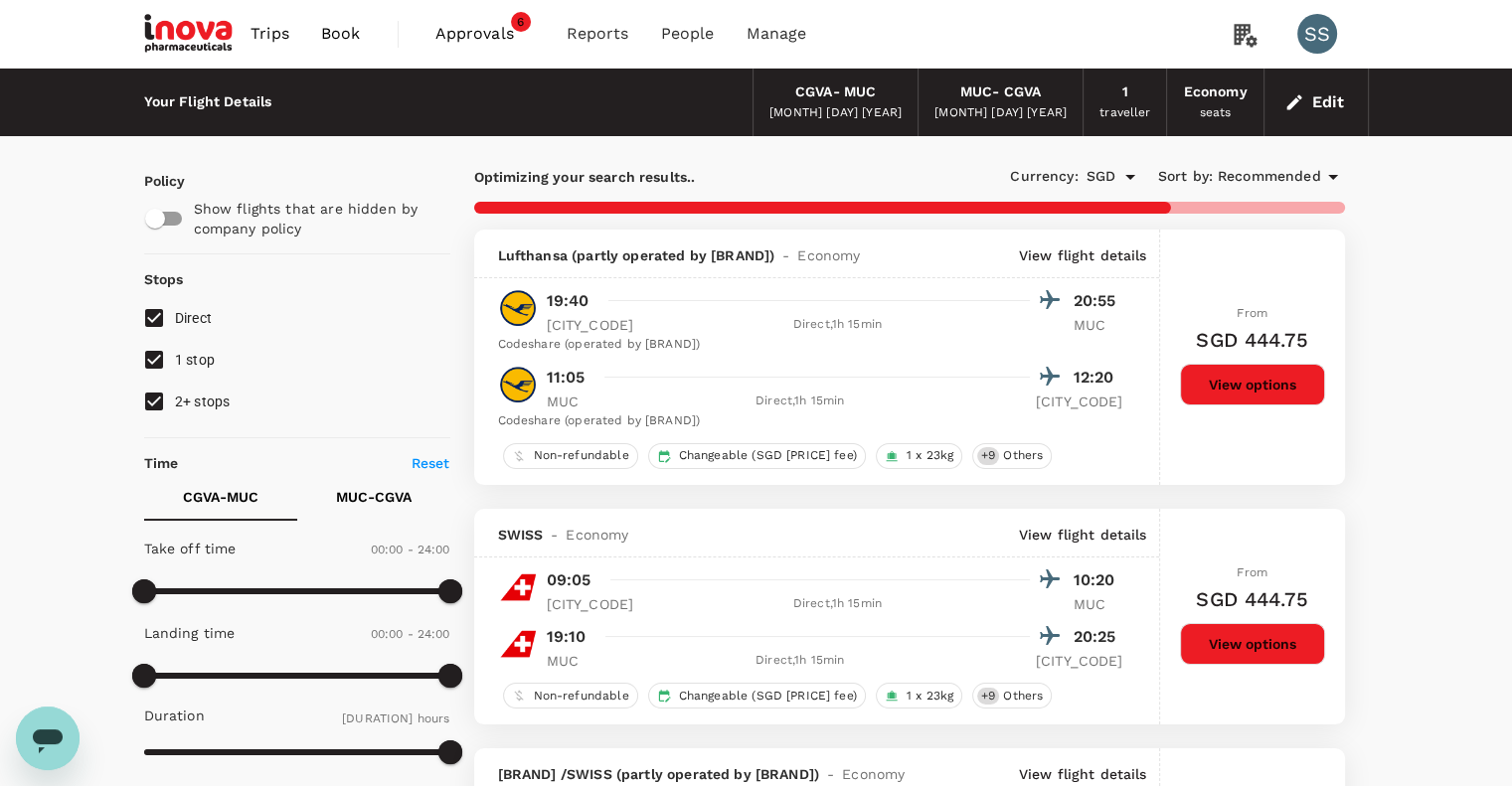 click on "Recommended" at bounding box center [1269, 177] 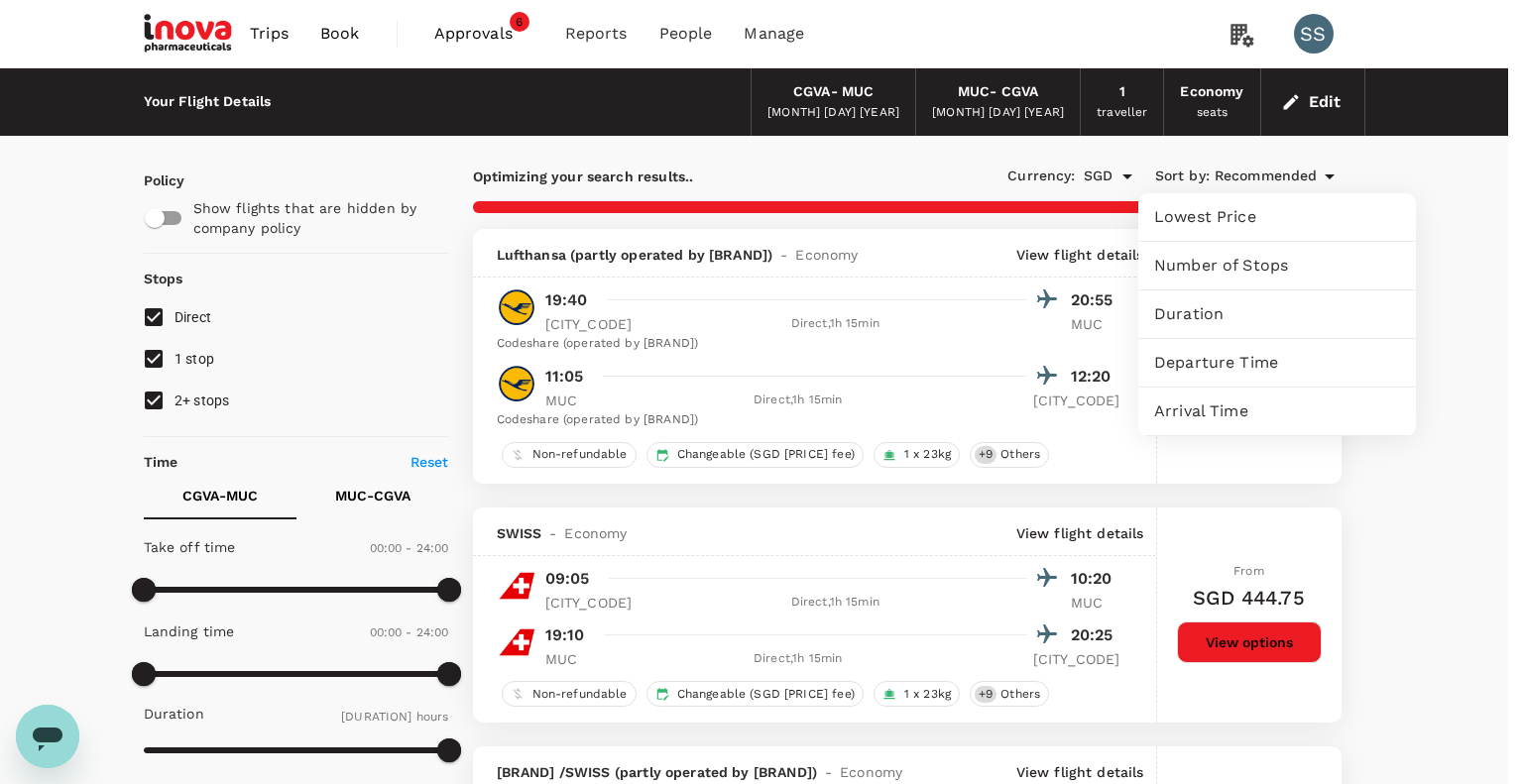 type on "915" 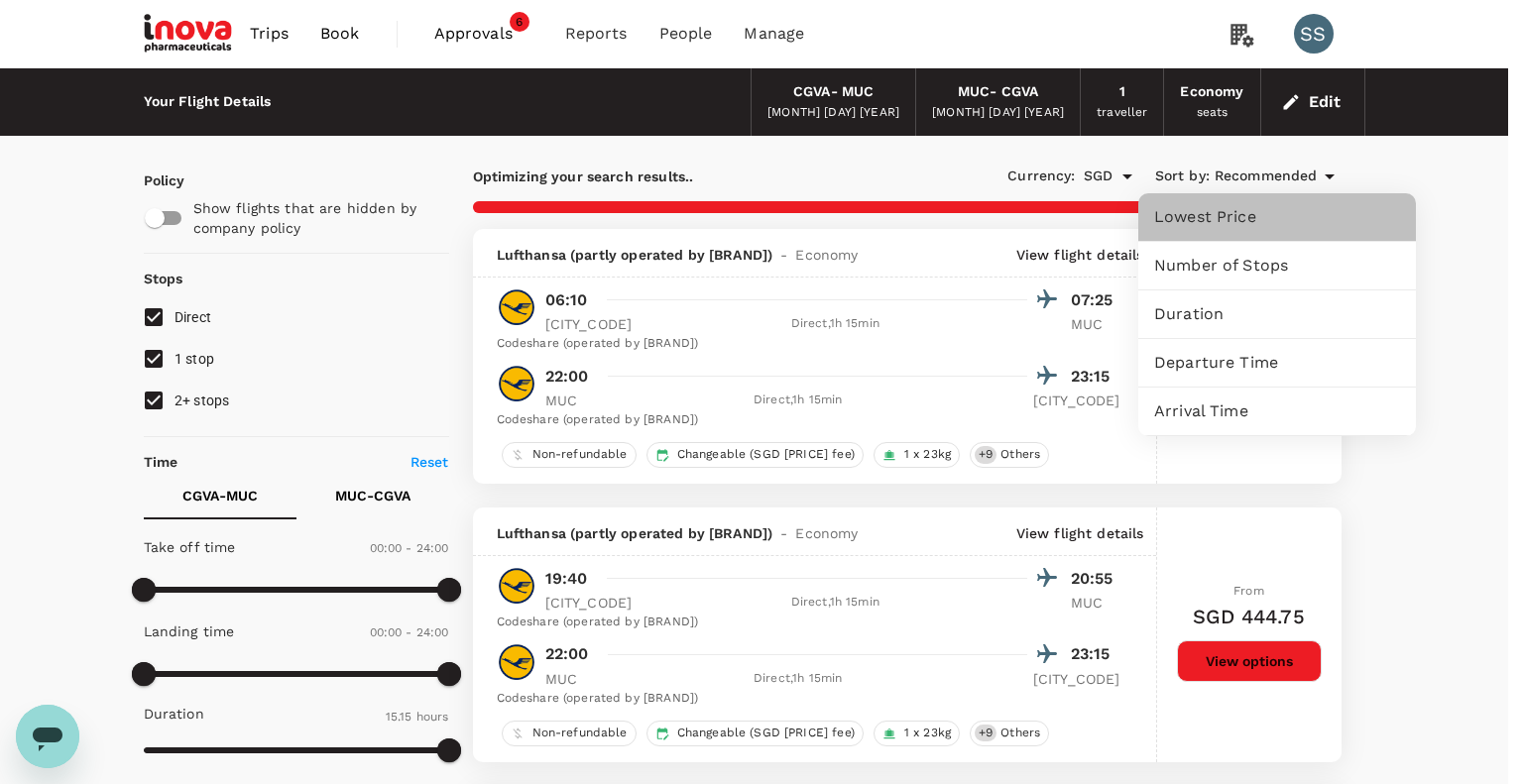 click on "Lowest Price" at bounding box center (1277, 217) 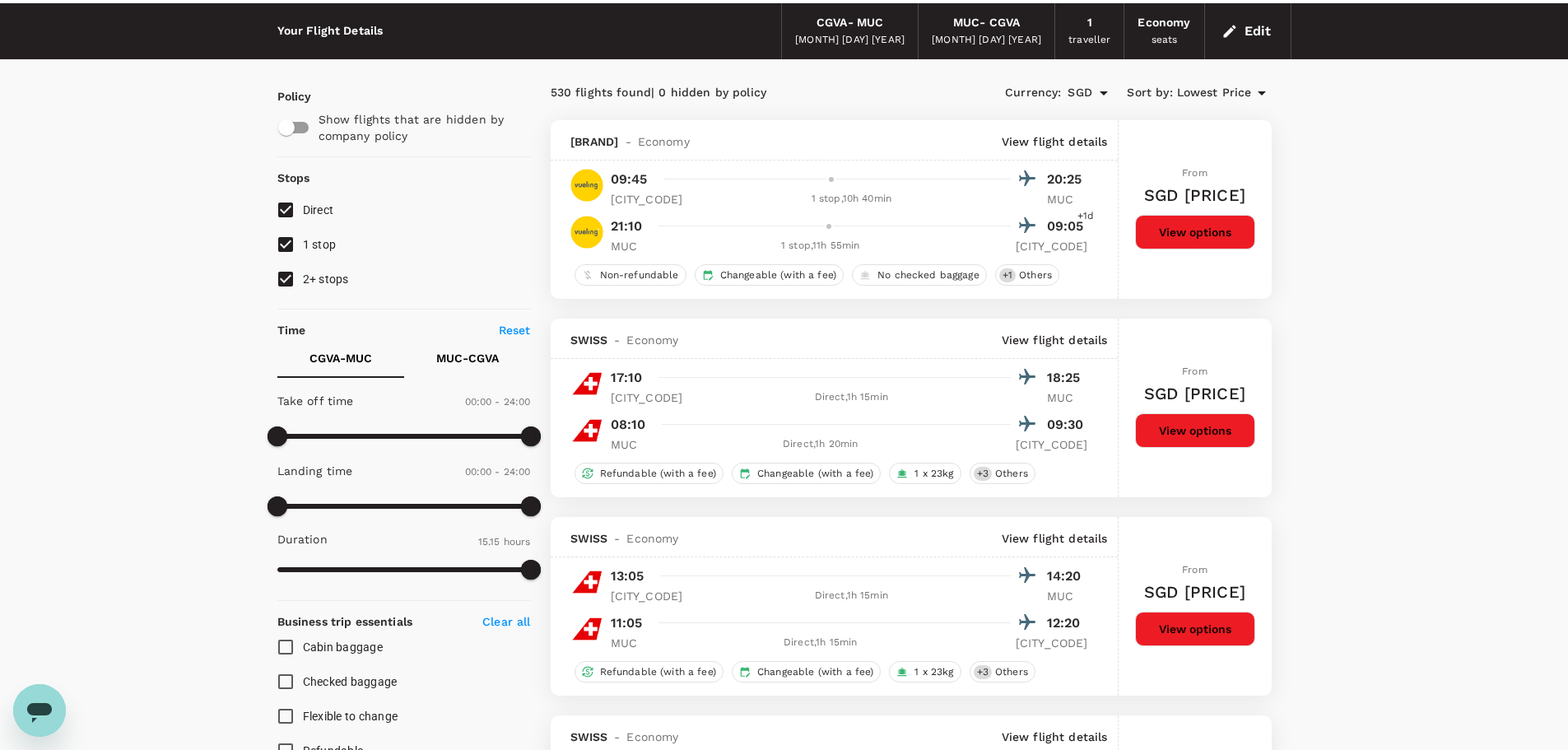 scroll, scrollTop: 82, scrollLeft: 0, axis: vertical 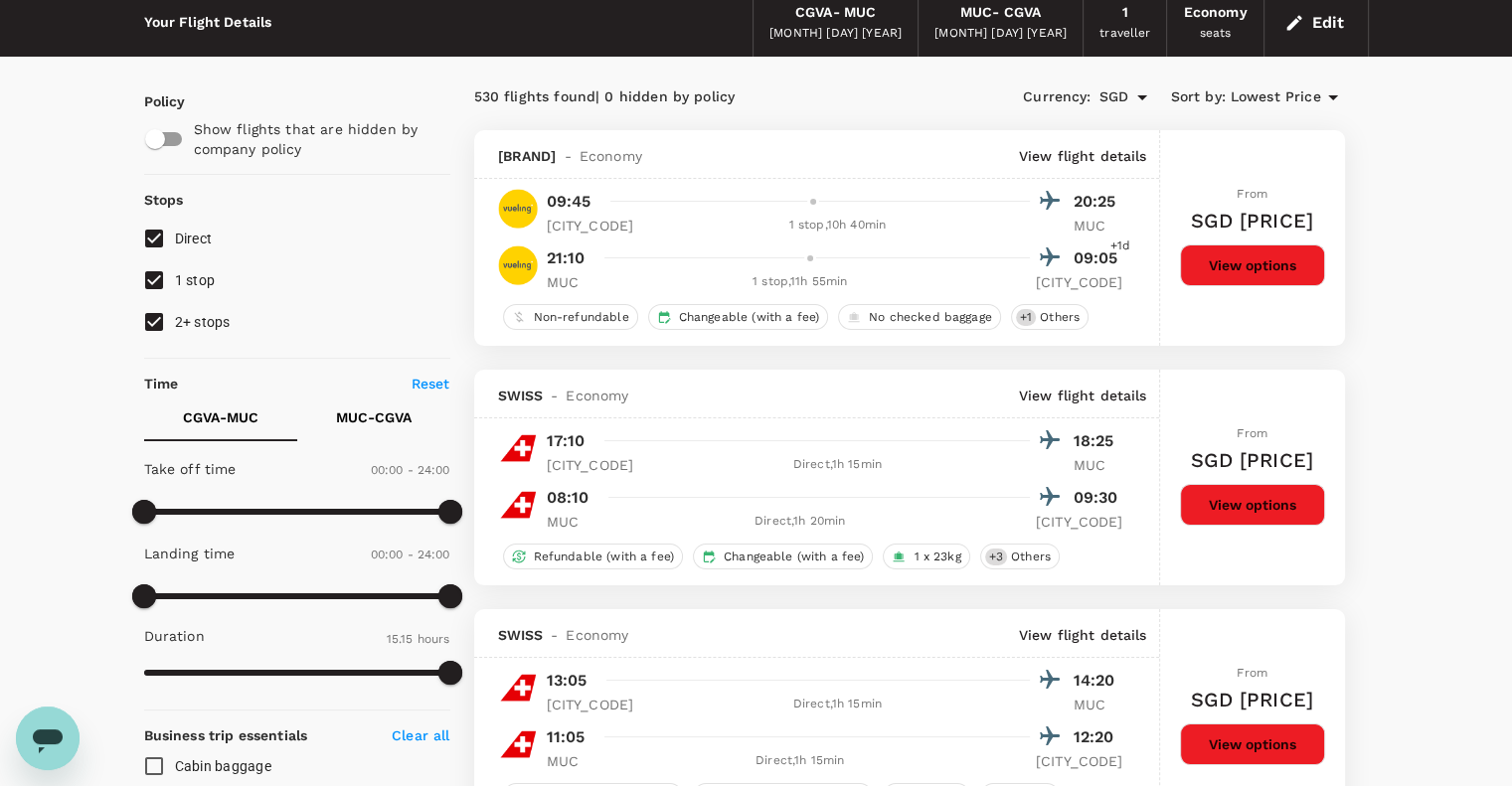 click on "Edit" at bounding box center (1316, 23) 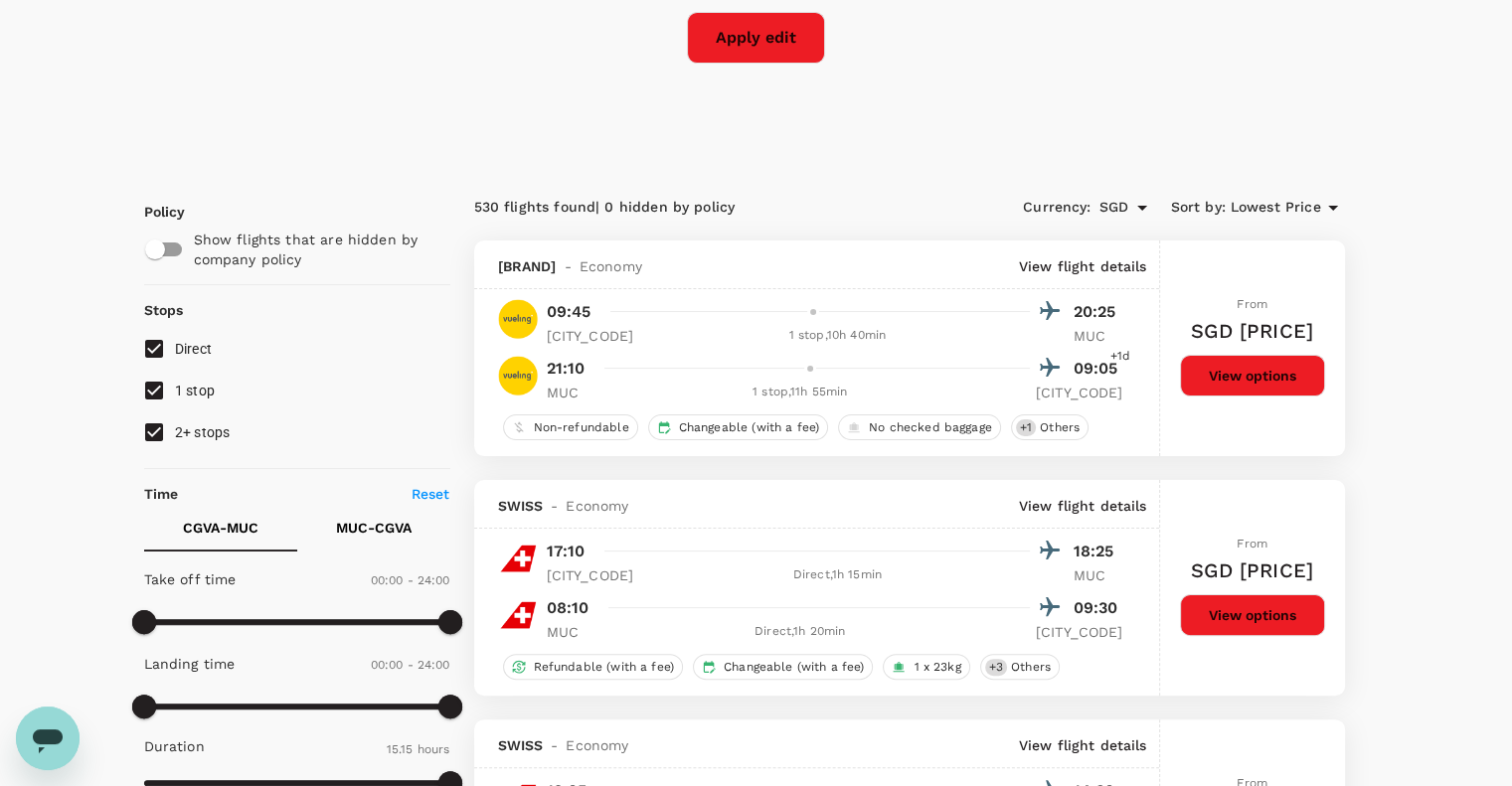 type on "[CITY], [COUNTRY] (any)" 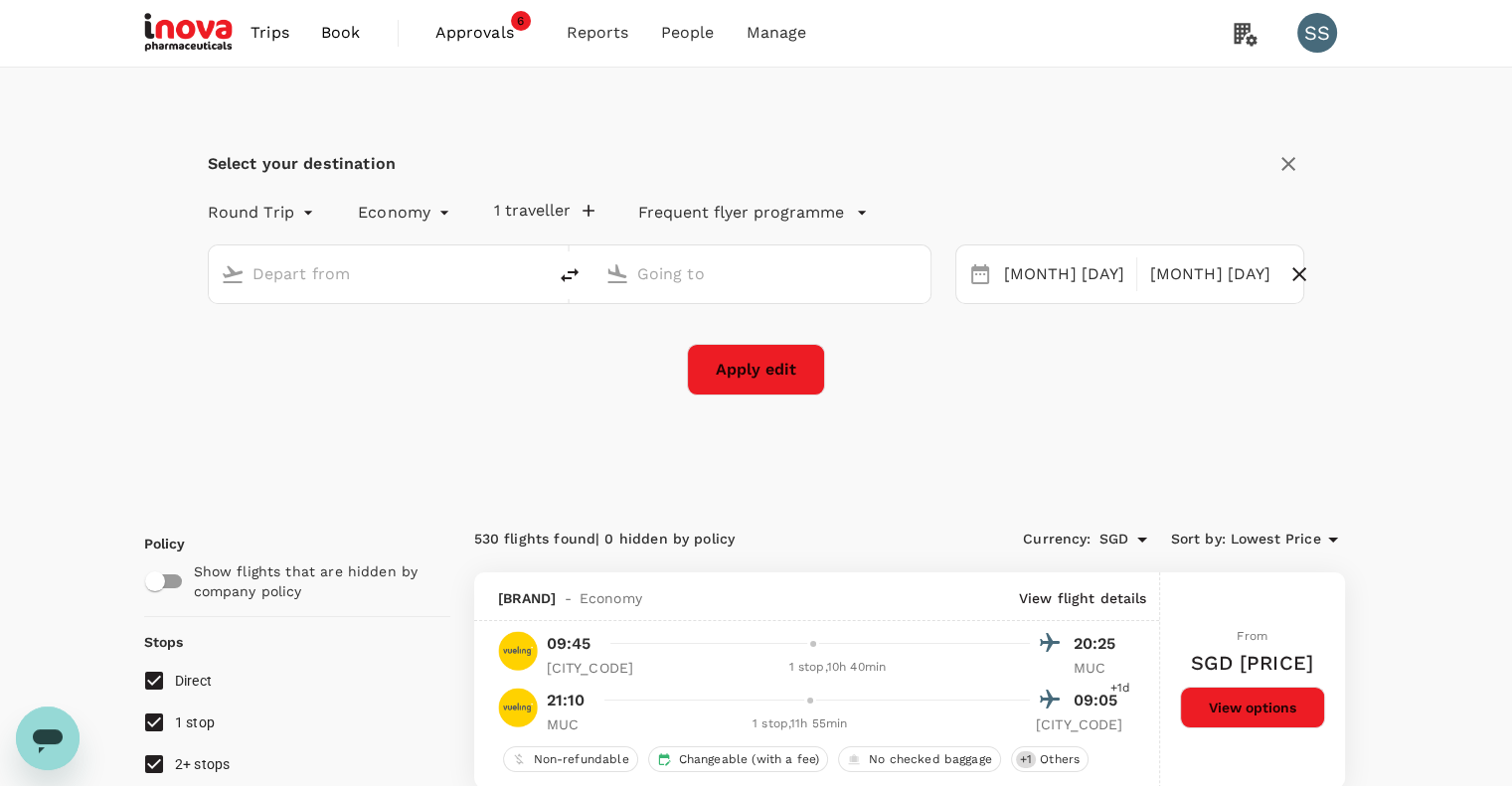 scroll, scrollTop: 0, scrollLeft: 0, axis: both 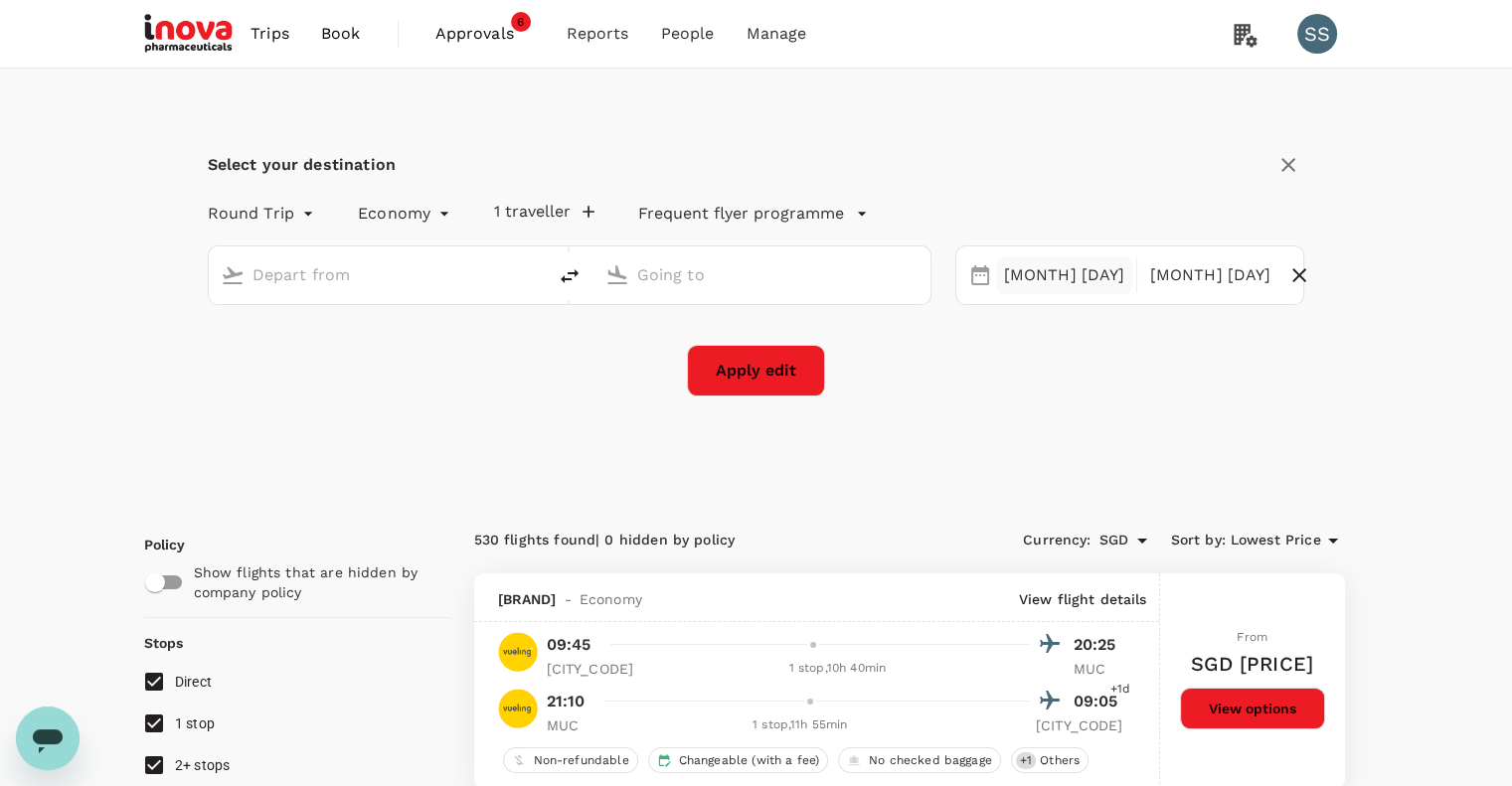click on "[MONTH] [DAY]" at bounding box center [1065, 275] 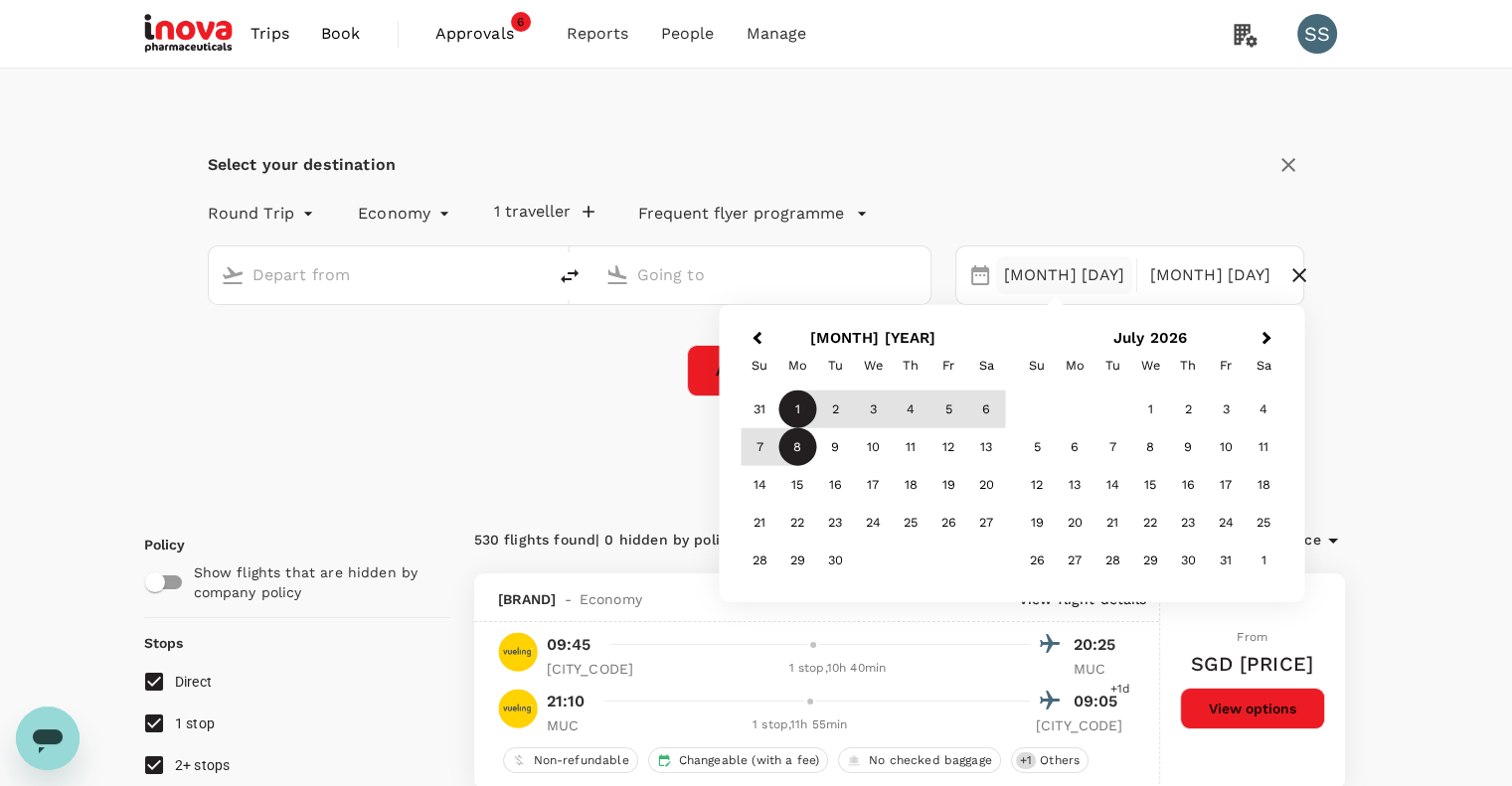 type on "[CITY], [COUNTRY] (any)" 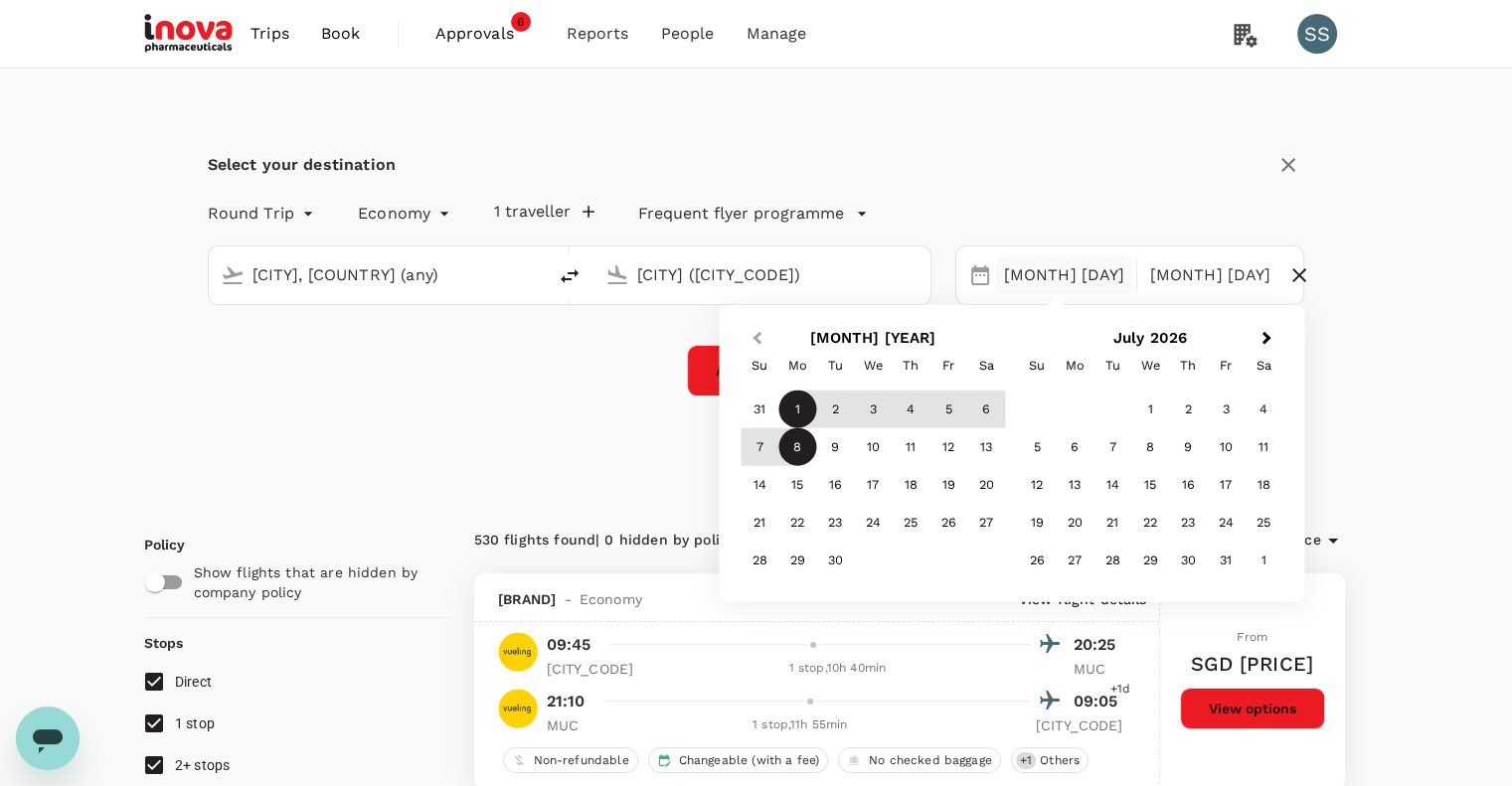 click on "Previous Month" at bounding box center (756, 338) 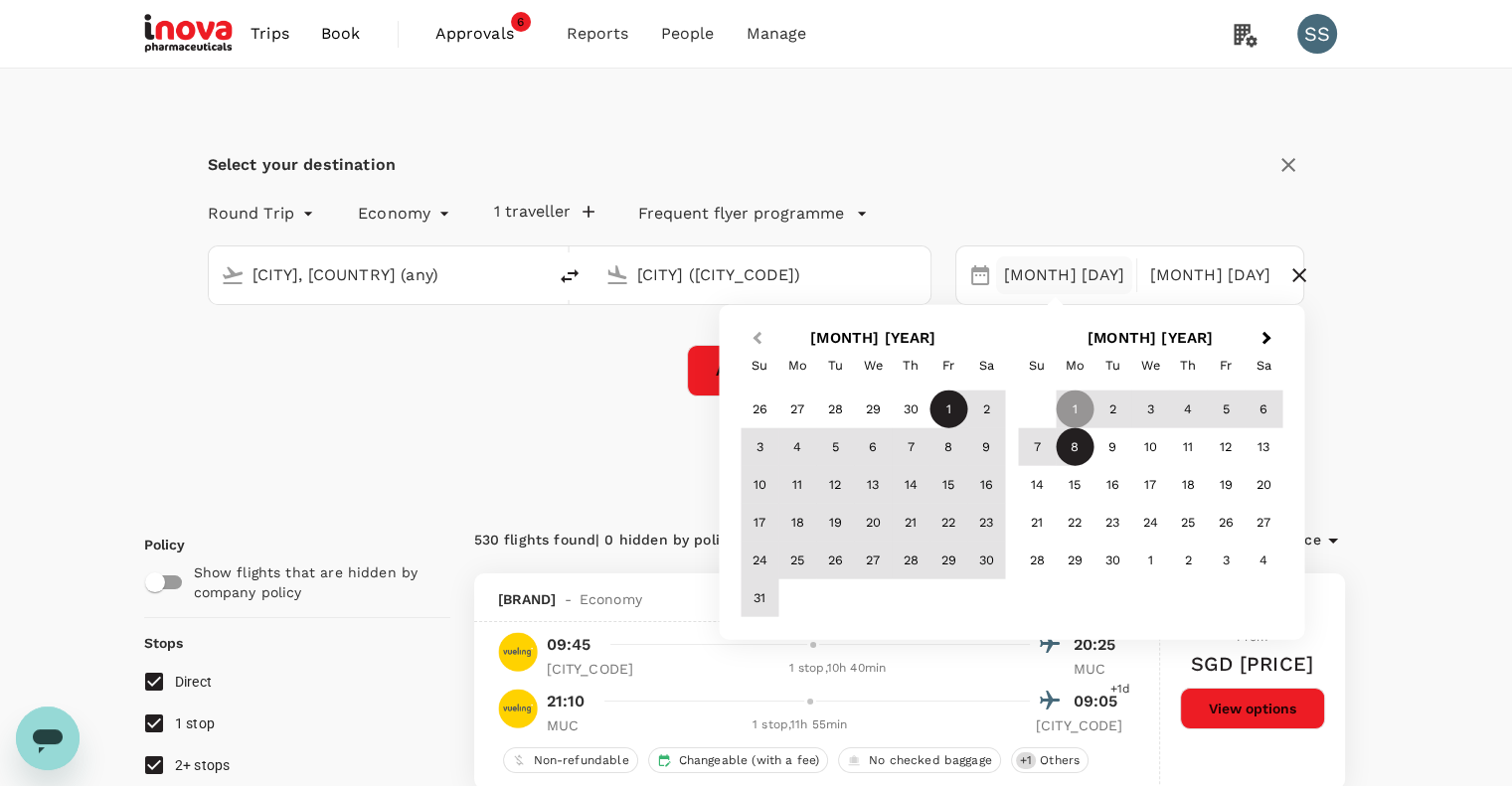 click on "Previous Month" at bounding box center (756, 338) 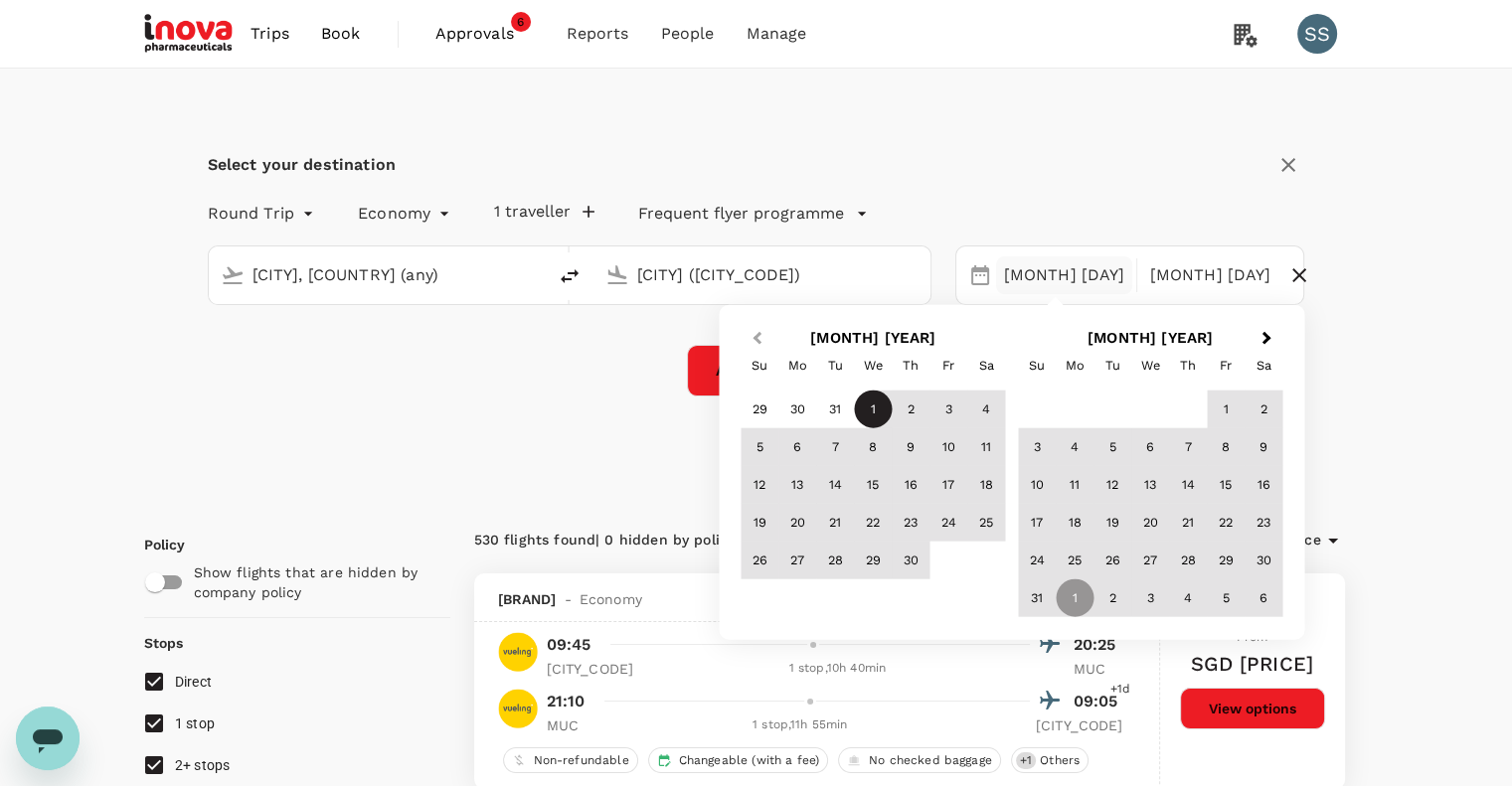 click on "Previous Month" at bounding box center [756, 338] 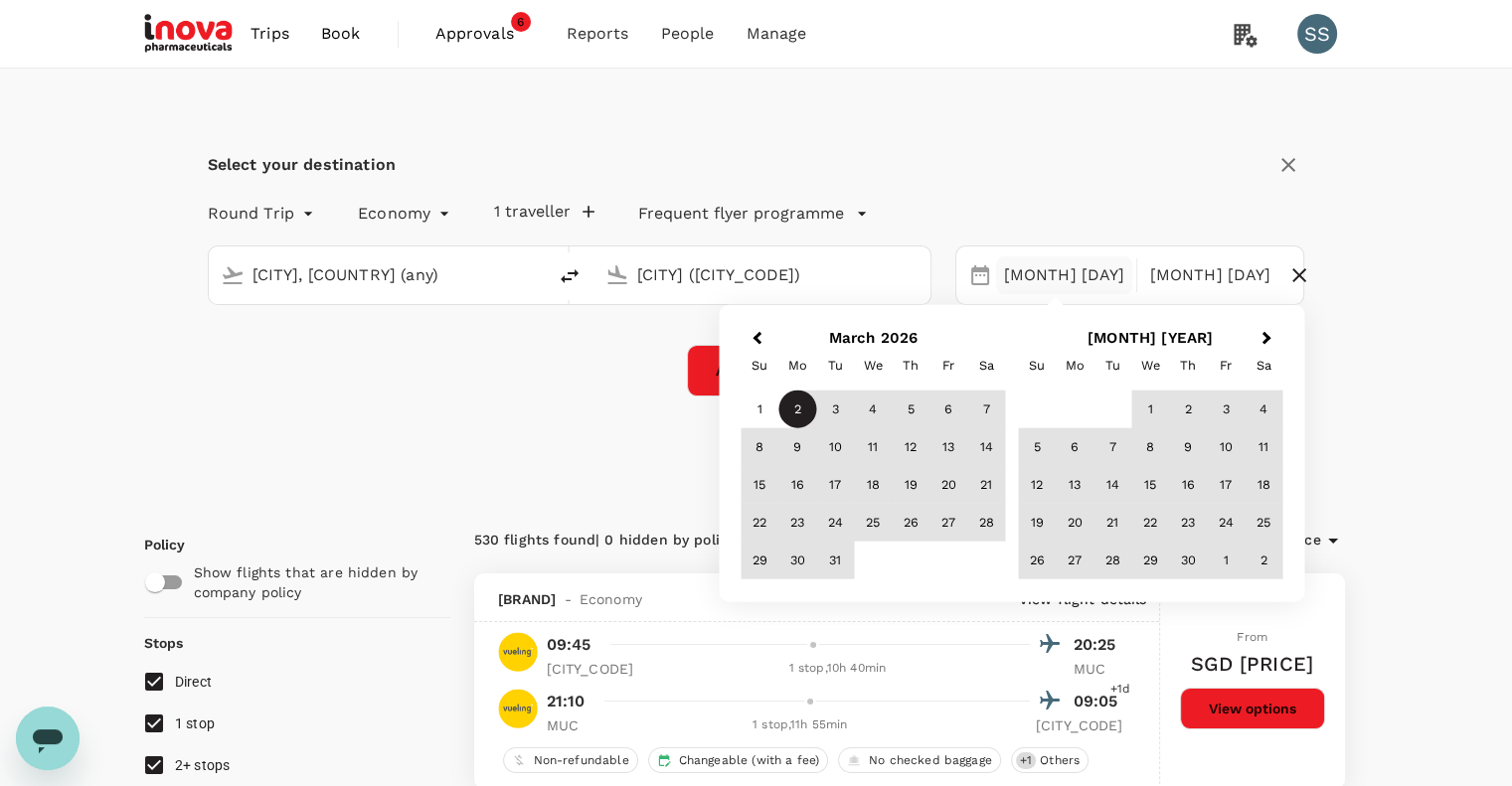 click on "2" at bounding box center (797, 409) 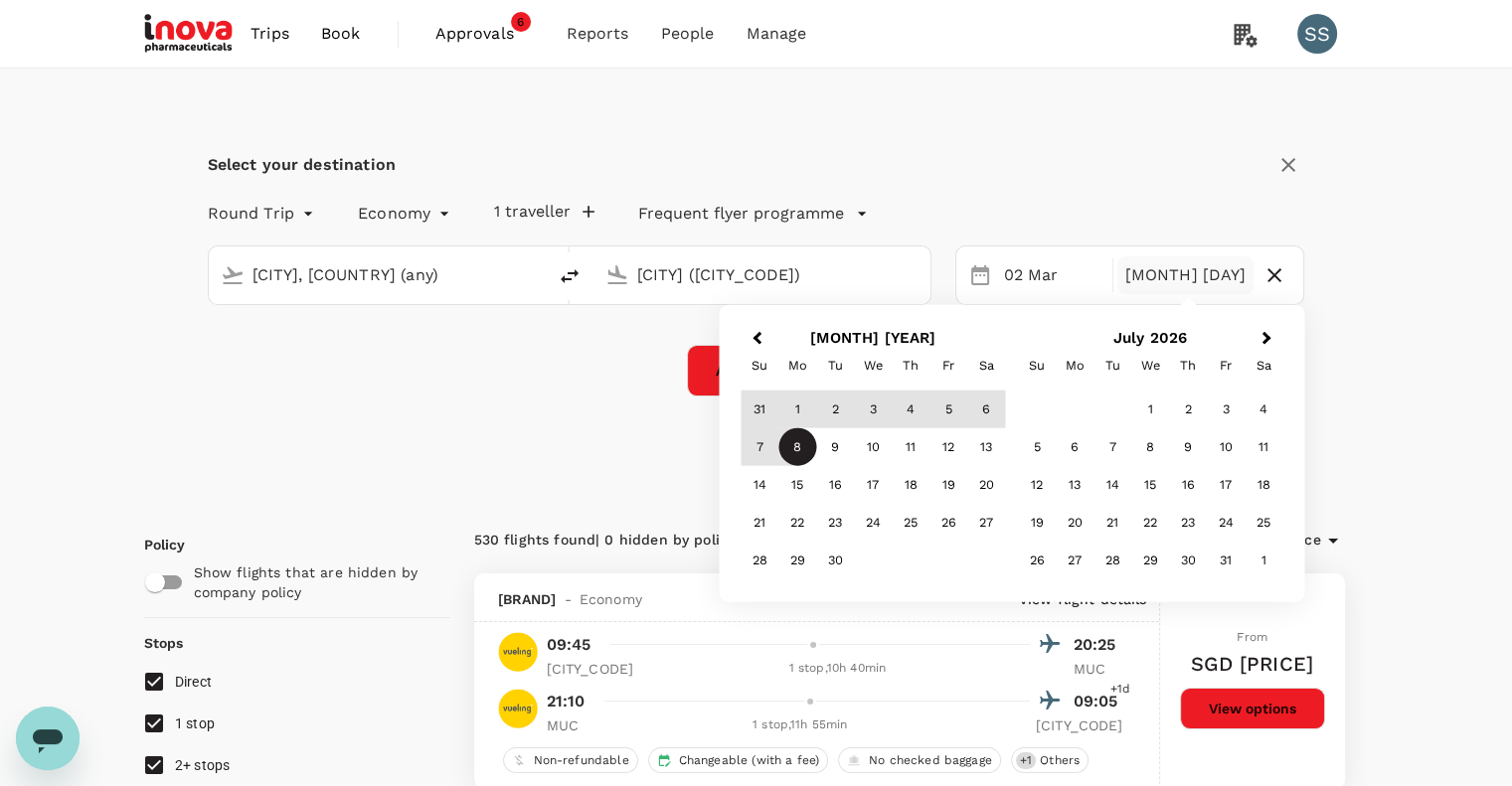 click on "8" at bounding box center (797, 447) 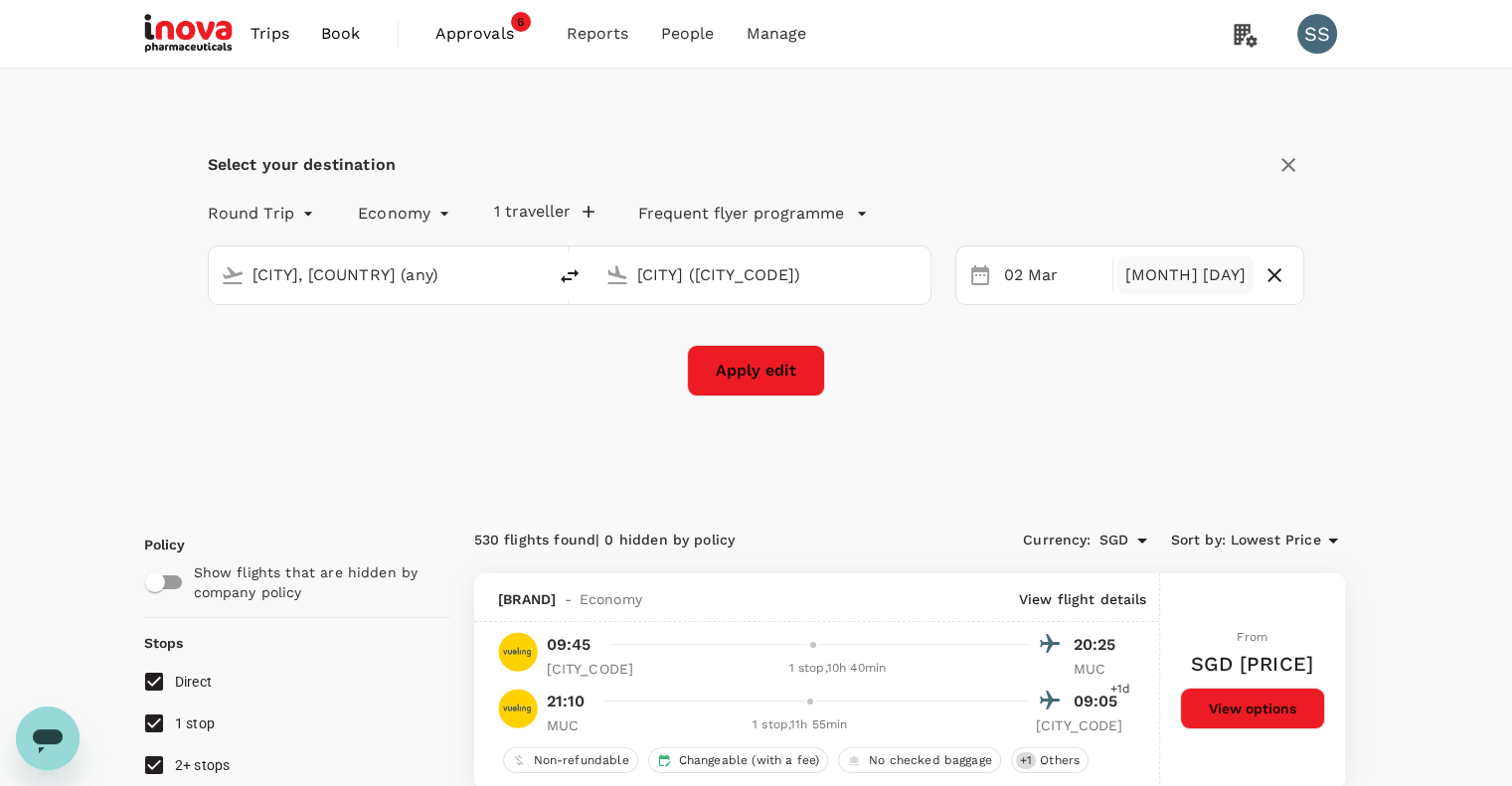 click on "[MONTH] [DAY]" at bounding box center (1186, 275) 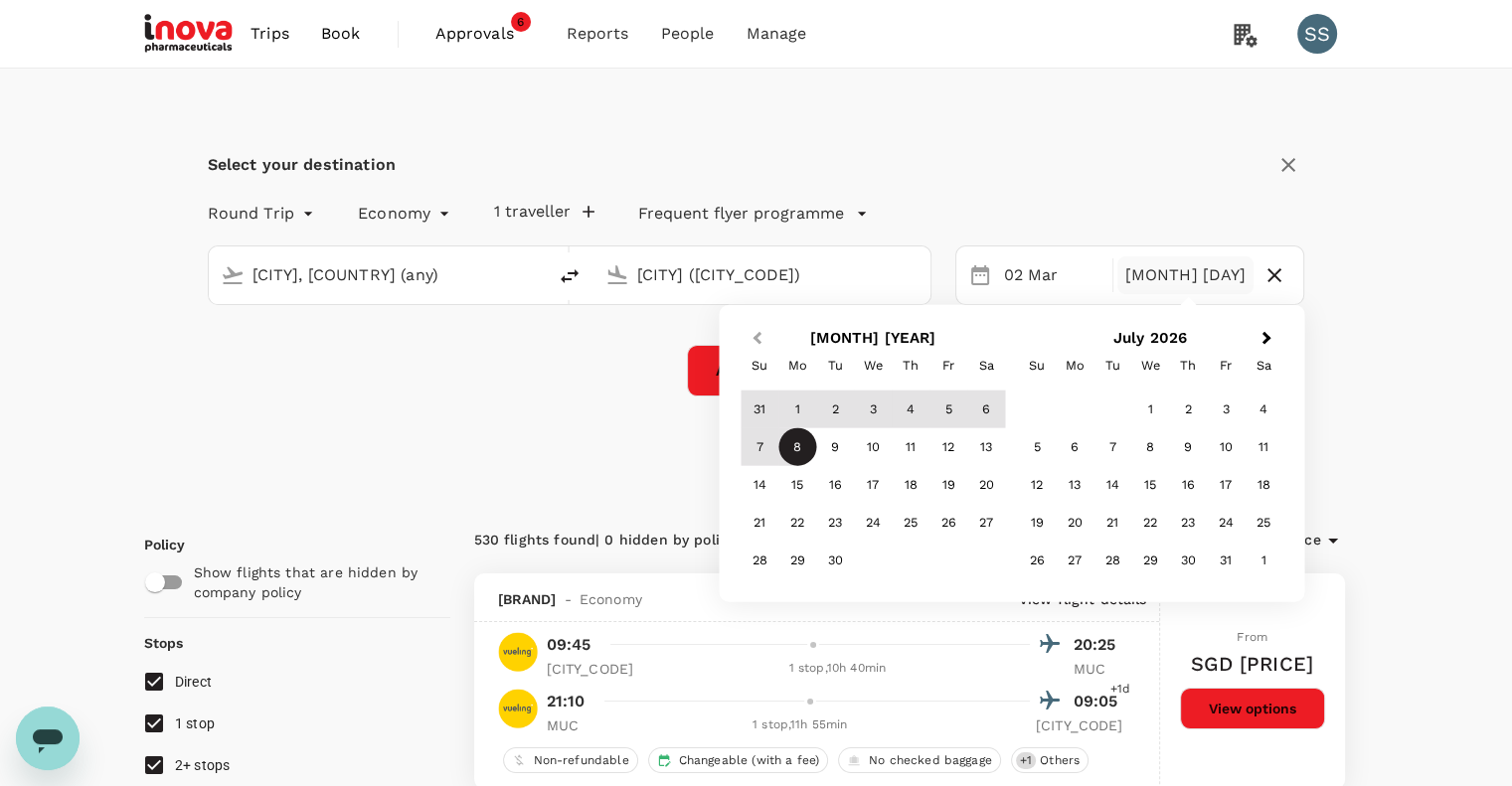 click on "Previous Month" at bounding box center [756, 338] 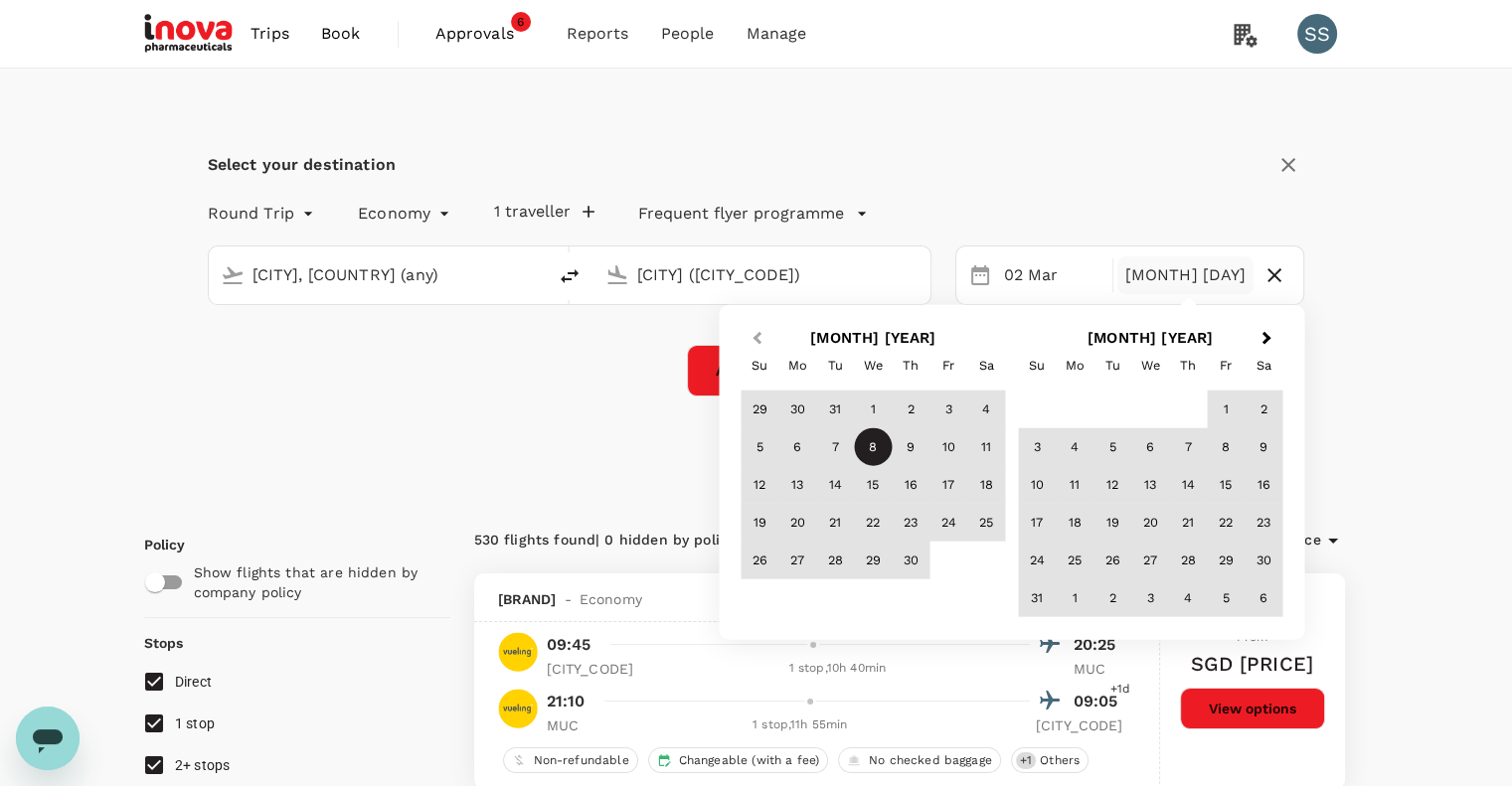 click on "Previous Month" at bounding box center (756, 338) 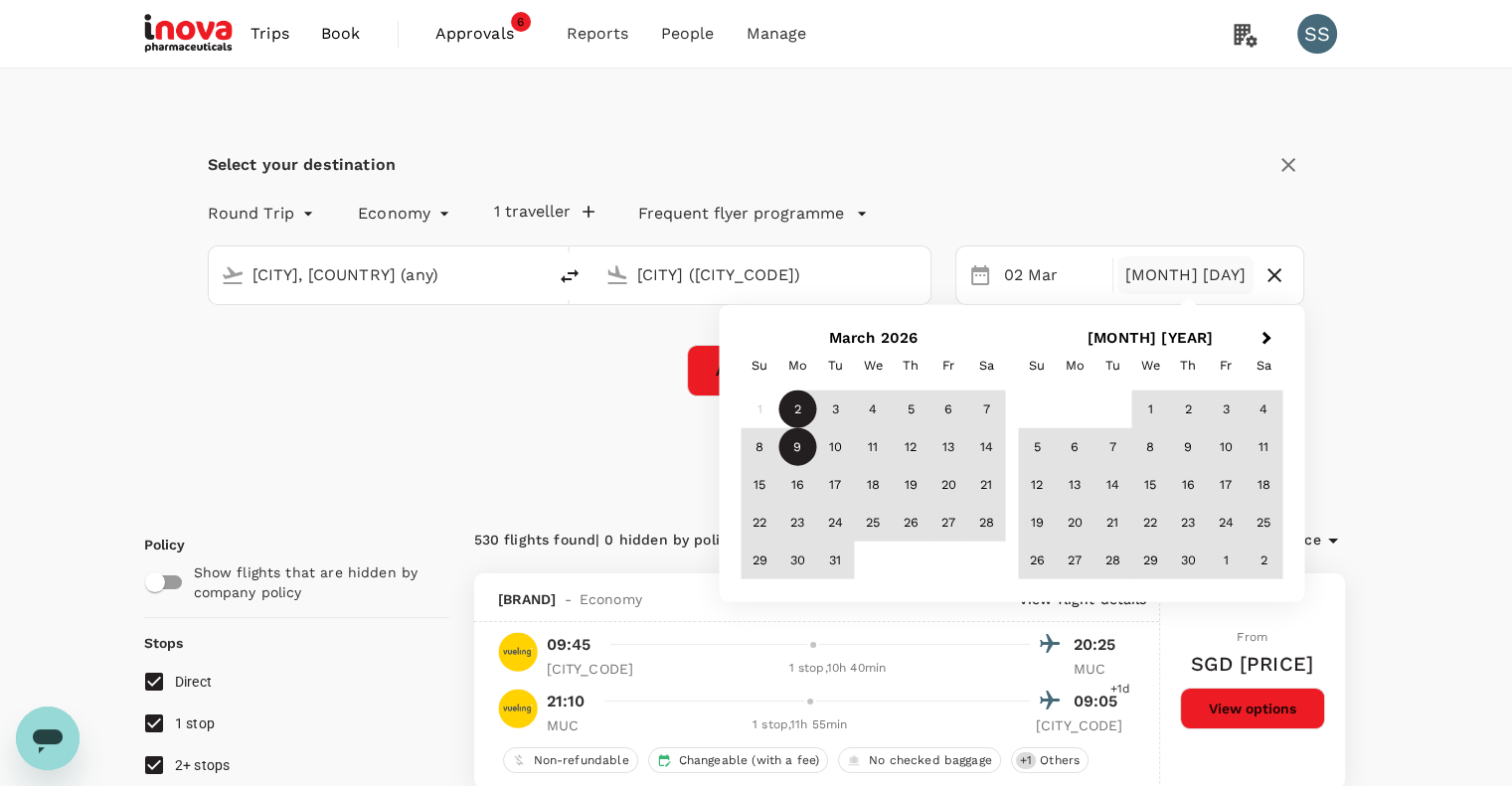 click on "9" at bounding box center [797, 447] 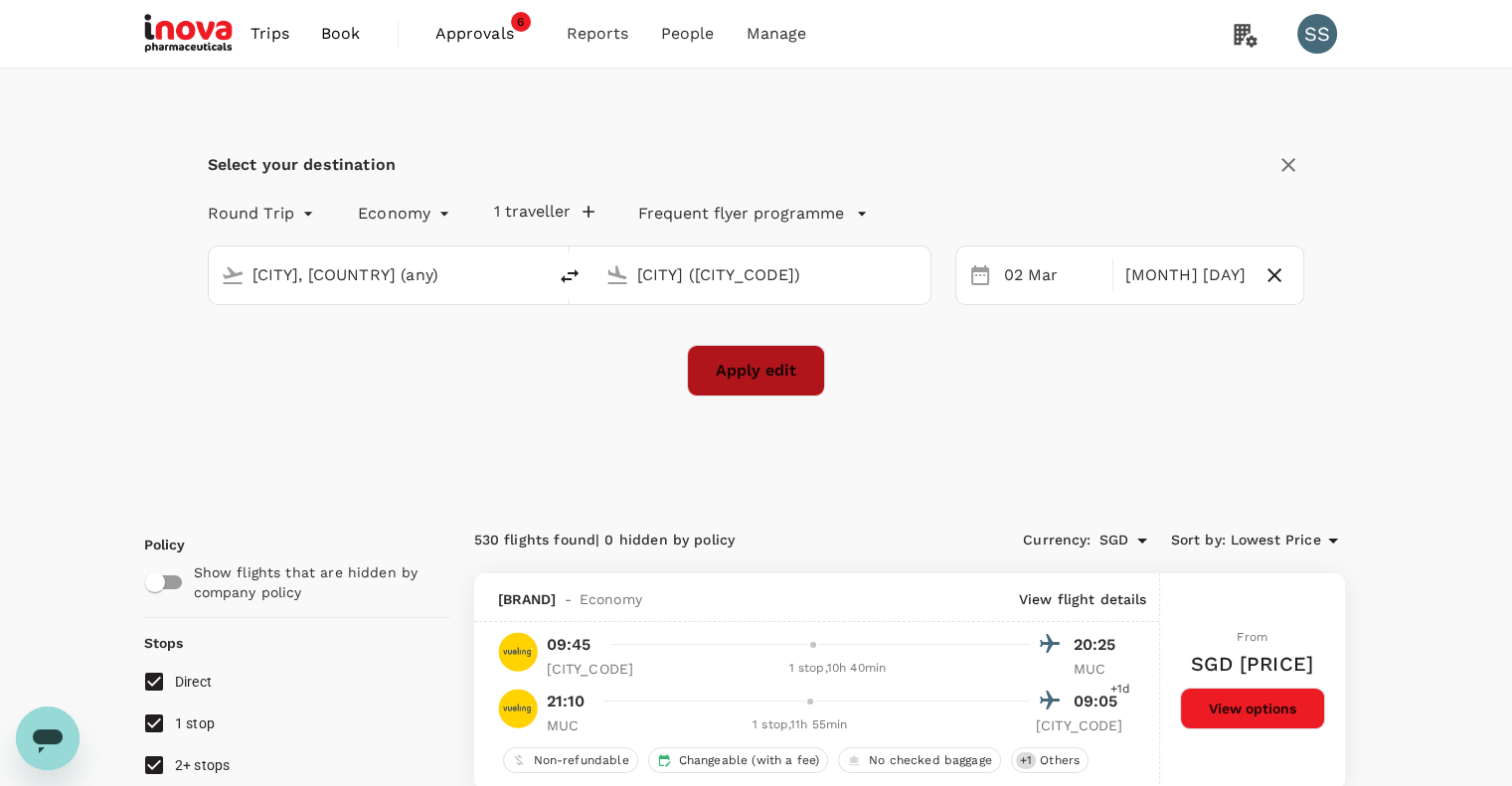 click on "Apply edit" at bounding box center [756, 371] 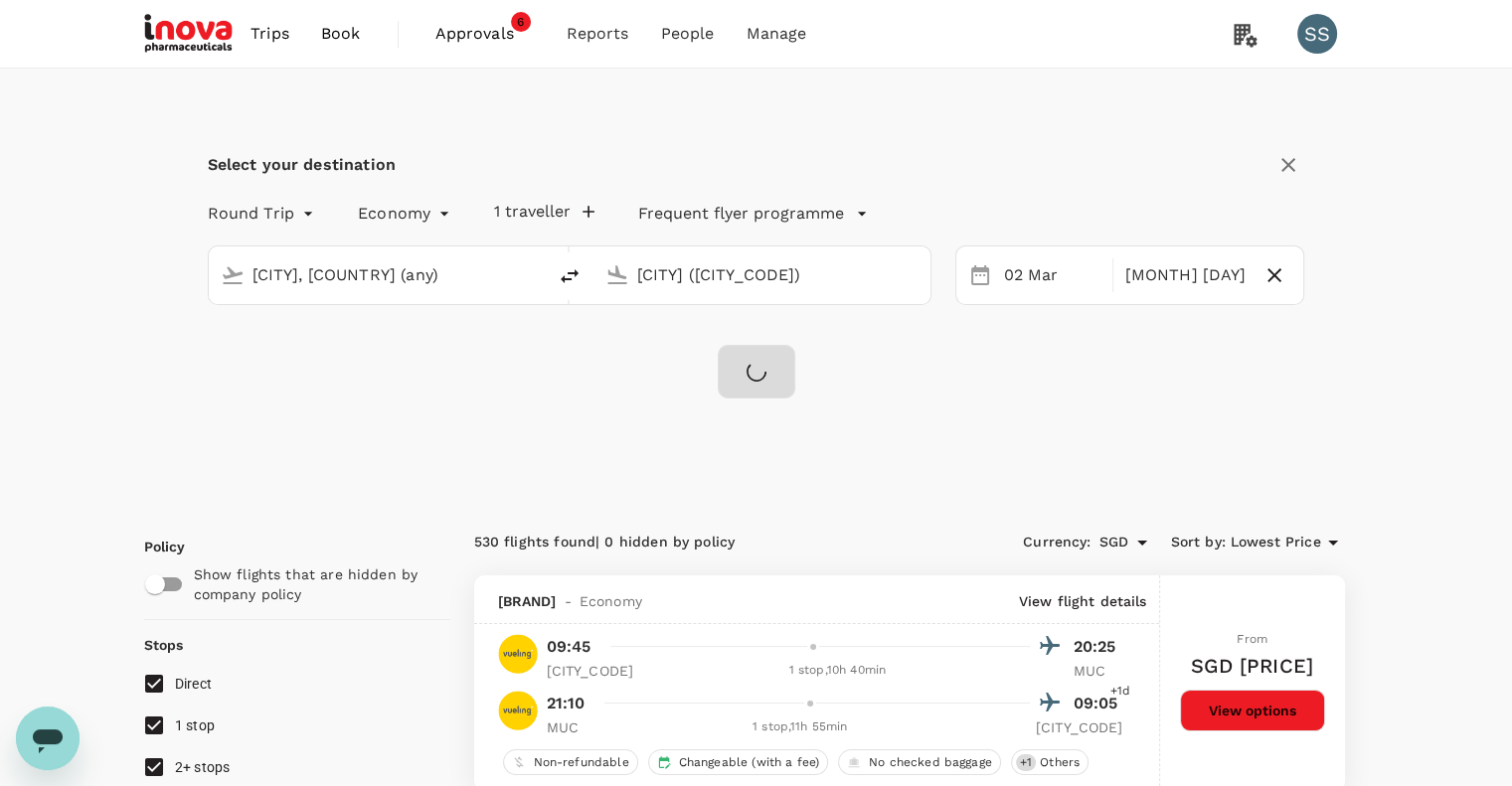 checkbox on "false" 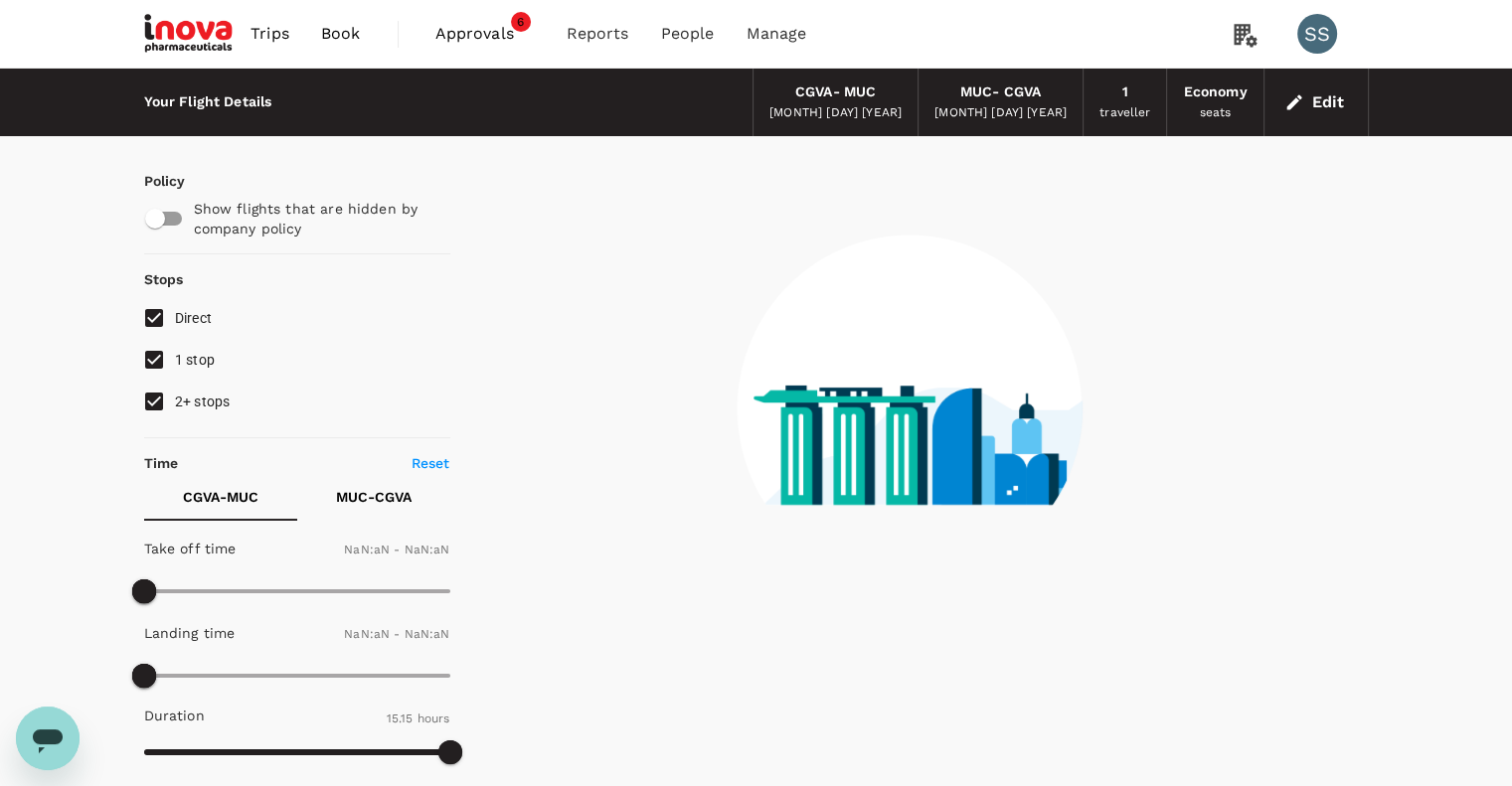 type on "1440" 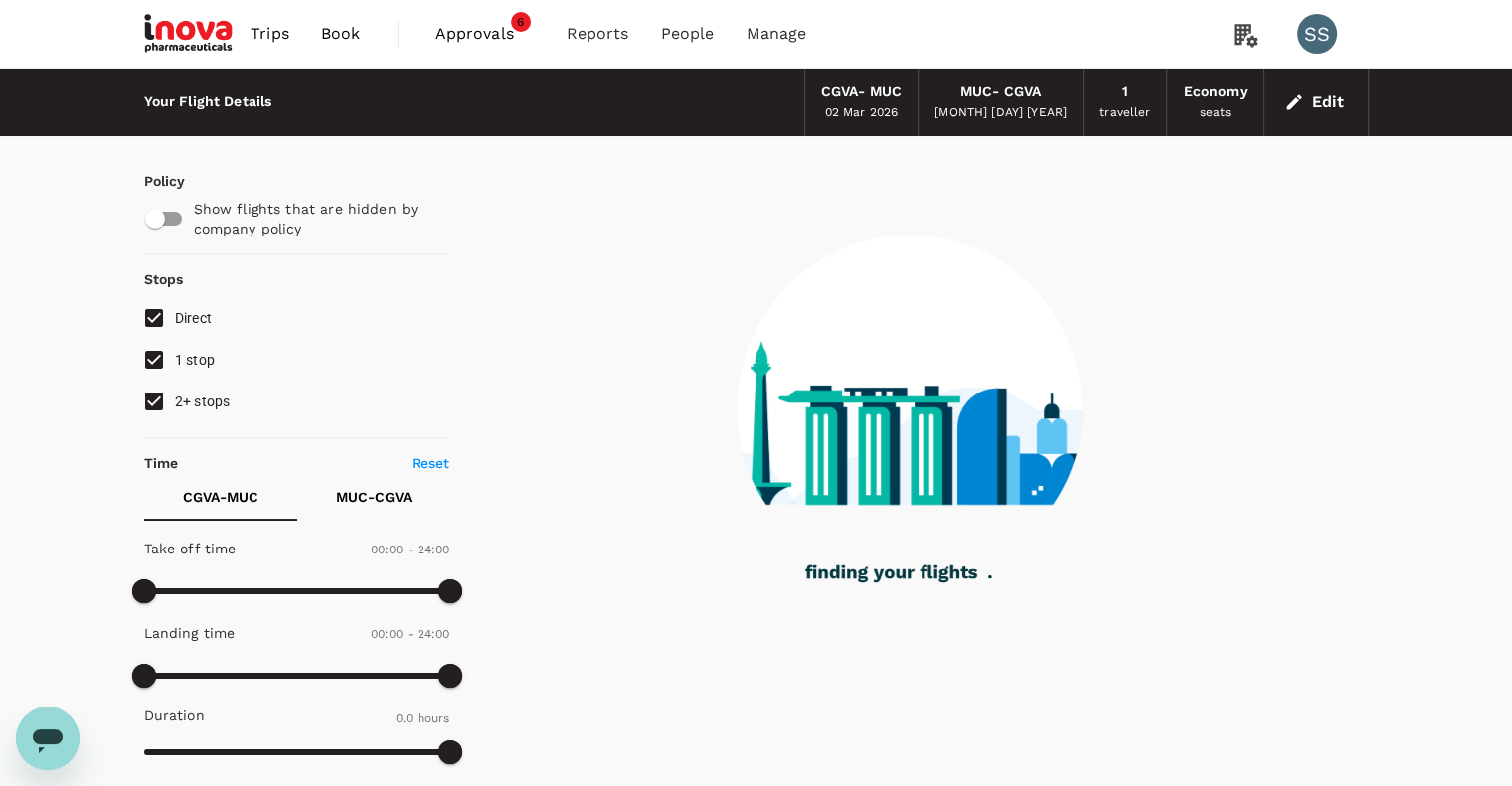 type on "[POSTAL_CODE]" 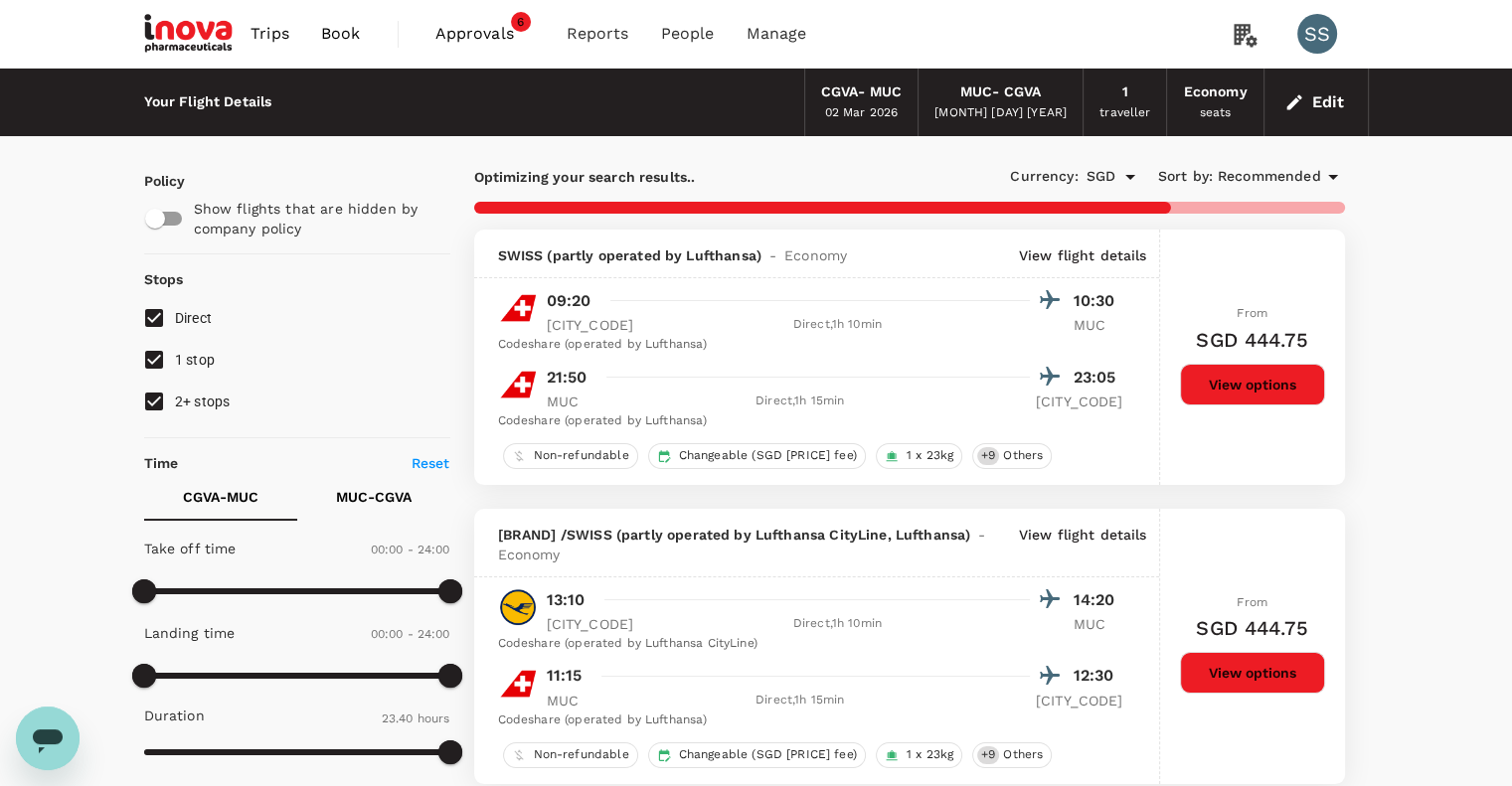 click on "Recommended" at bounding box center (1269, 177) 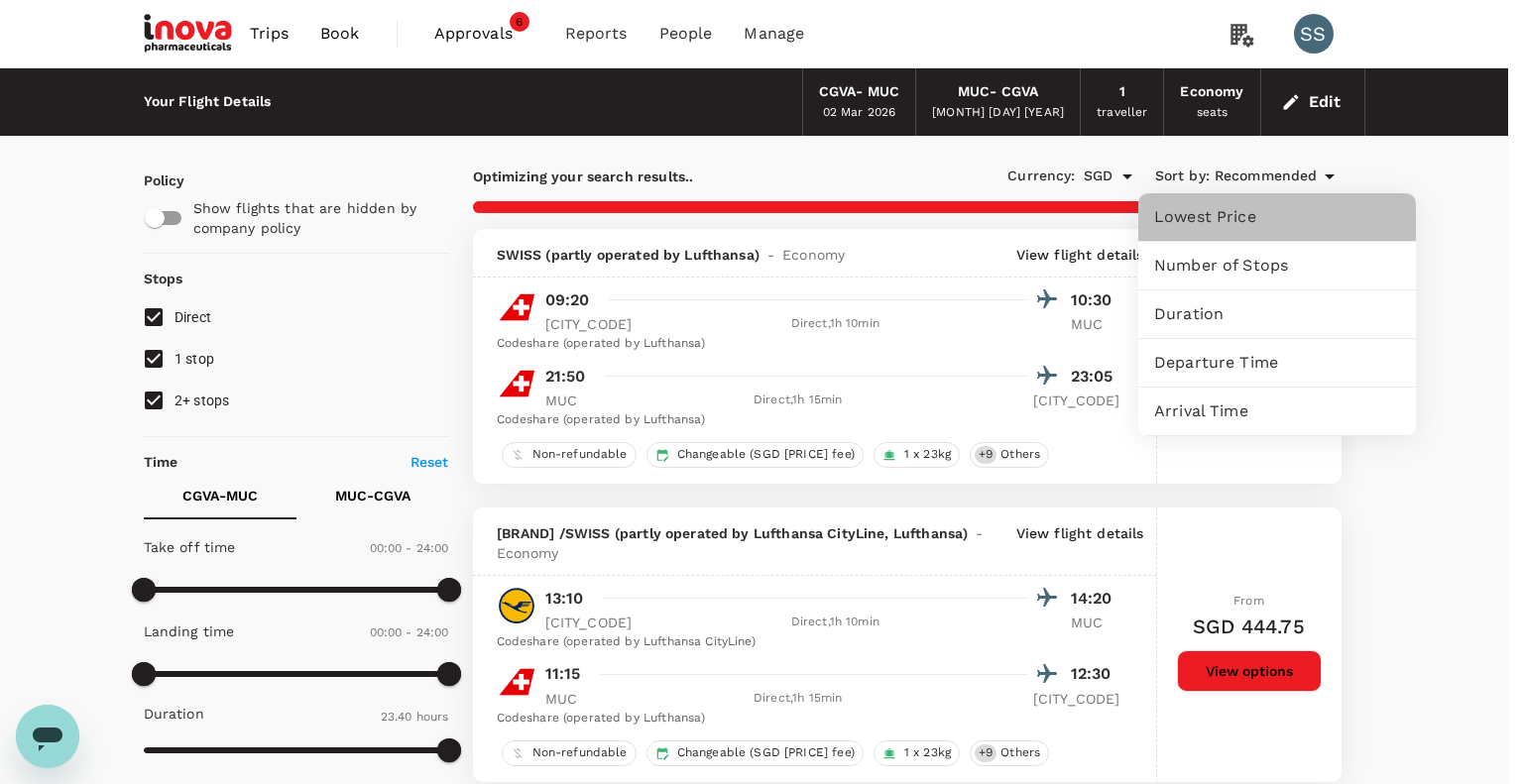 click on "Lowest Price" at bounding box center [1277, 217] 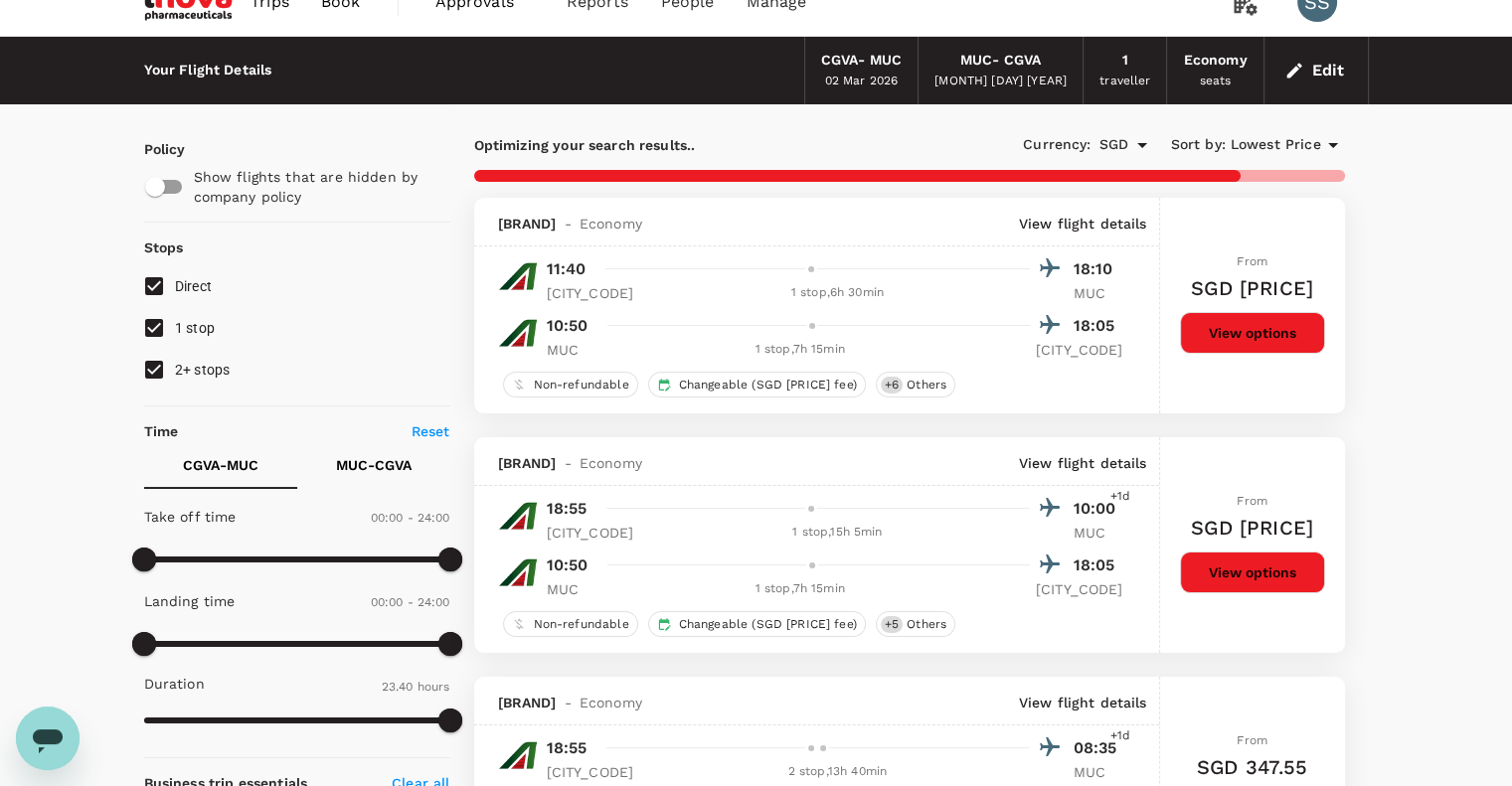 scroll, scrollTop: 0, scrollLeft: 0, axis: both 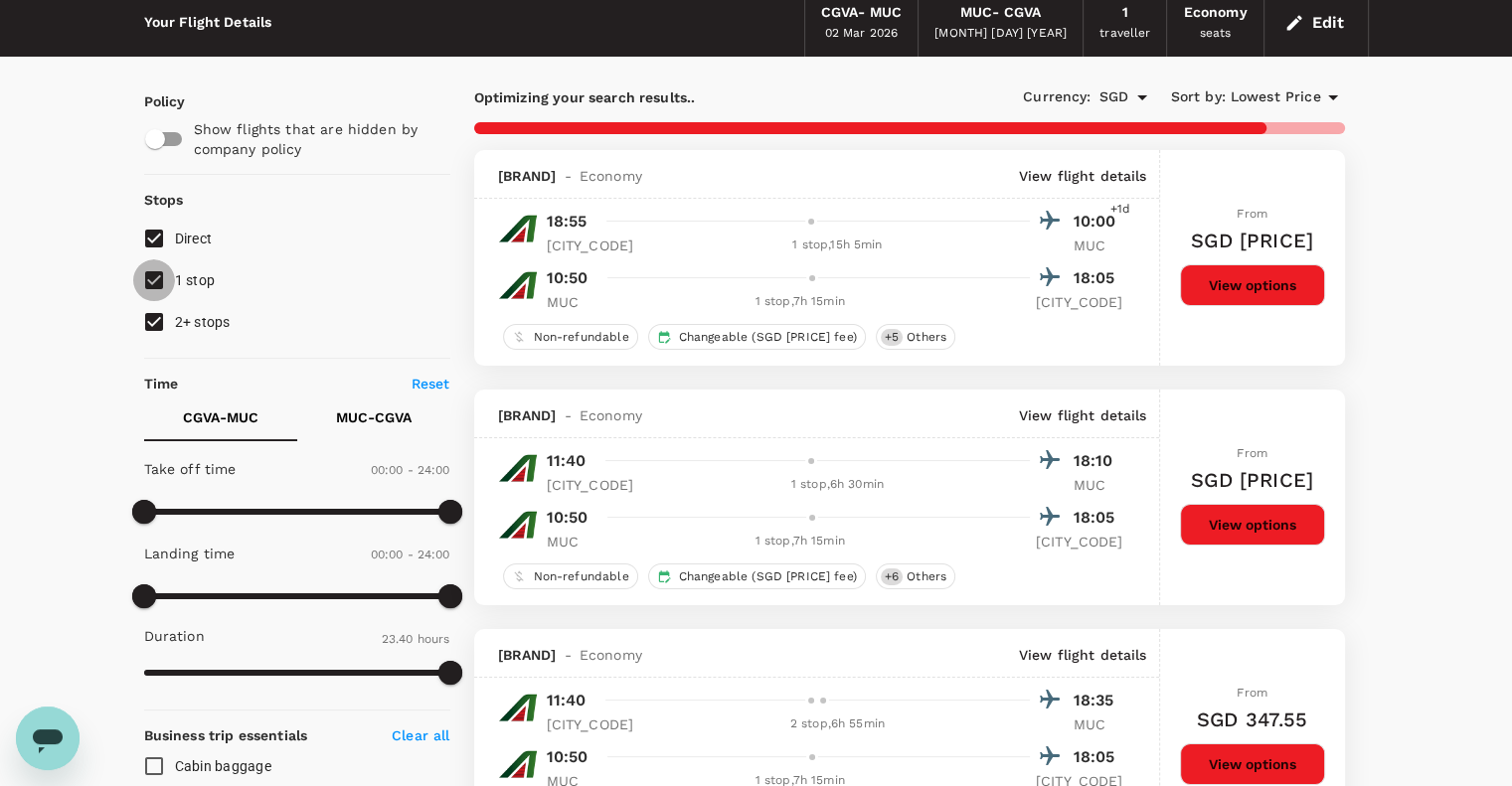 click on "1 stop" at bounding box center [154, 280] 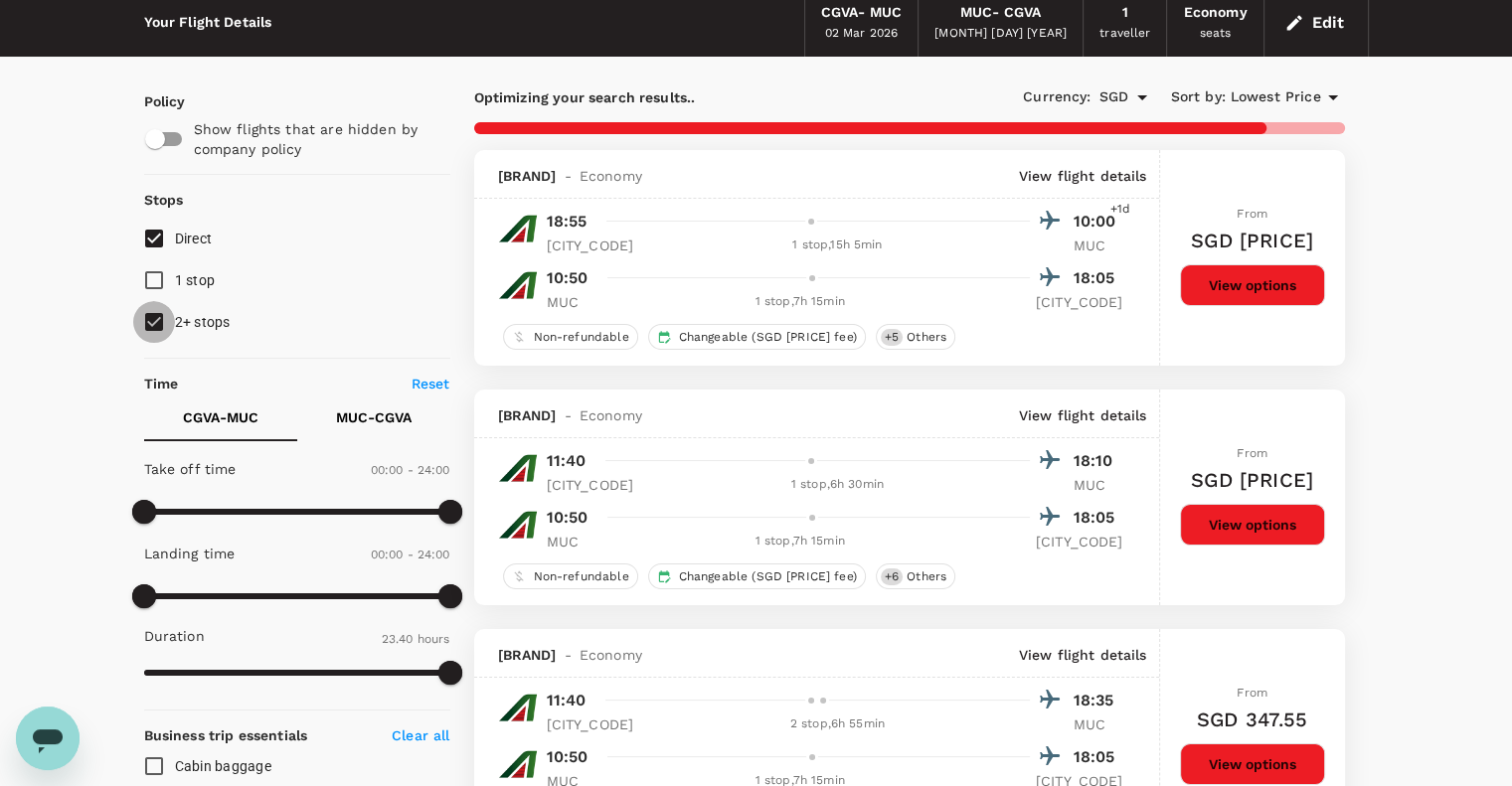 click on "2+ stops" at bounding box center (154, 322) 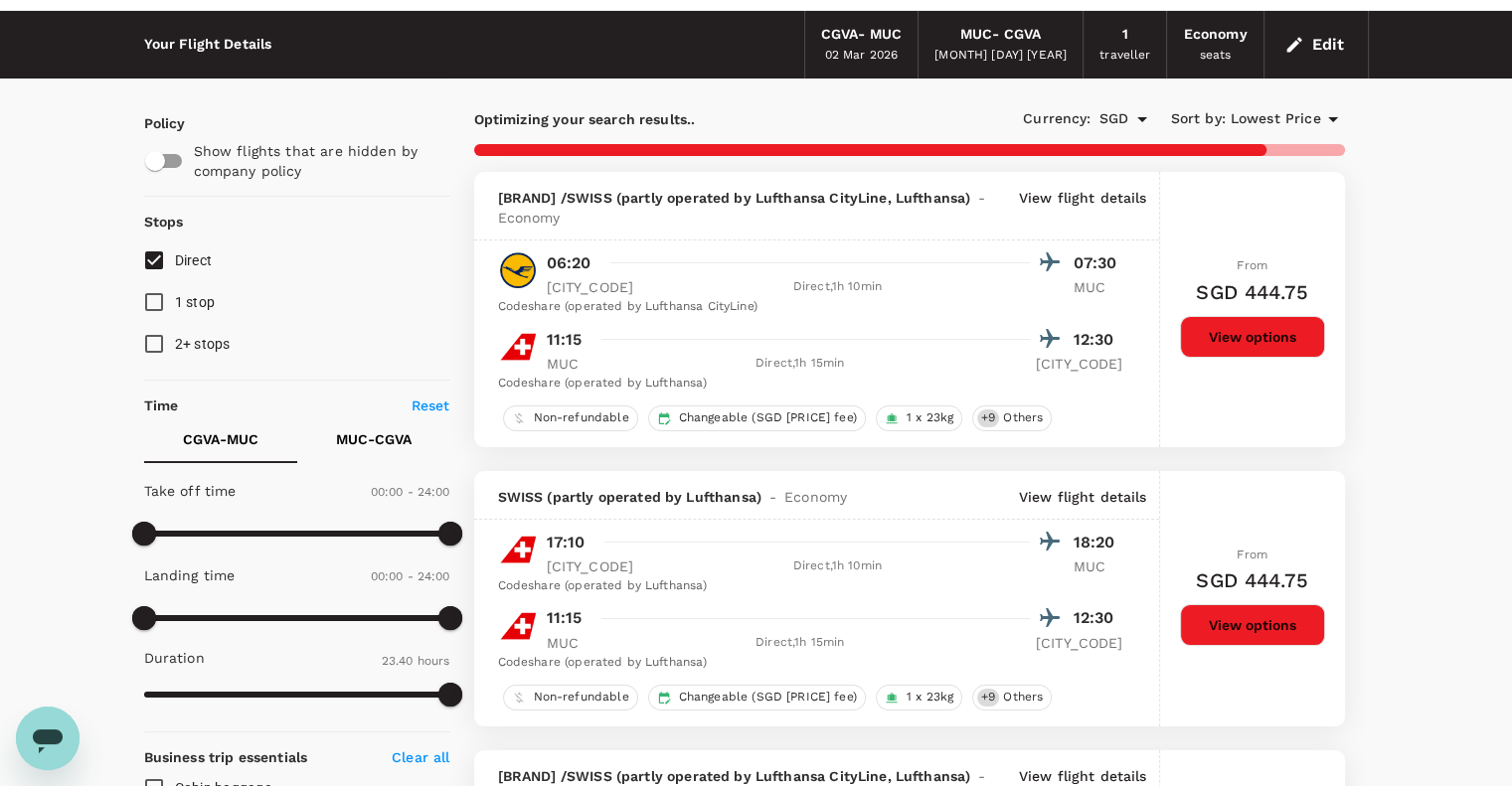 scroll, scrollTop: 40, scrollLeft: 0, axis: vertical 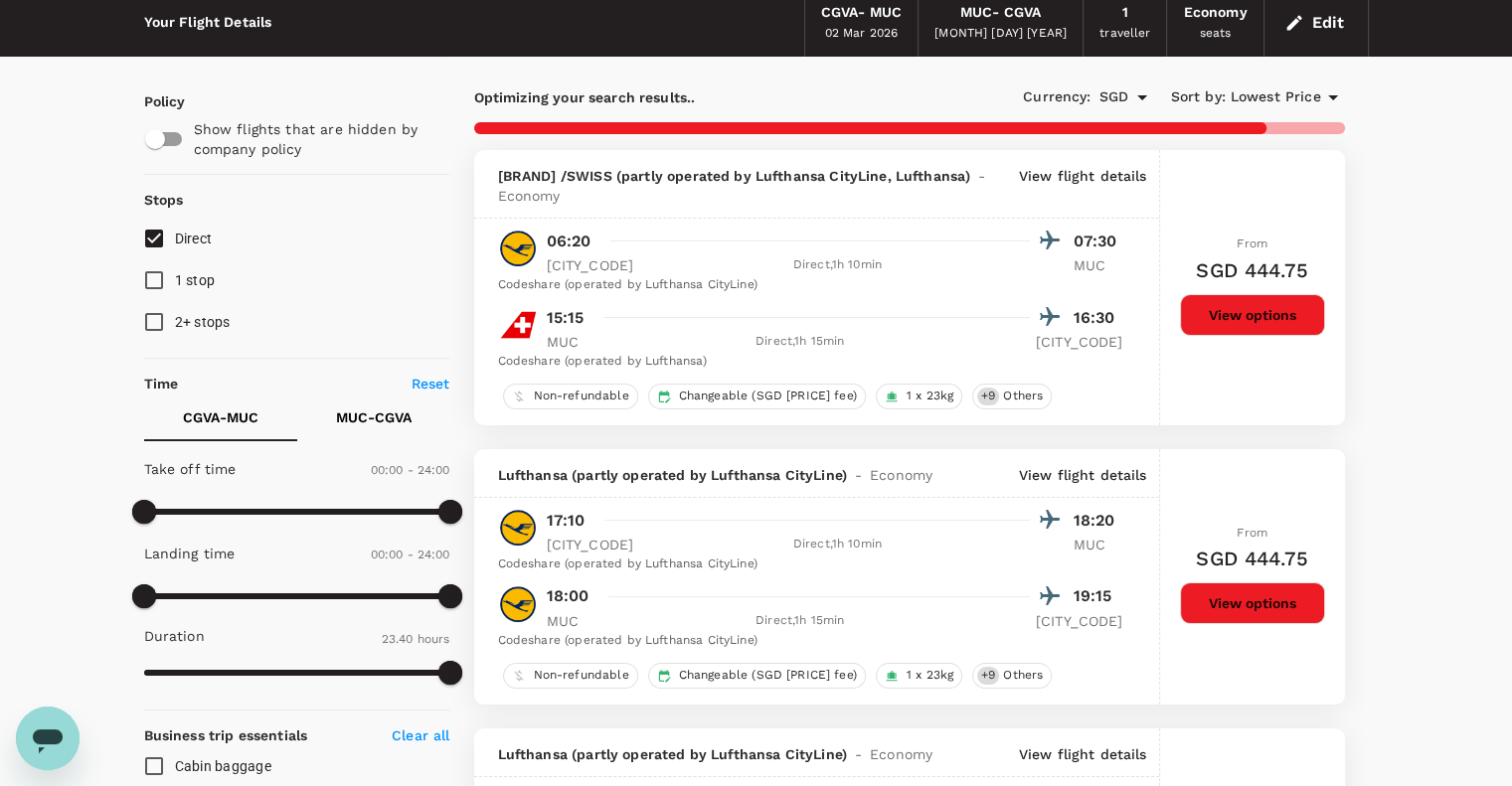 click on "02 Mar 2026" at bounding box center [862, 34] 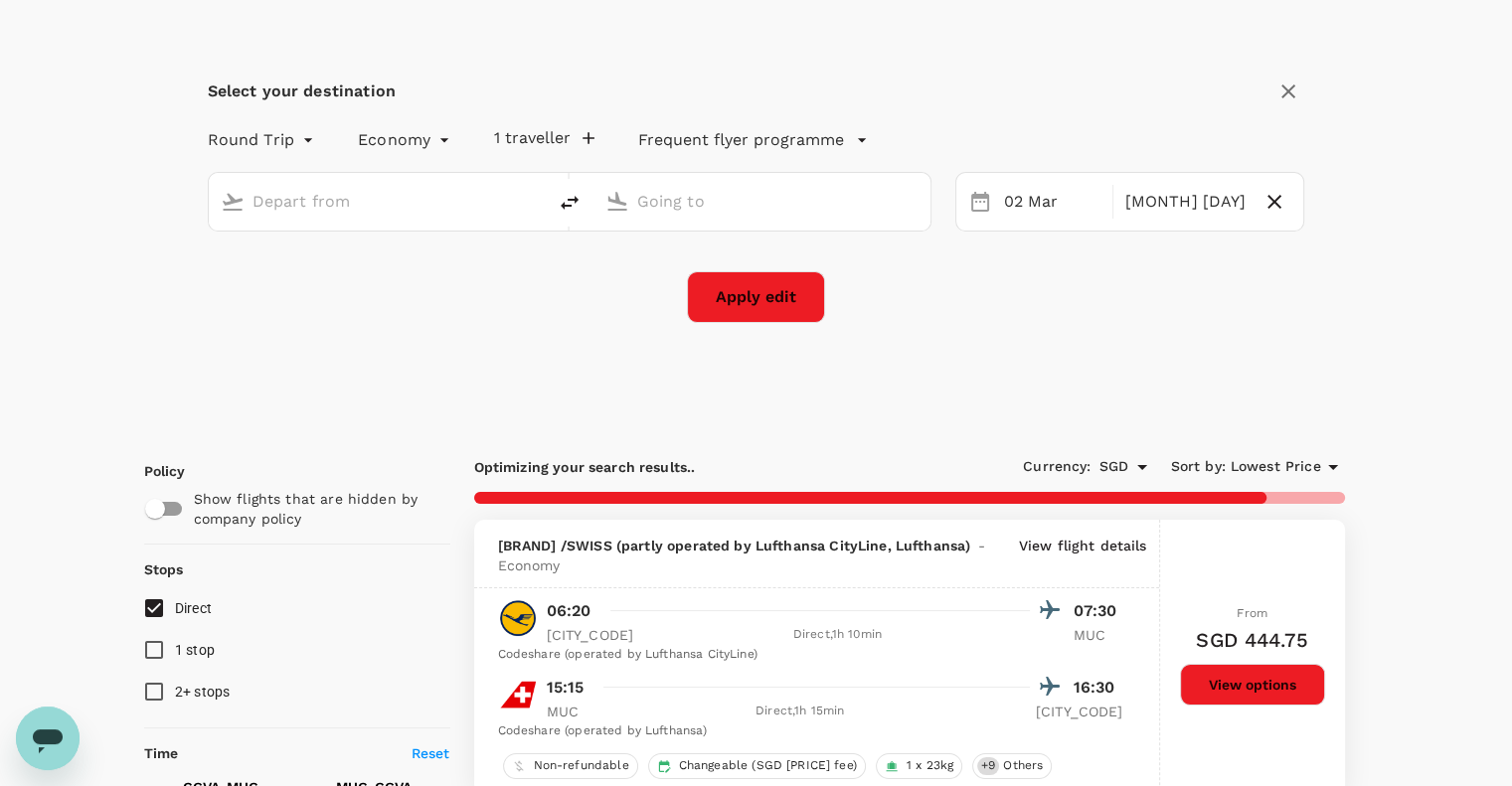 scroll, scrollTop: 10, scrollLeft: 0, axis: vertical 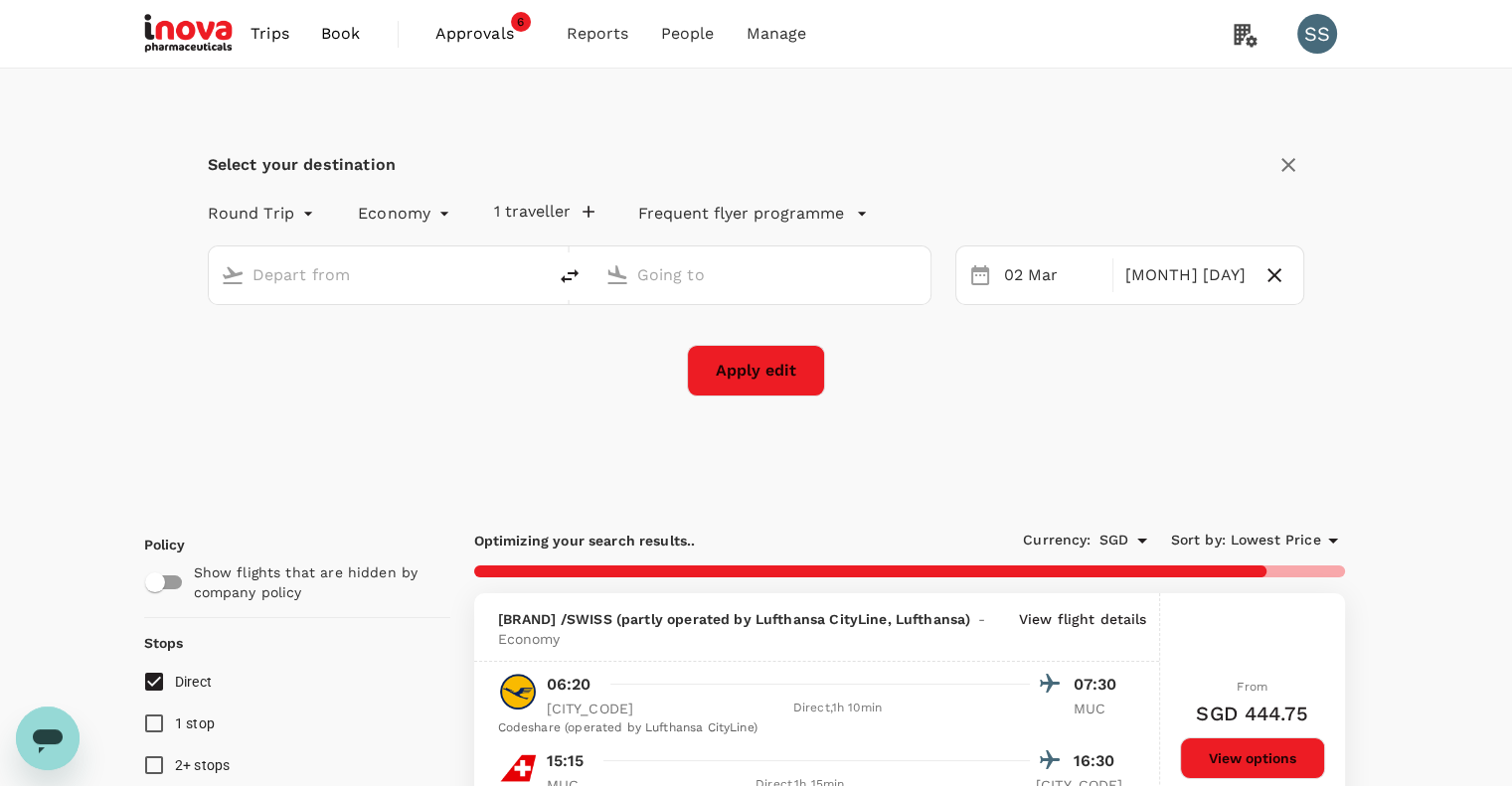 type on "[CITY], [COUNTRY] (any)" 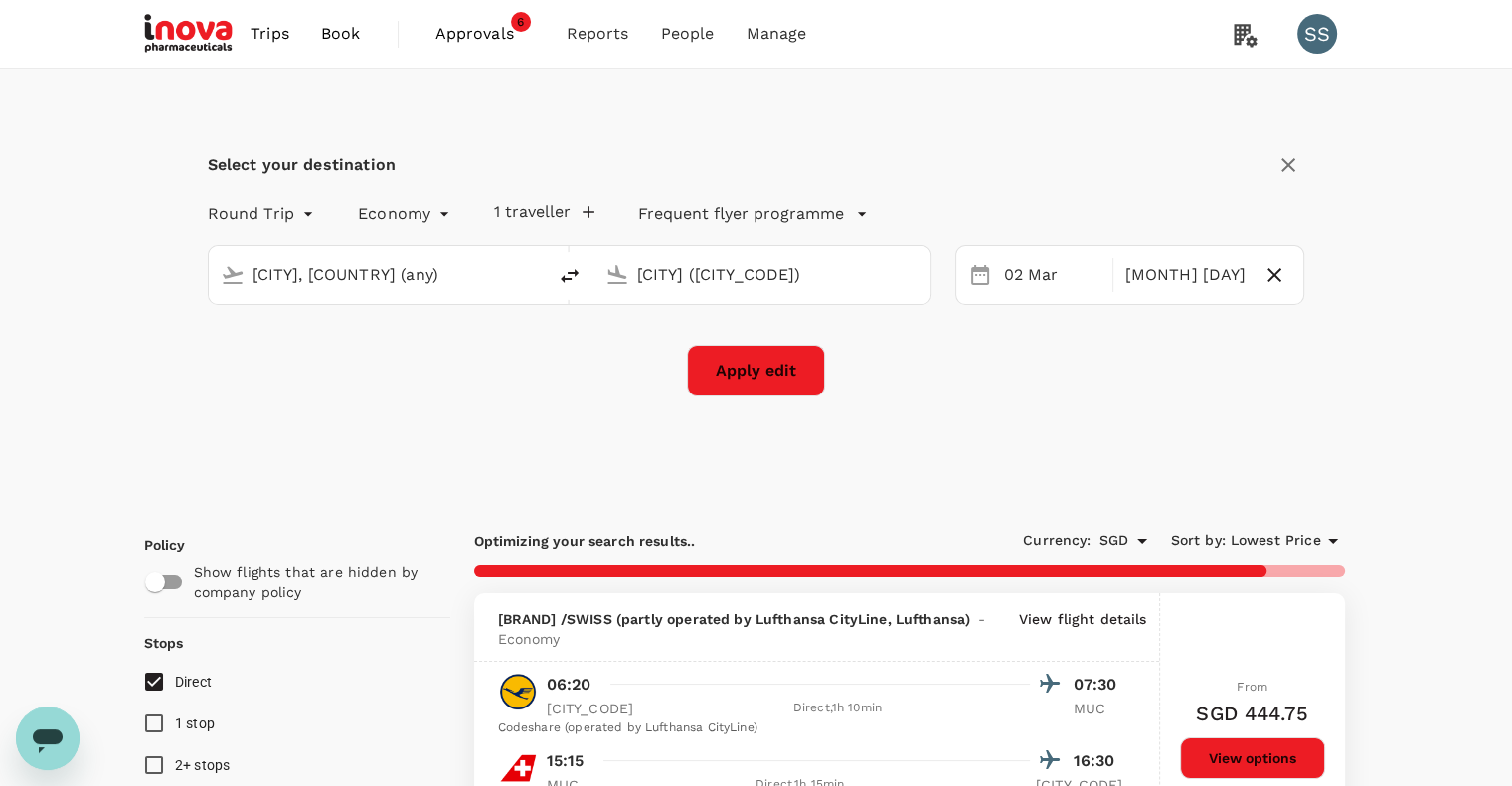 scroll, scrollTop: 0, scrollLeft: 0, axis: both 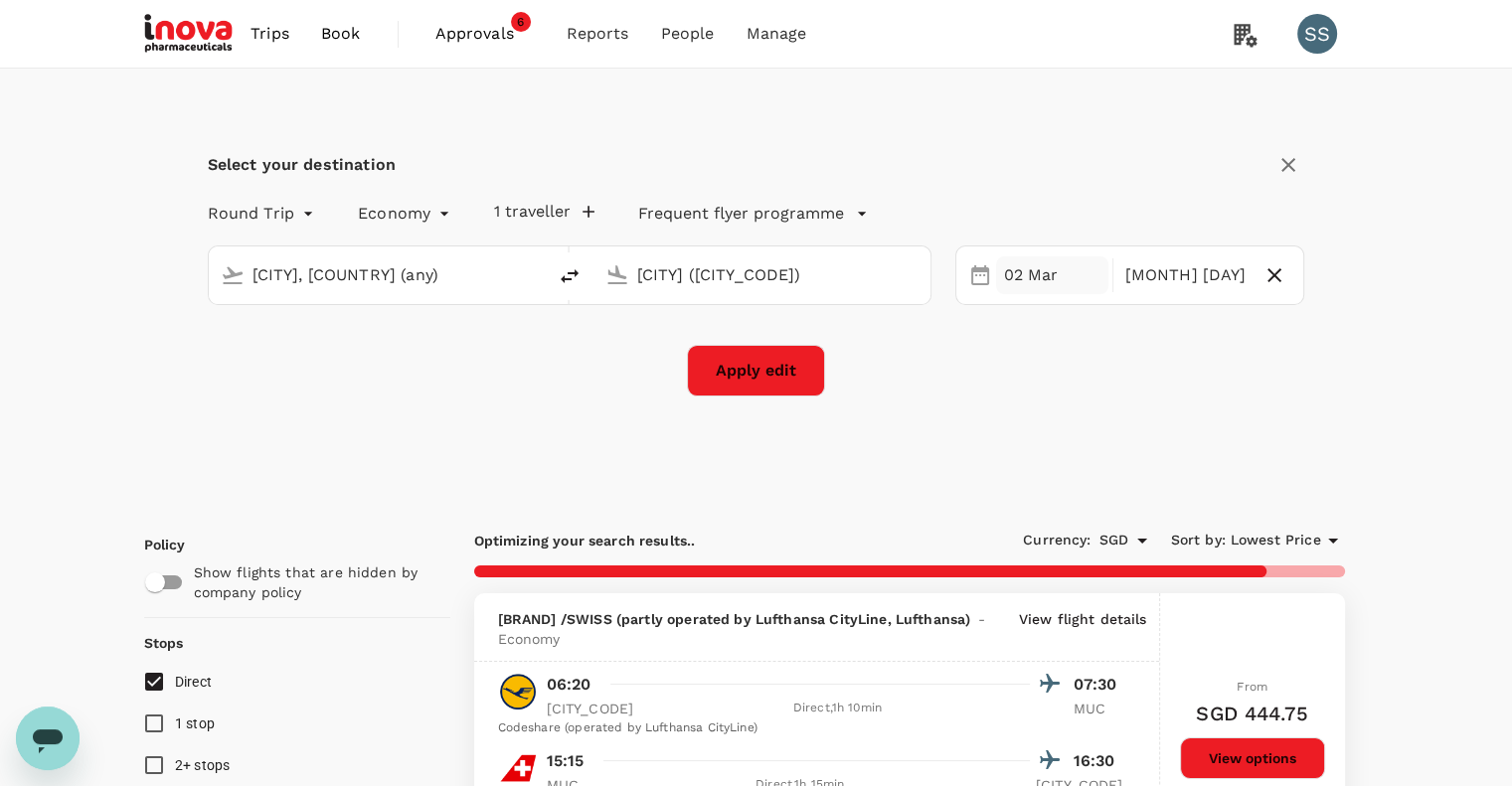 click on "02 Mar" at bounding box center [1052, 275] 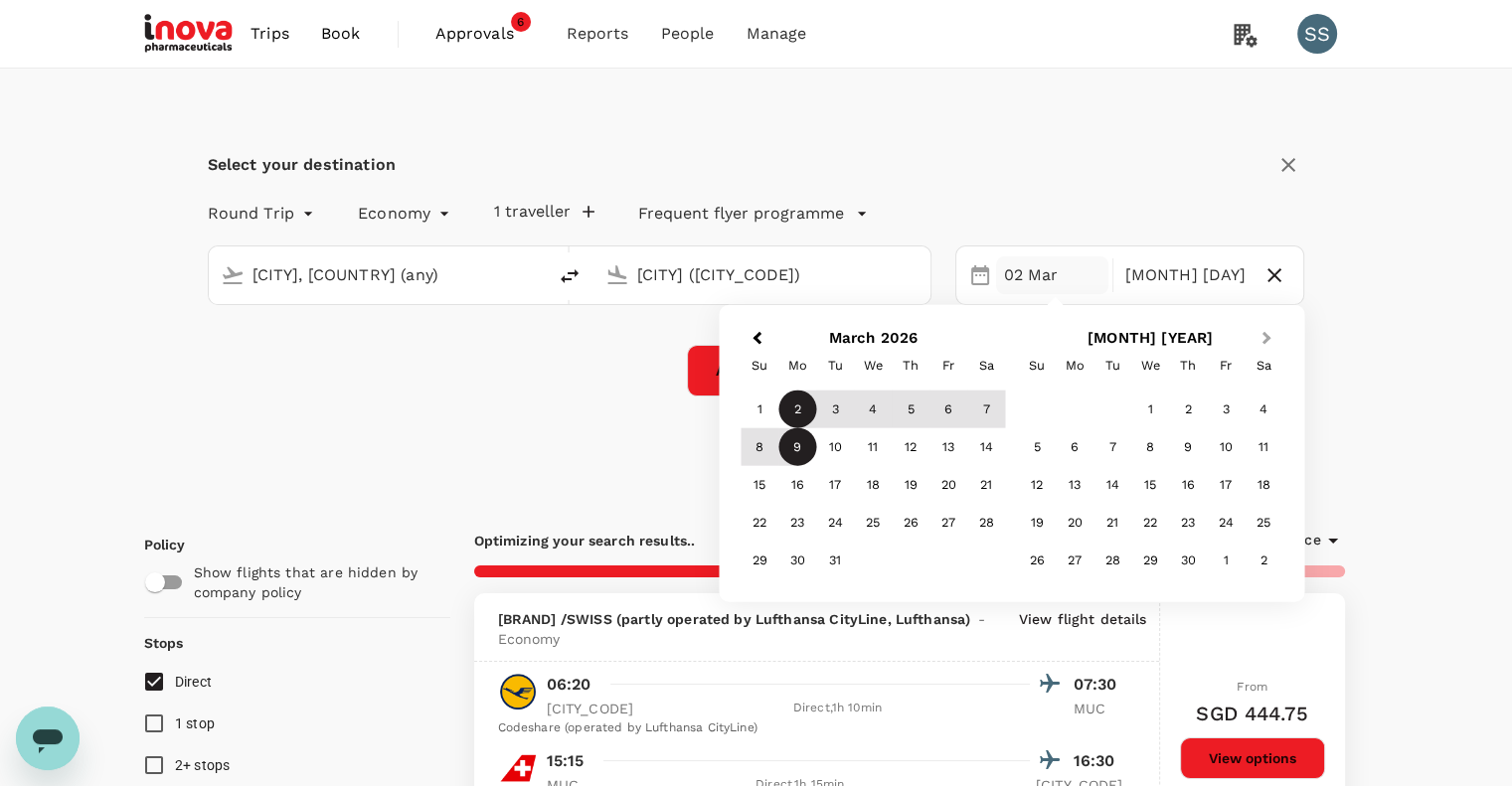click on "Next Month" at bounding box center [1268, 340] 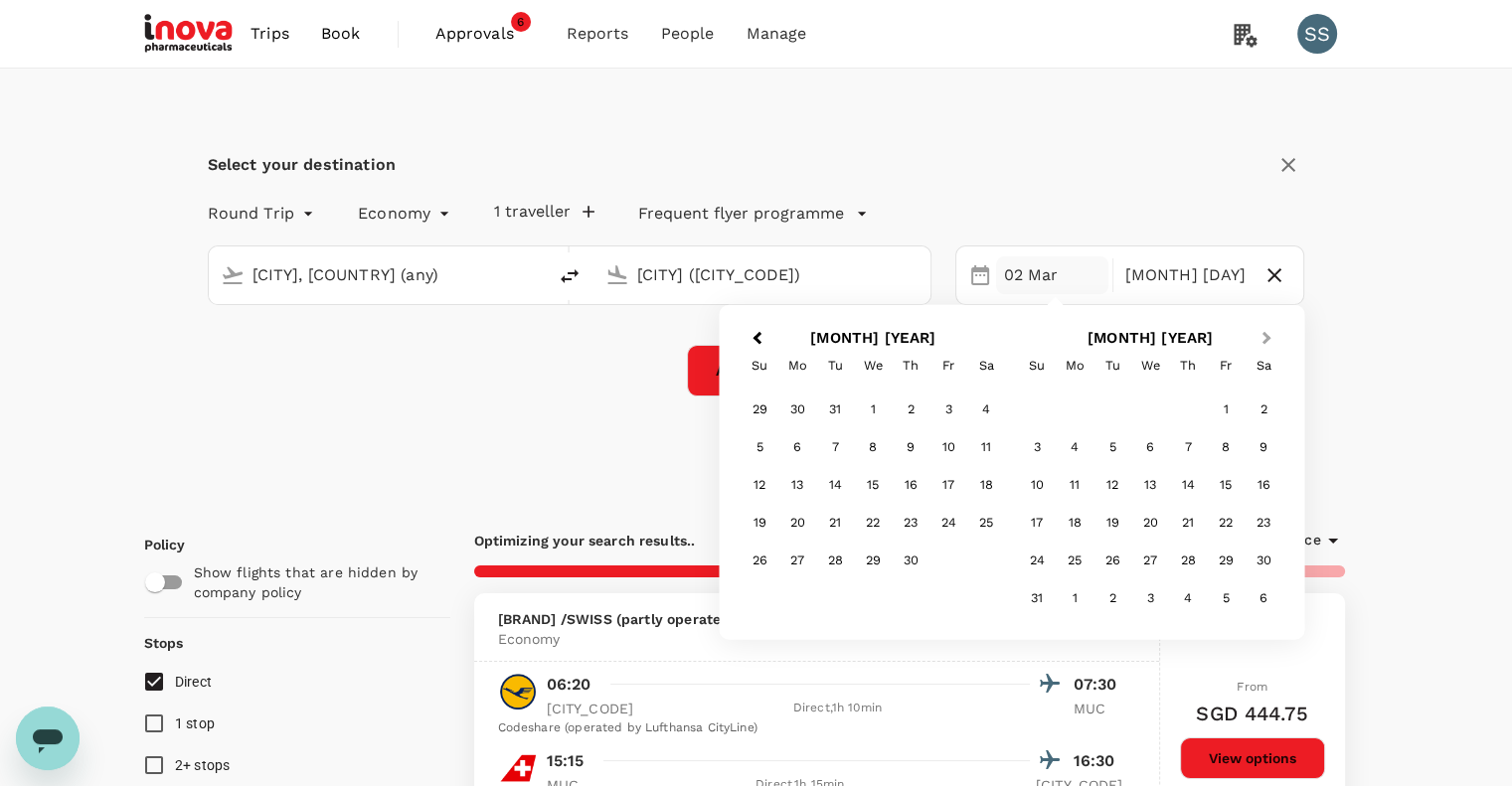click on "Next Month" at bounding box center [1268, 340] 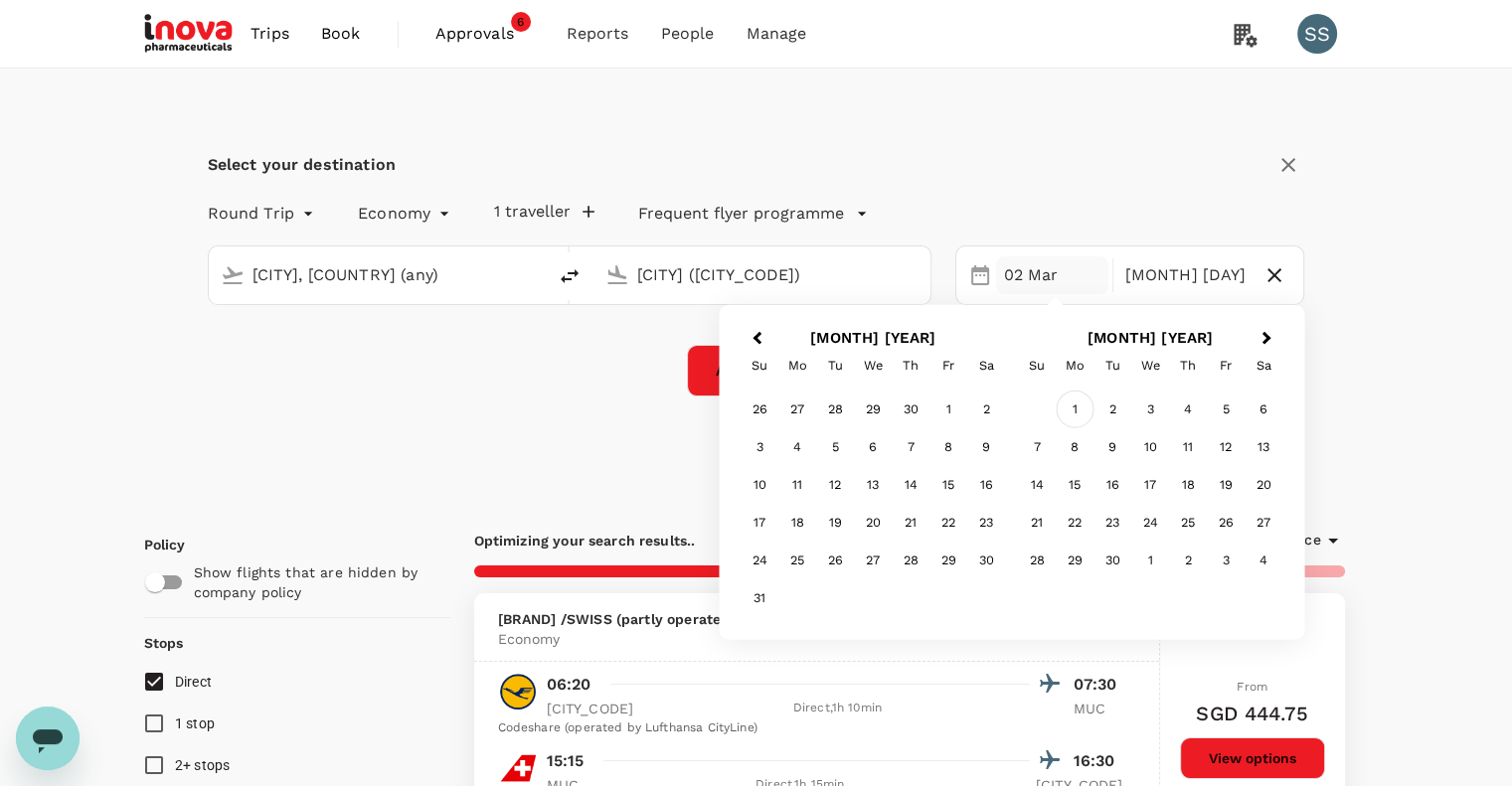 click on "1" at bounding box center [1075, 409] 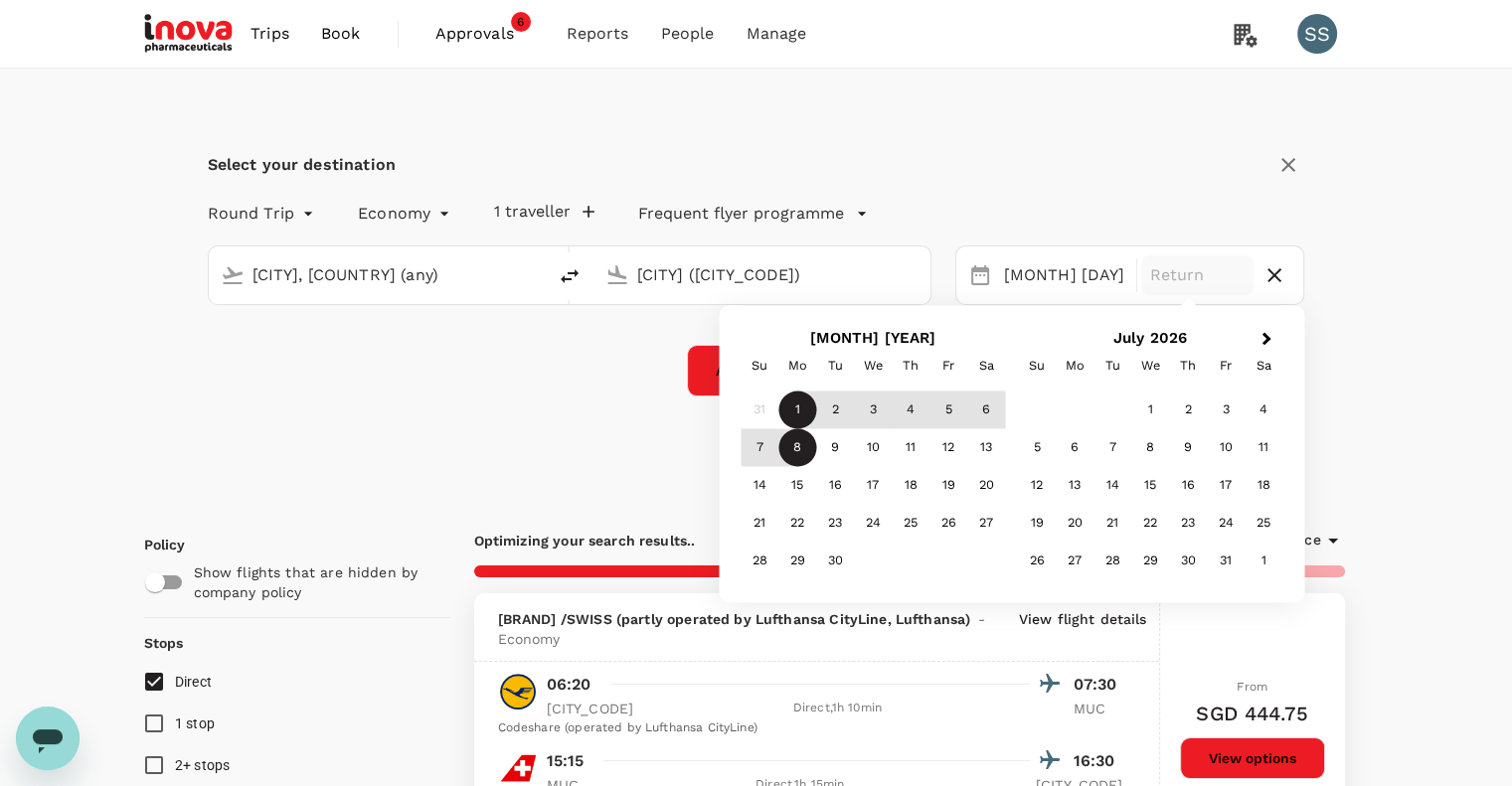 click on "8" at bounding box center (797, 448) 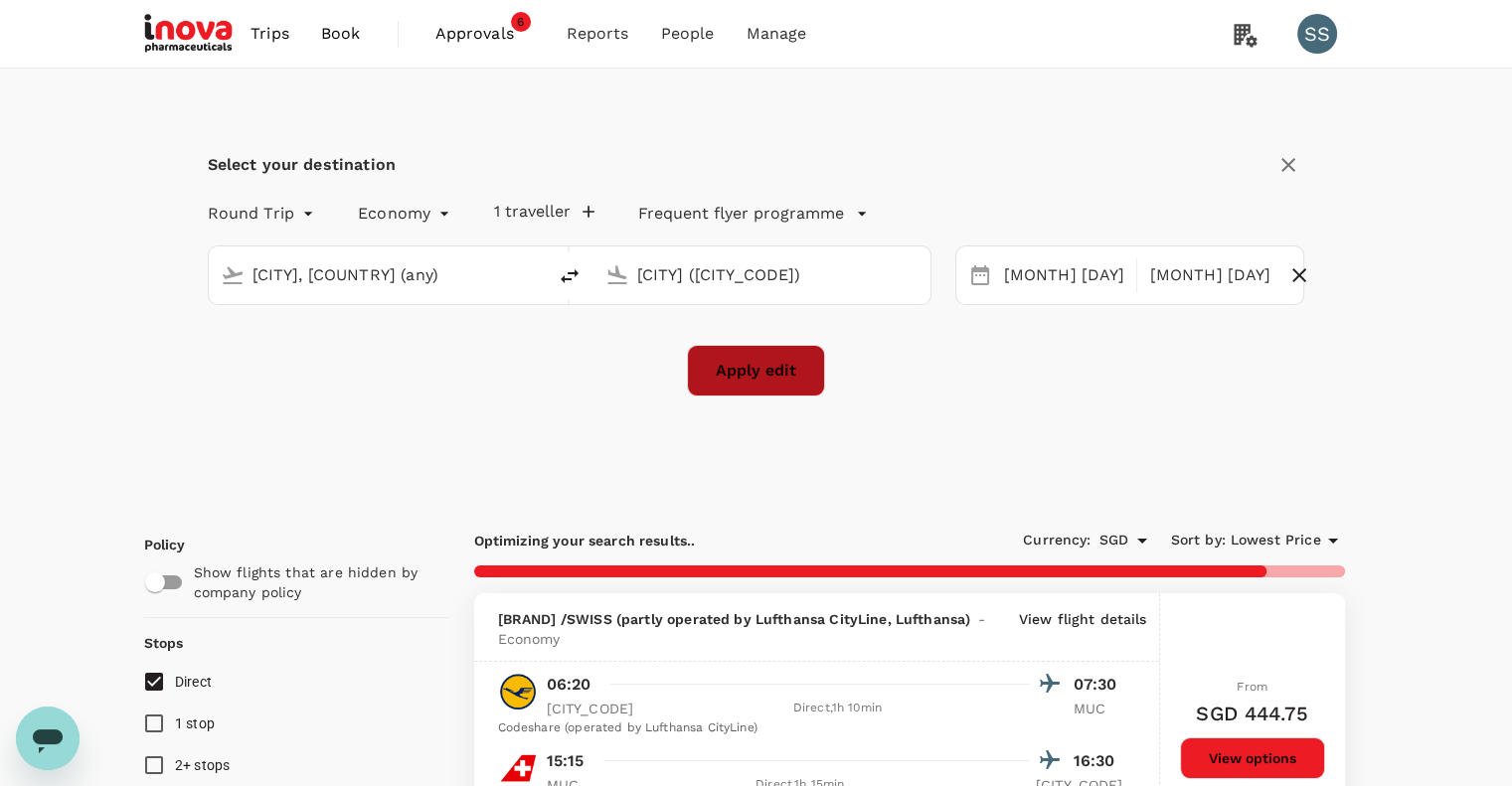 click on "Apply edit" at bounding box center (756, 371) 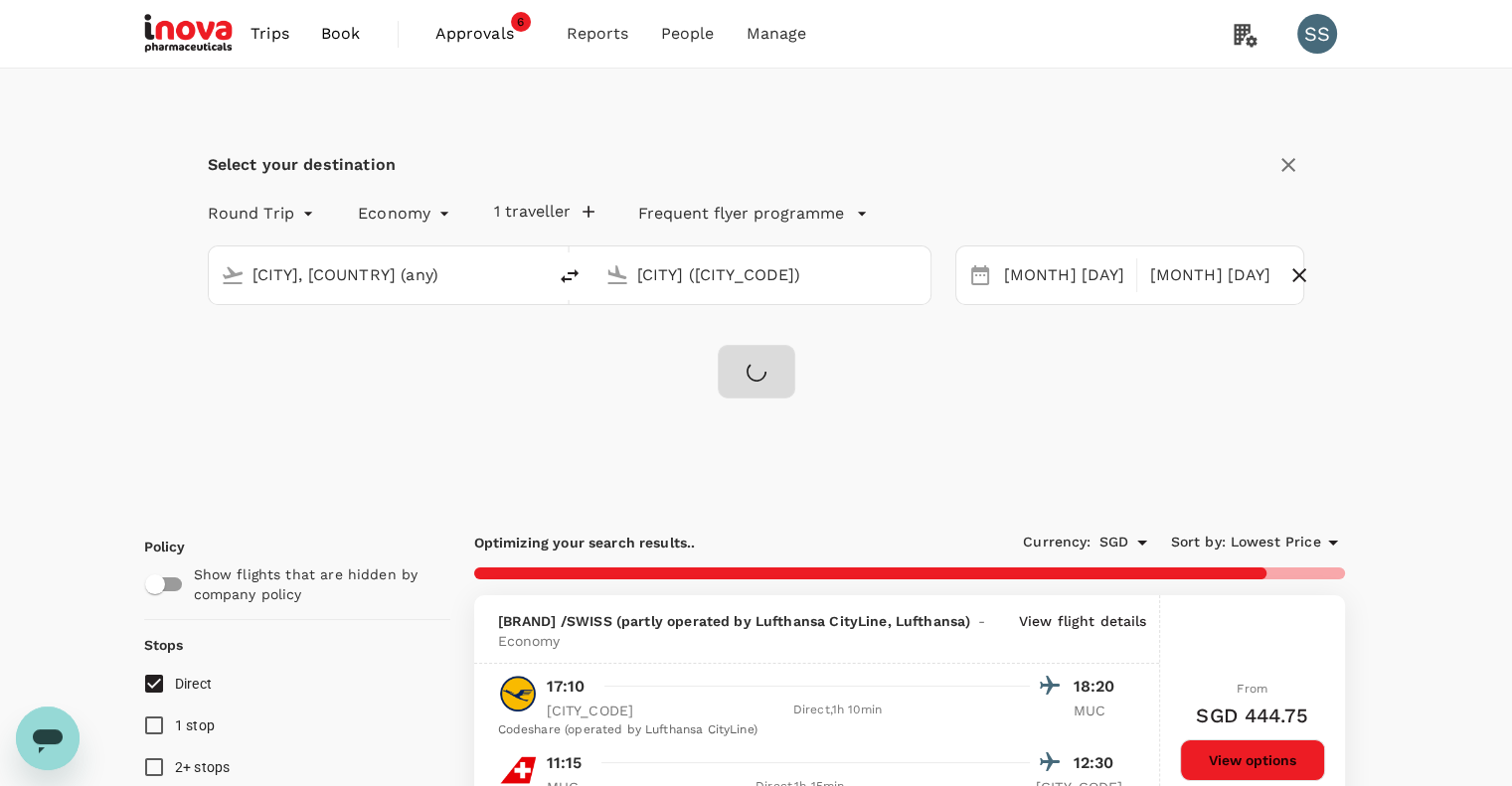 checkbox on "false" 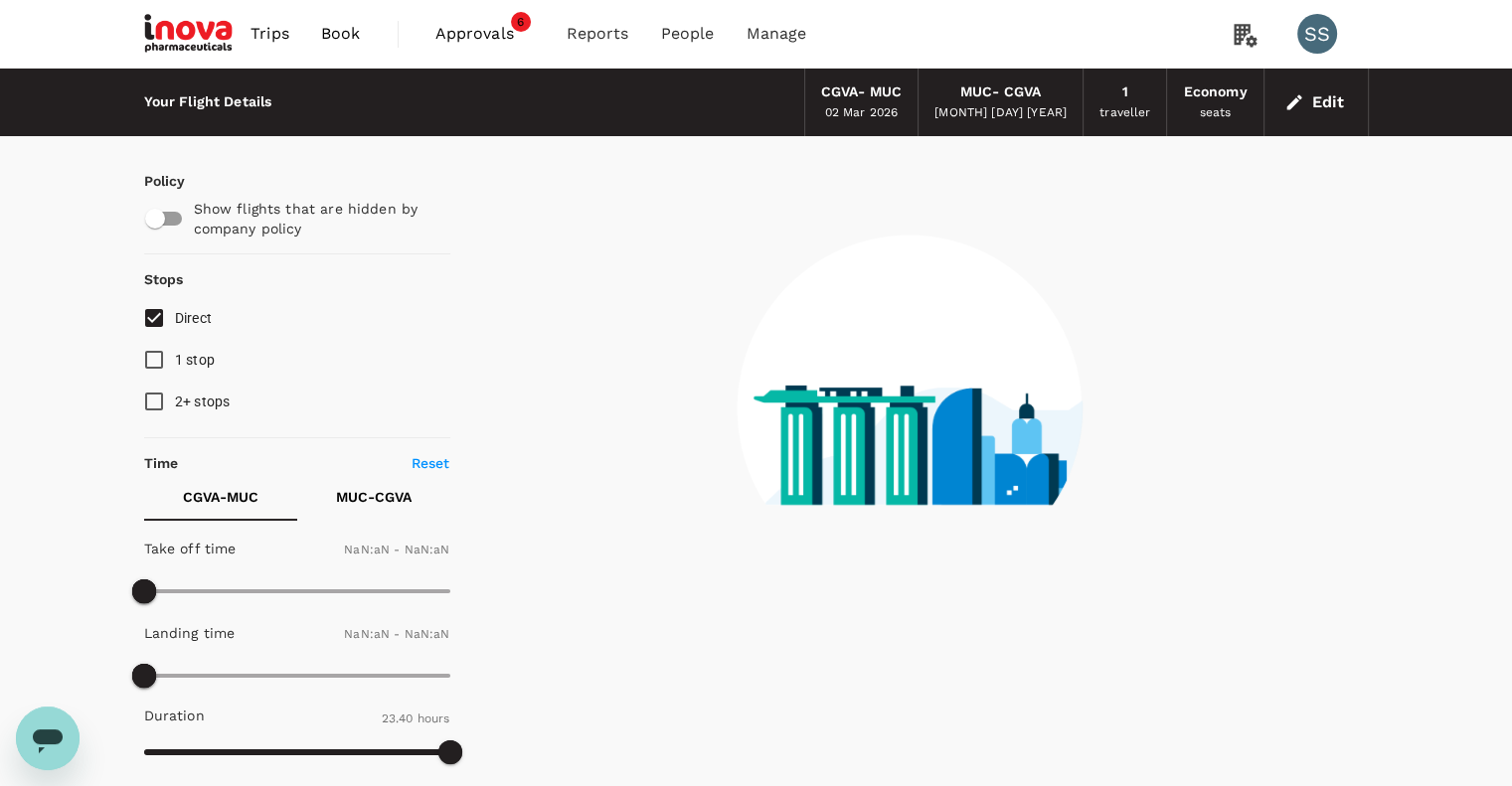 type on "1440" 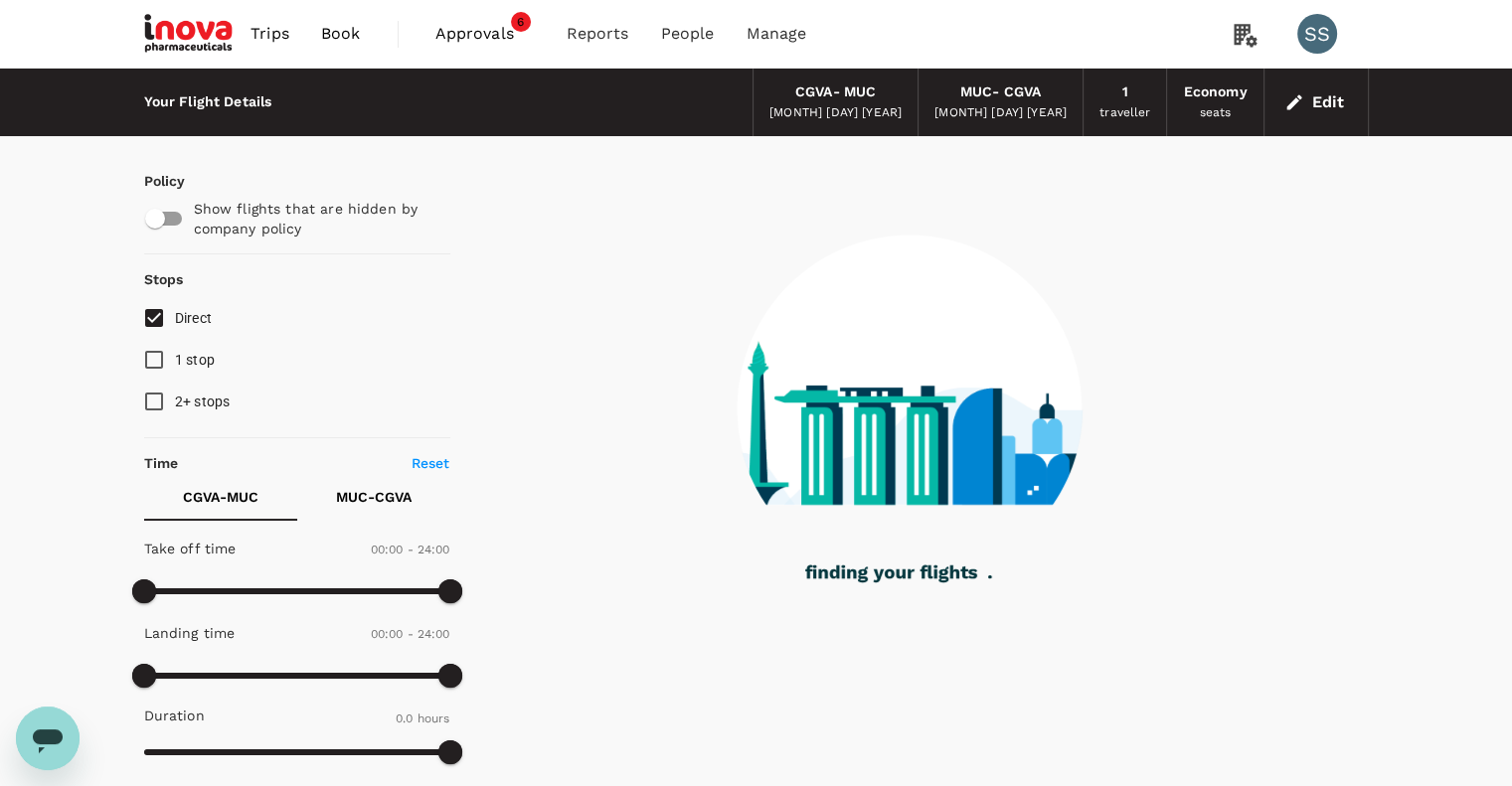 type on "230" 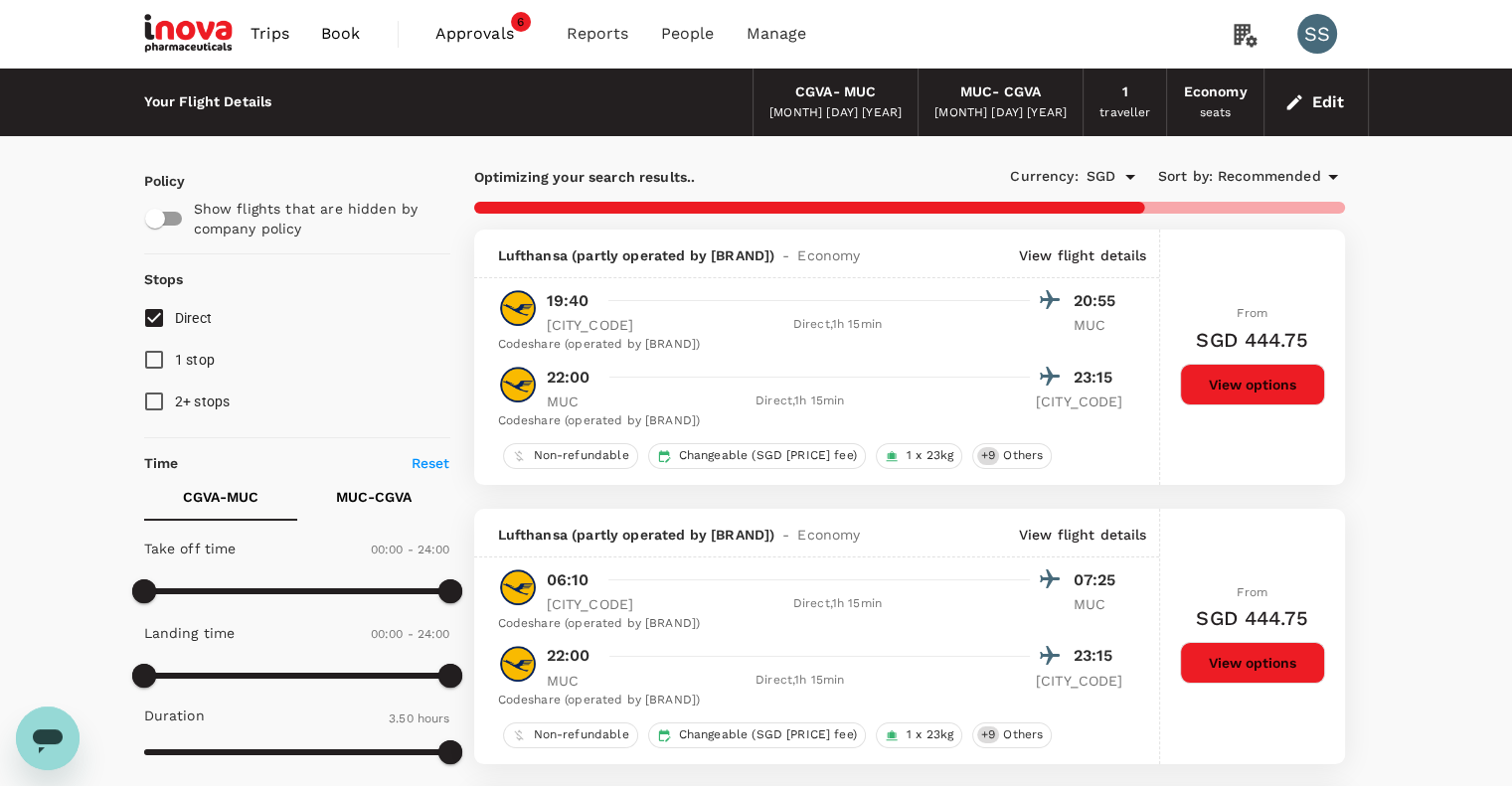 type on "915" 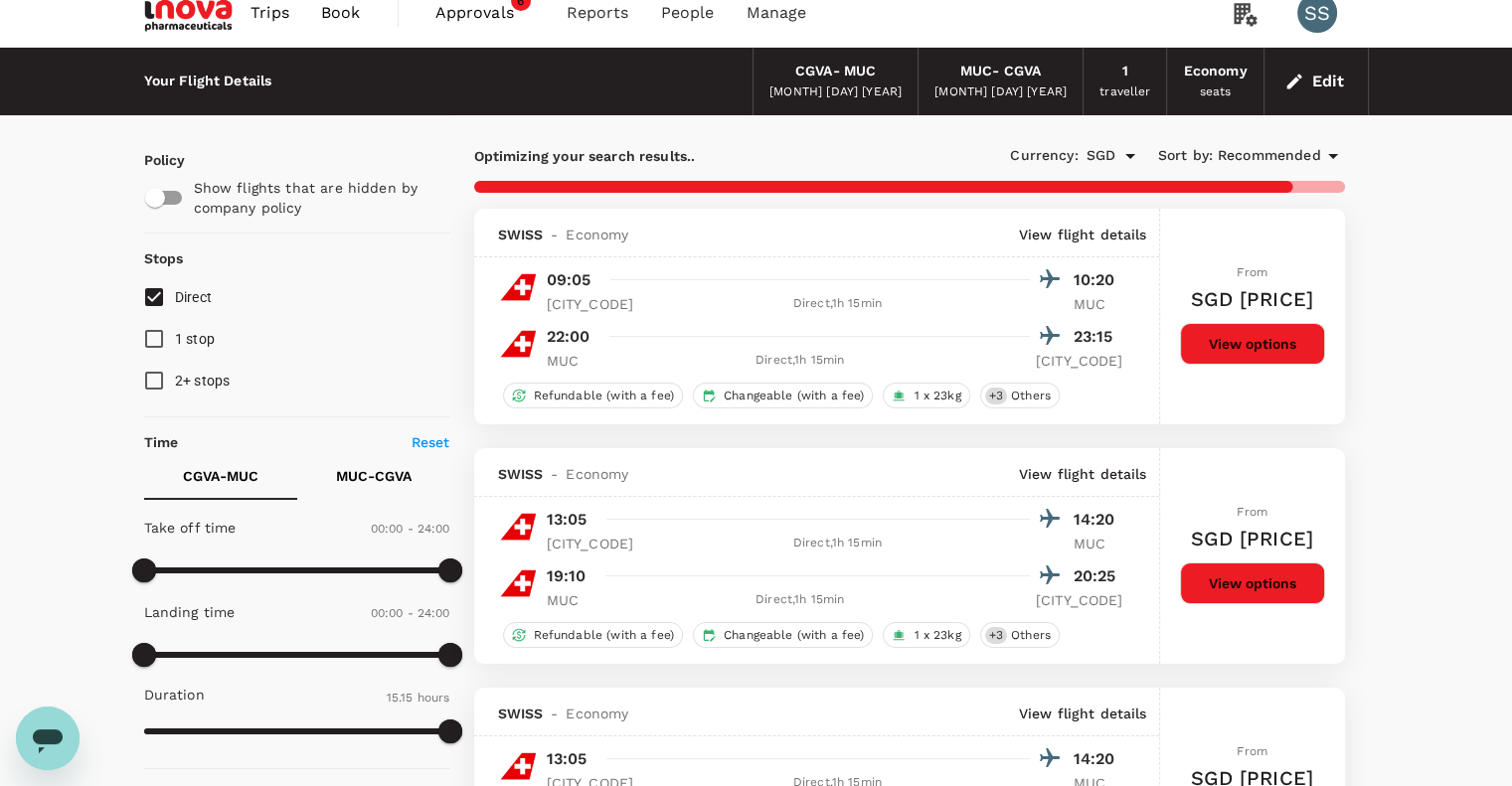 scroll, scrollTop: 40, scrollLeft: 0, axis: vertical 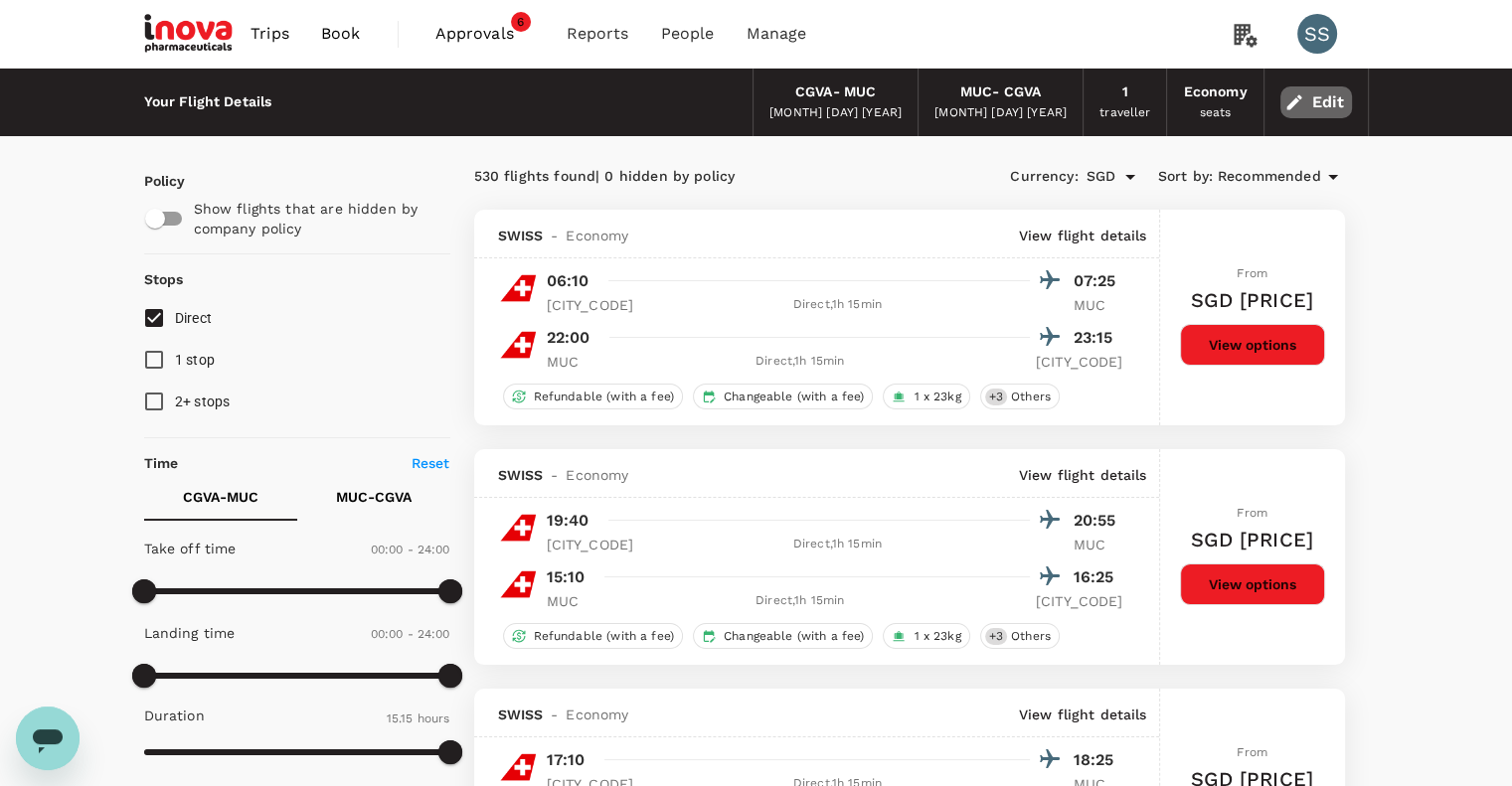 click on "Edit" at bounding box center [1316, 102] 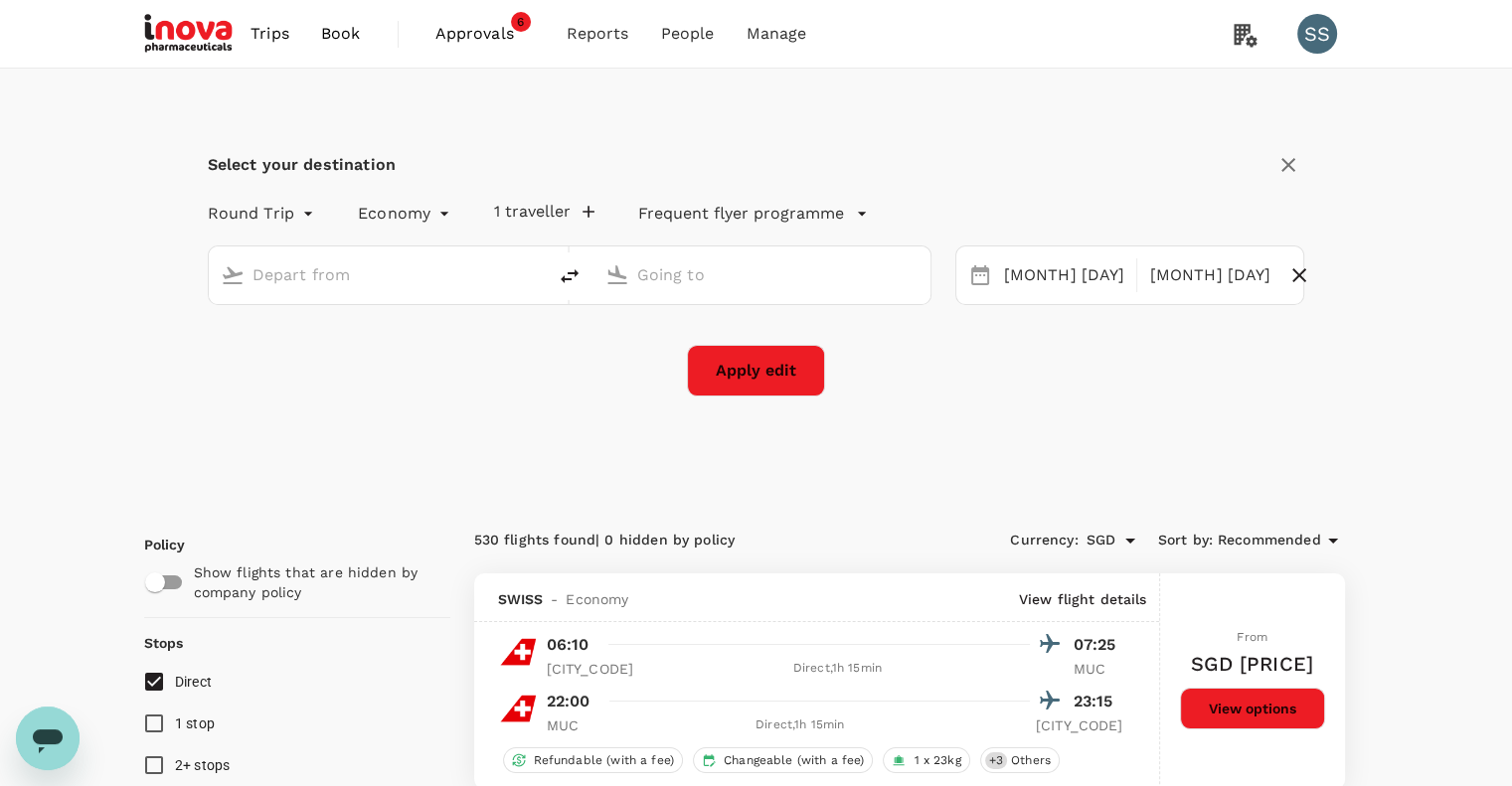 type on "[CITY], [COUNTRY] (any)" 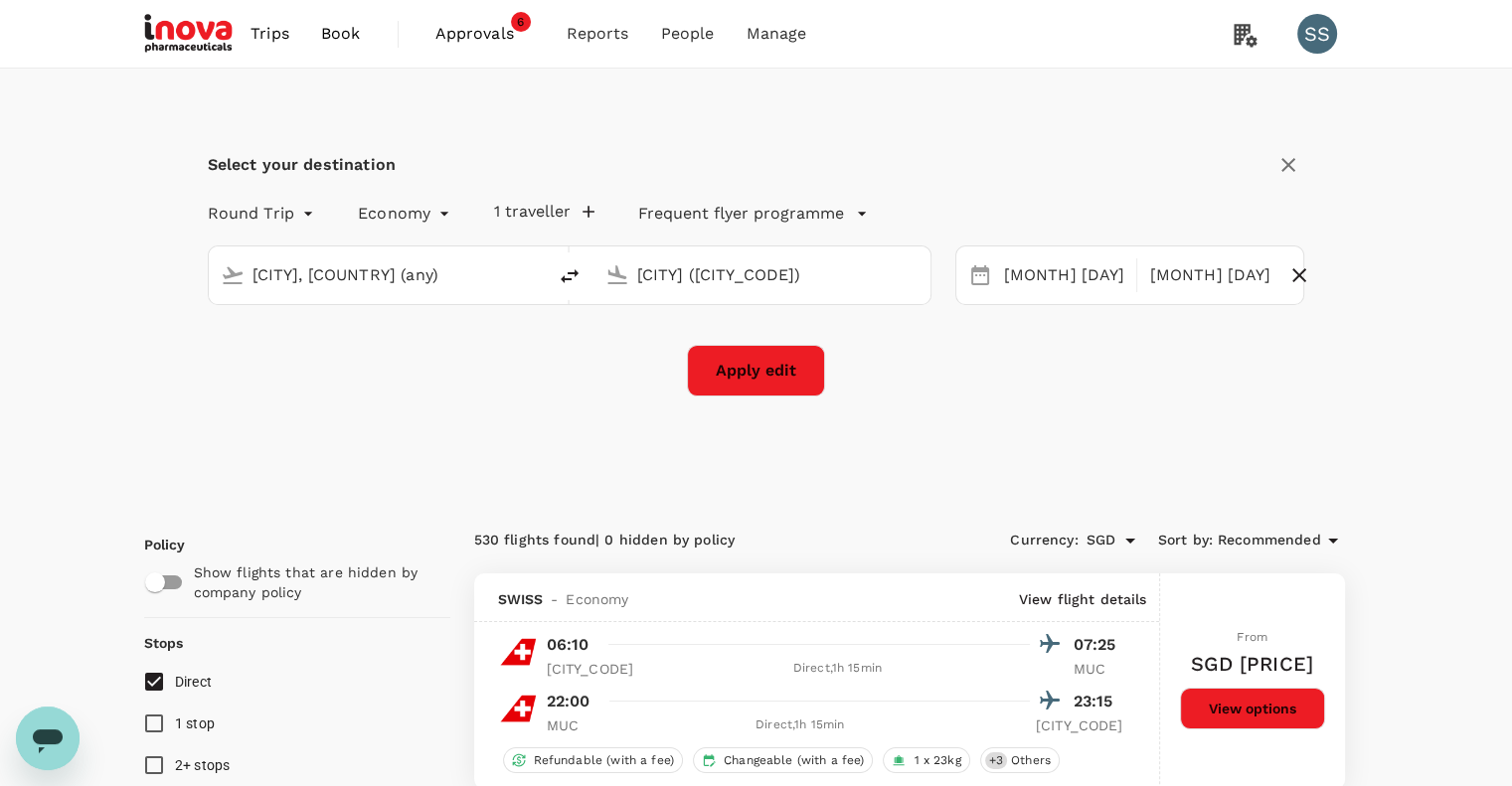 drag, startPoint x: 461, startPoint y: 269, endPoint x: 178, endPoint y: 266, distance: 283.0159 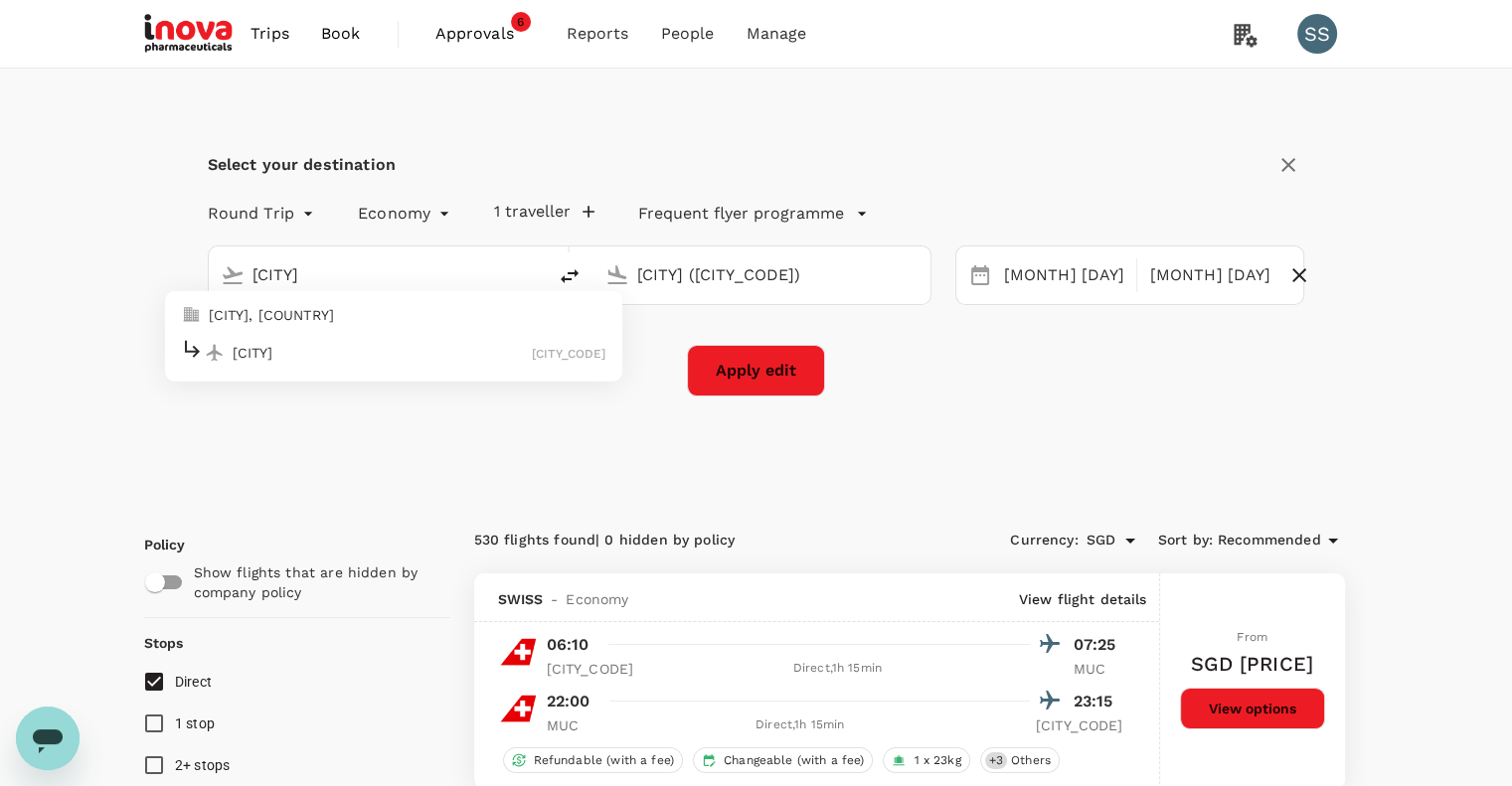 click on "[CITY], [COUNTRY]" at bounding box center (408, 315) 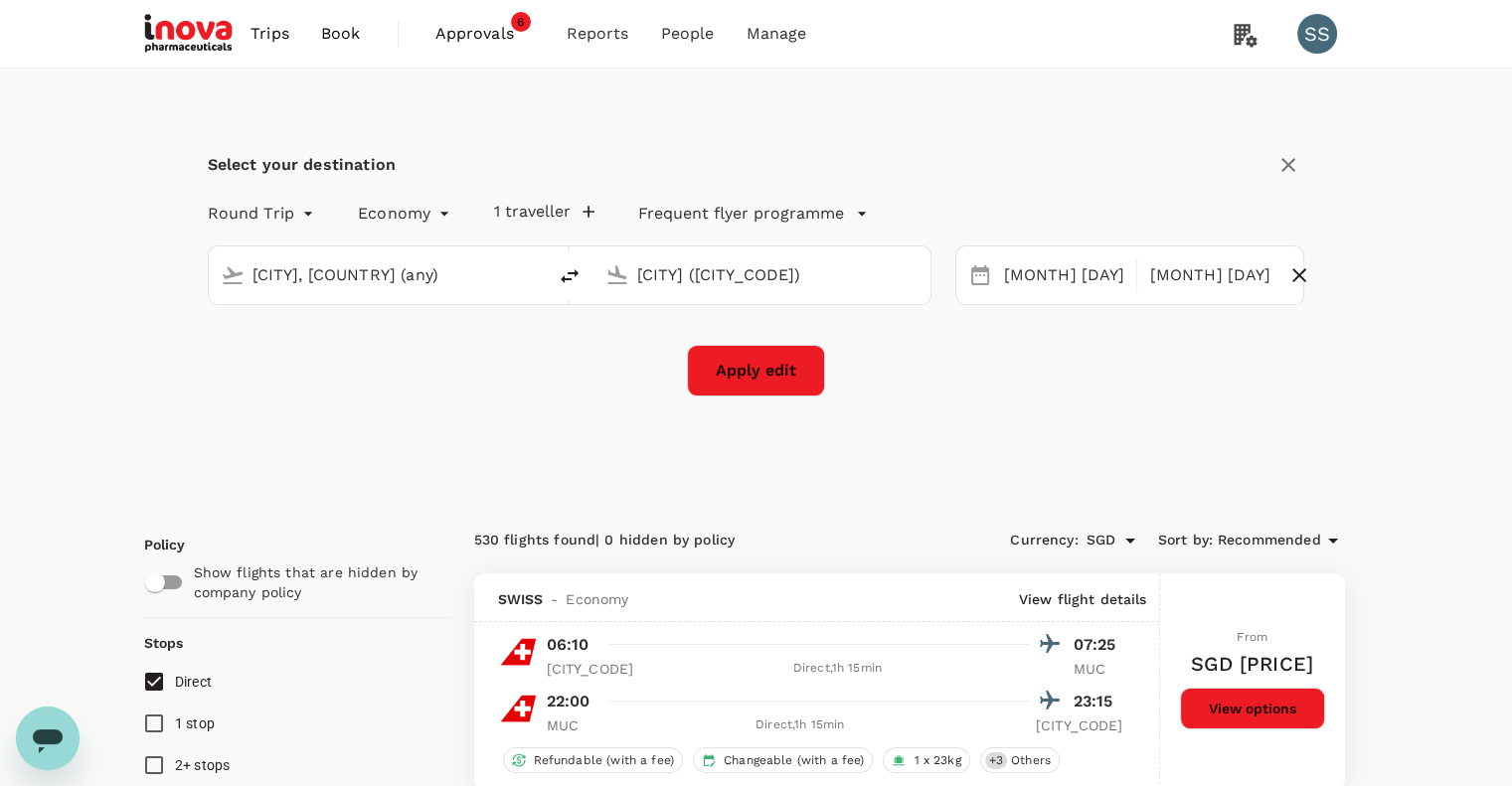 click on "[CITY] ([CITY_CODE])" at bounding box center [762, 274] 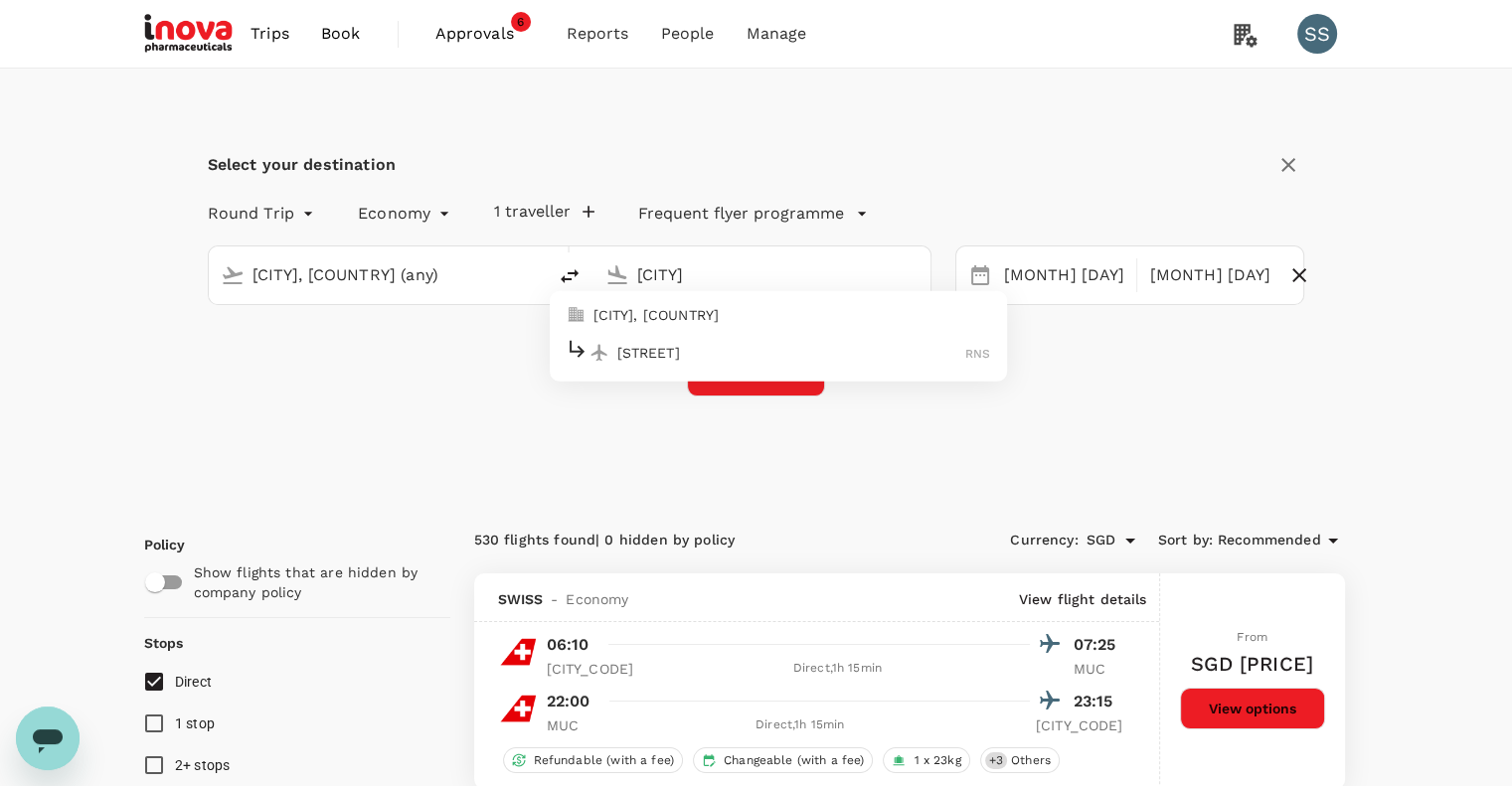 click on "[CITY], [COUNTRY]" at bounding box center [792, 315] 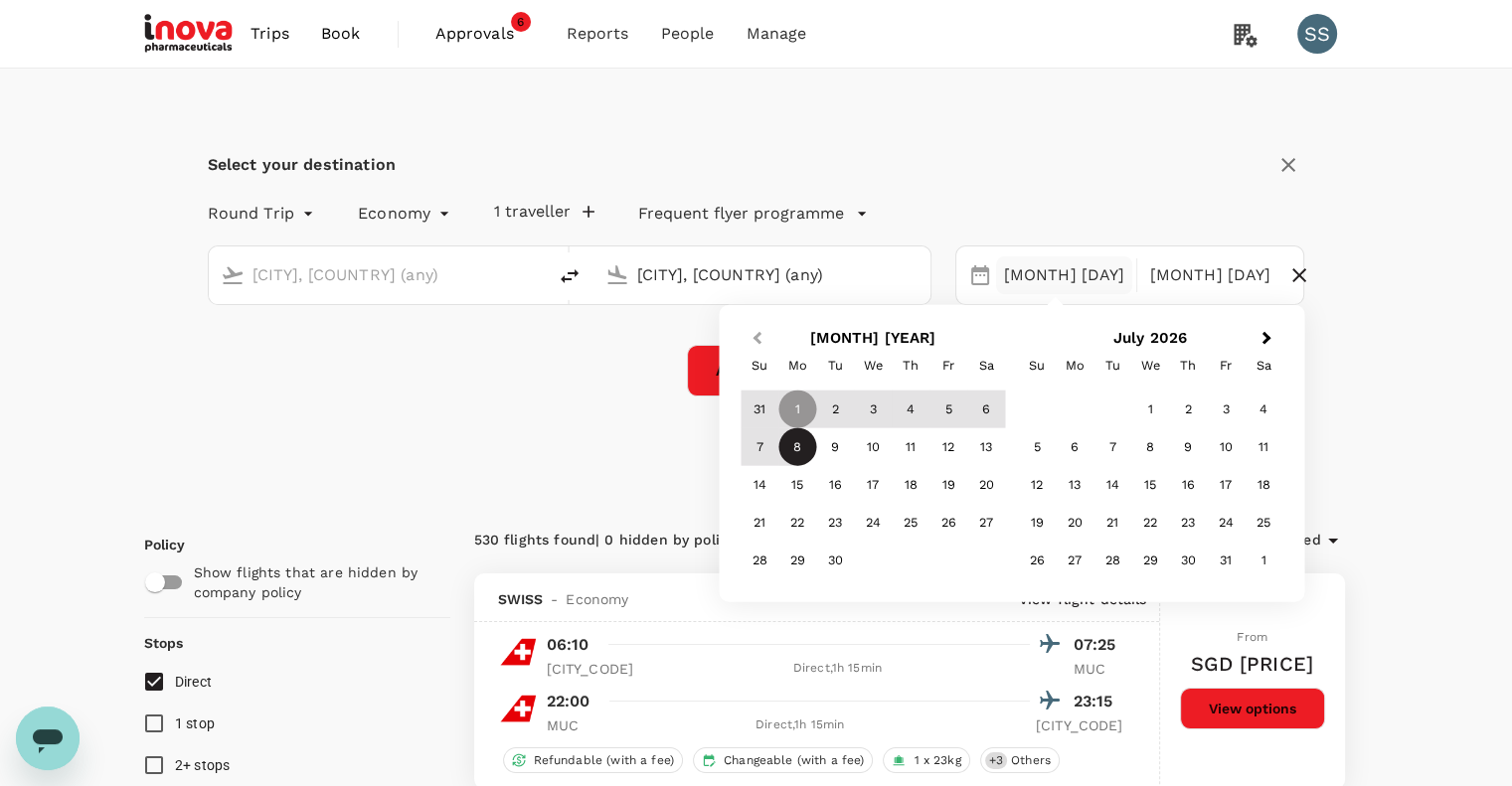type on "[CITY], [COUNTRY] (any)" 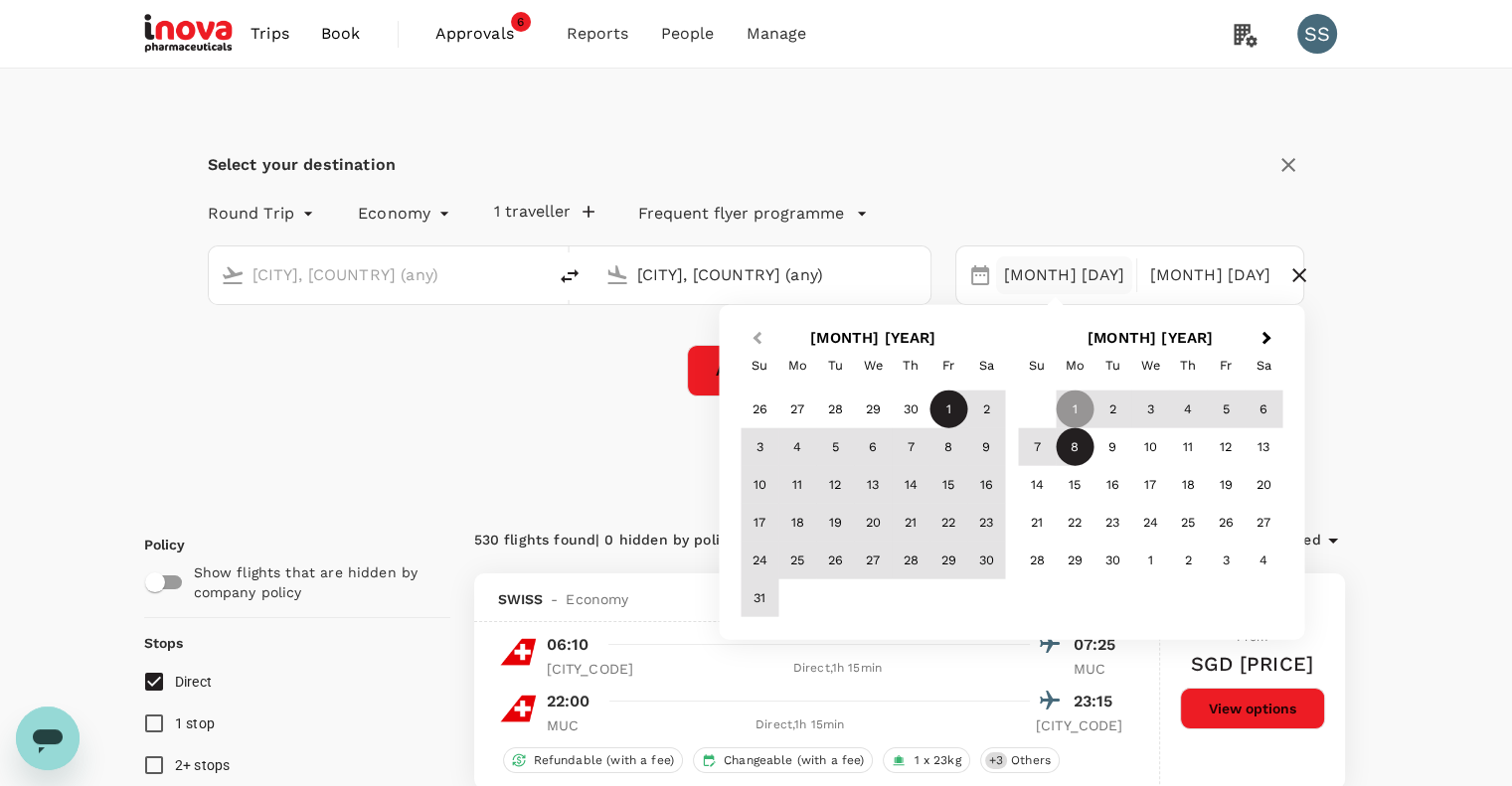 click on "Previous Month" at bounding box center [756, 338] 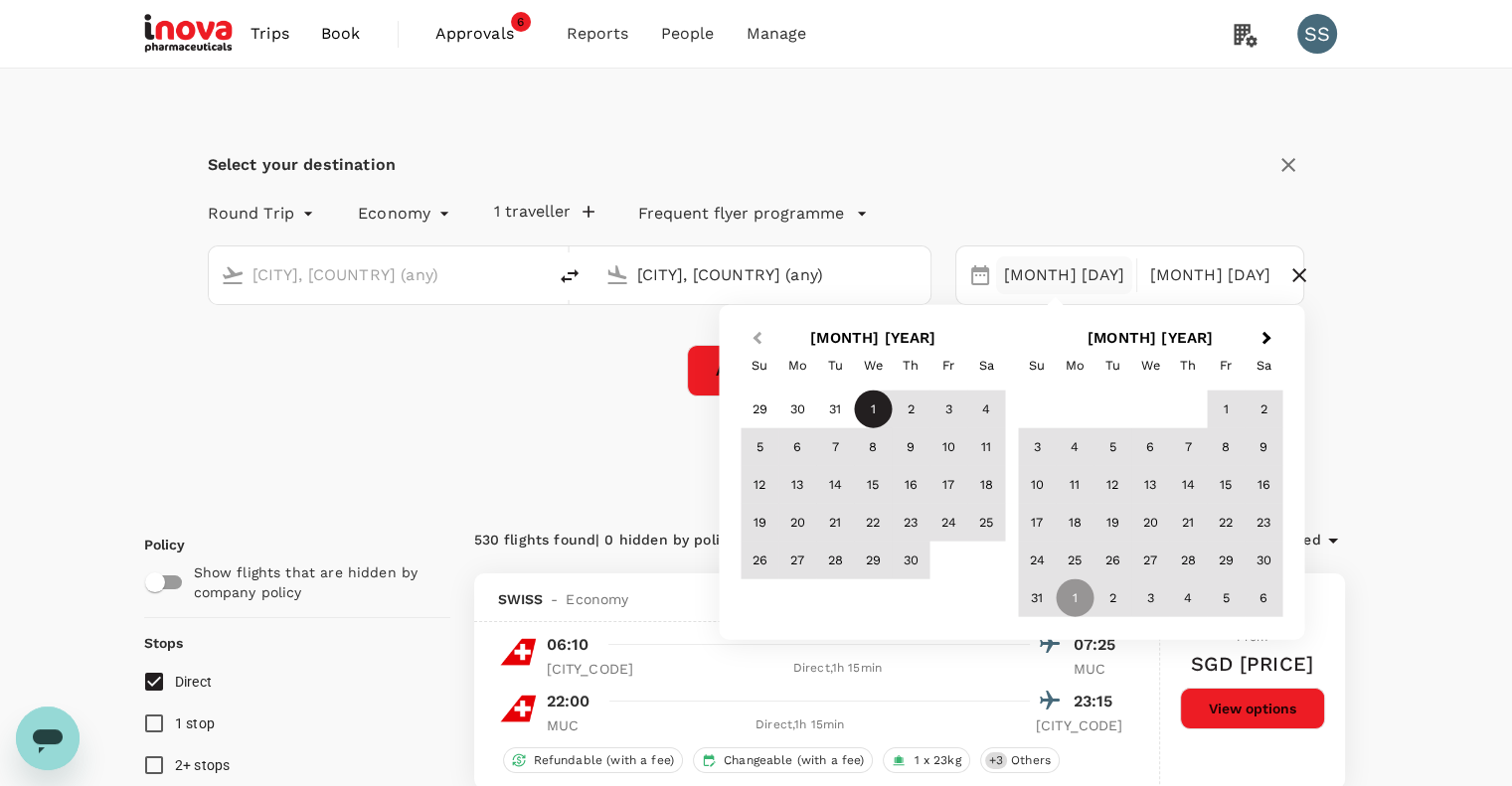 click on "Previous Month" at bounding box center (756, 338) 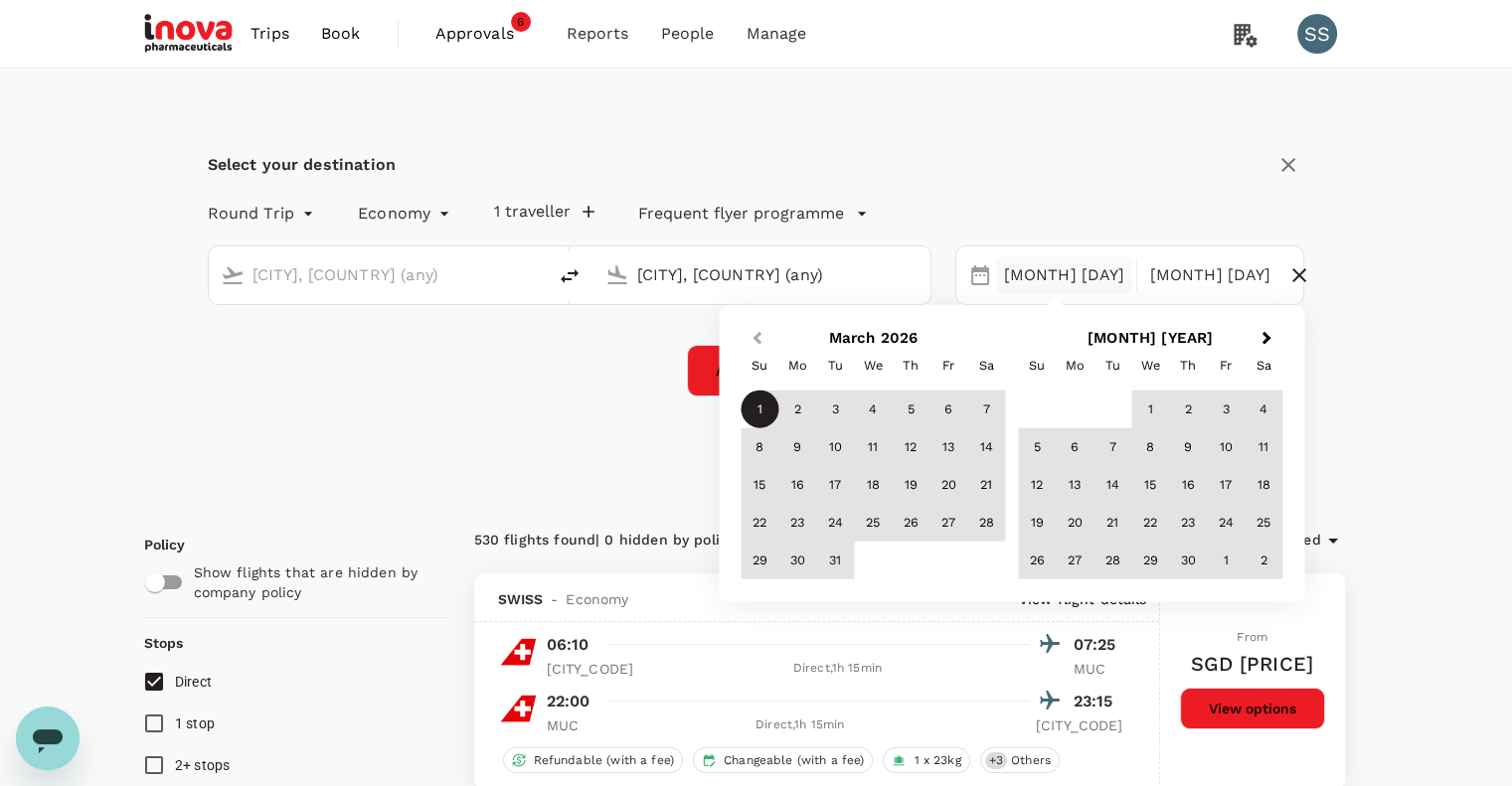 click on "Previous Month" at bounding box center (756, 338) 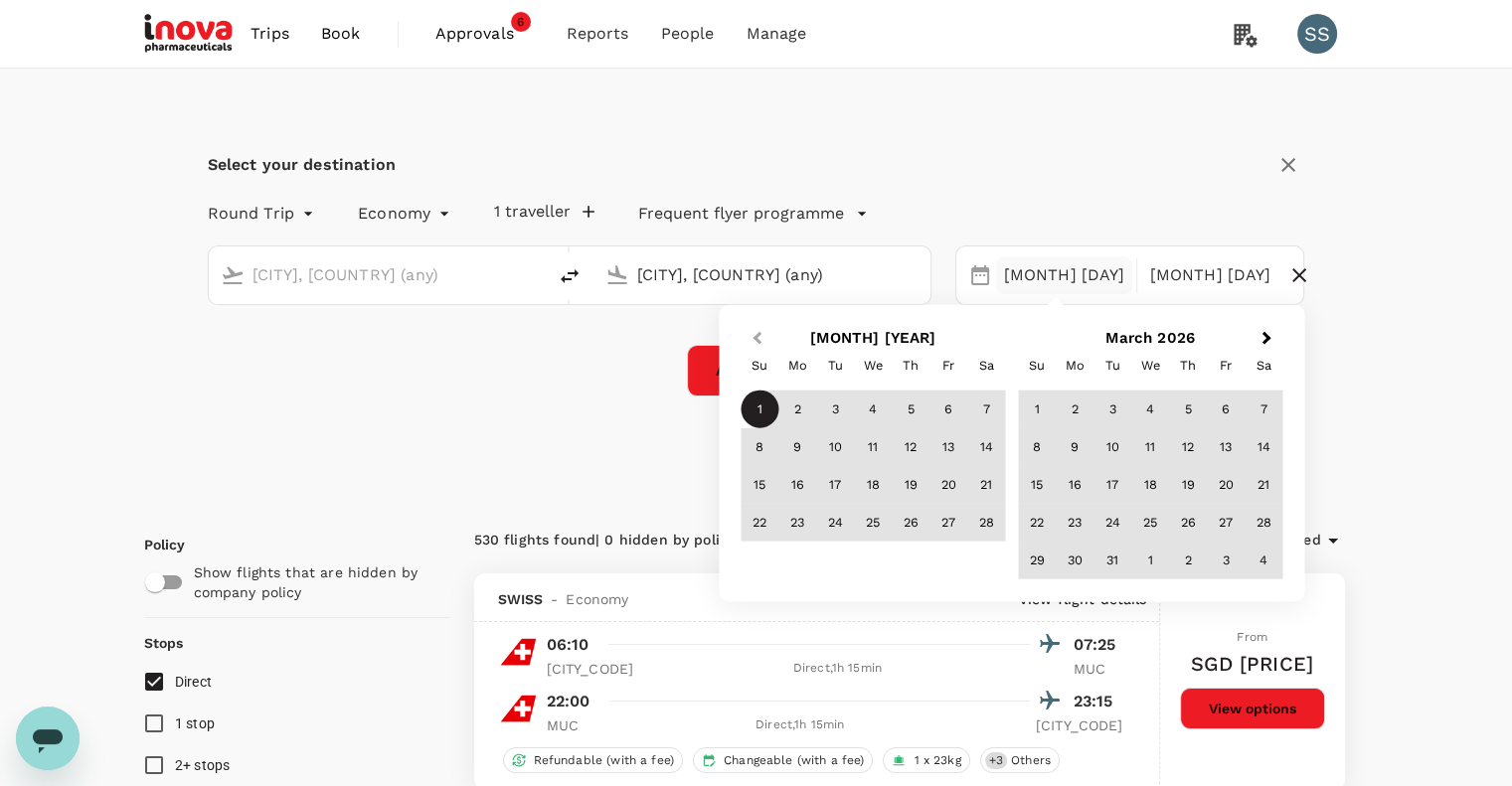 click on "Previous Month" at bounding box center (756, 338) 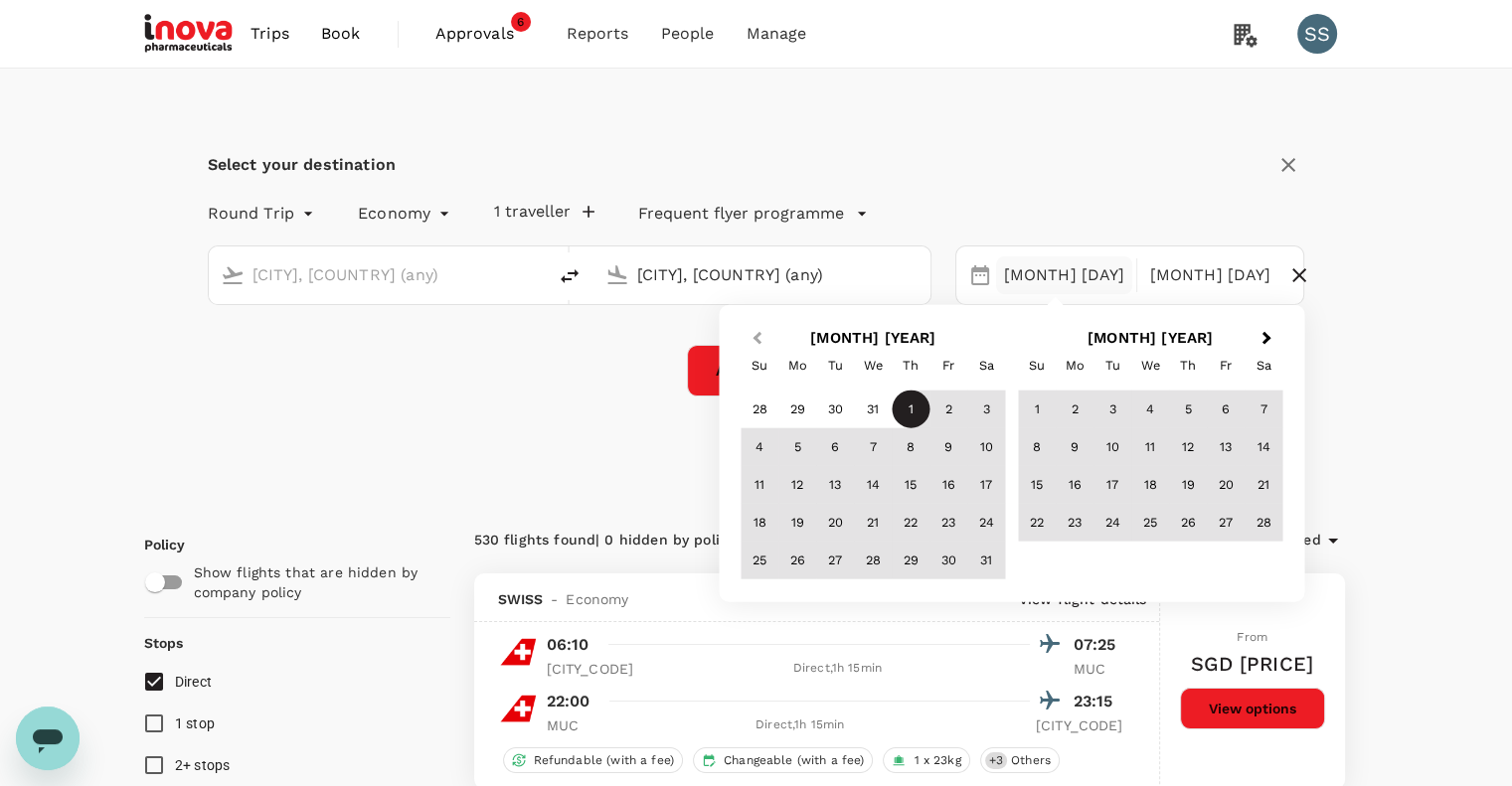 click on "Previous Month" at bounding box center [756, 338] 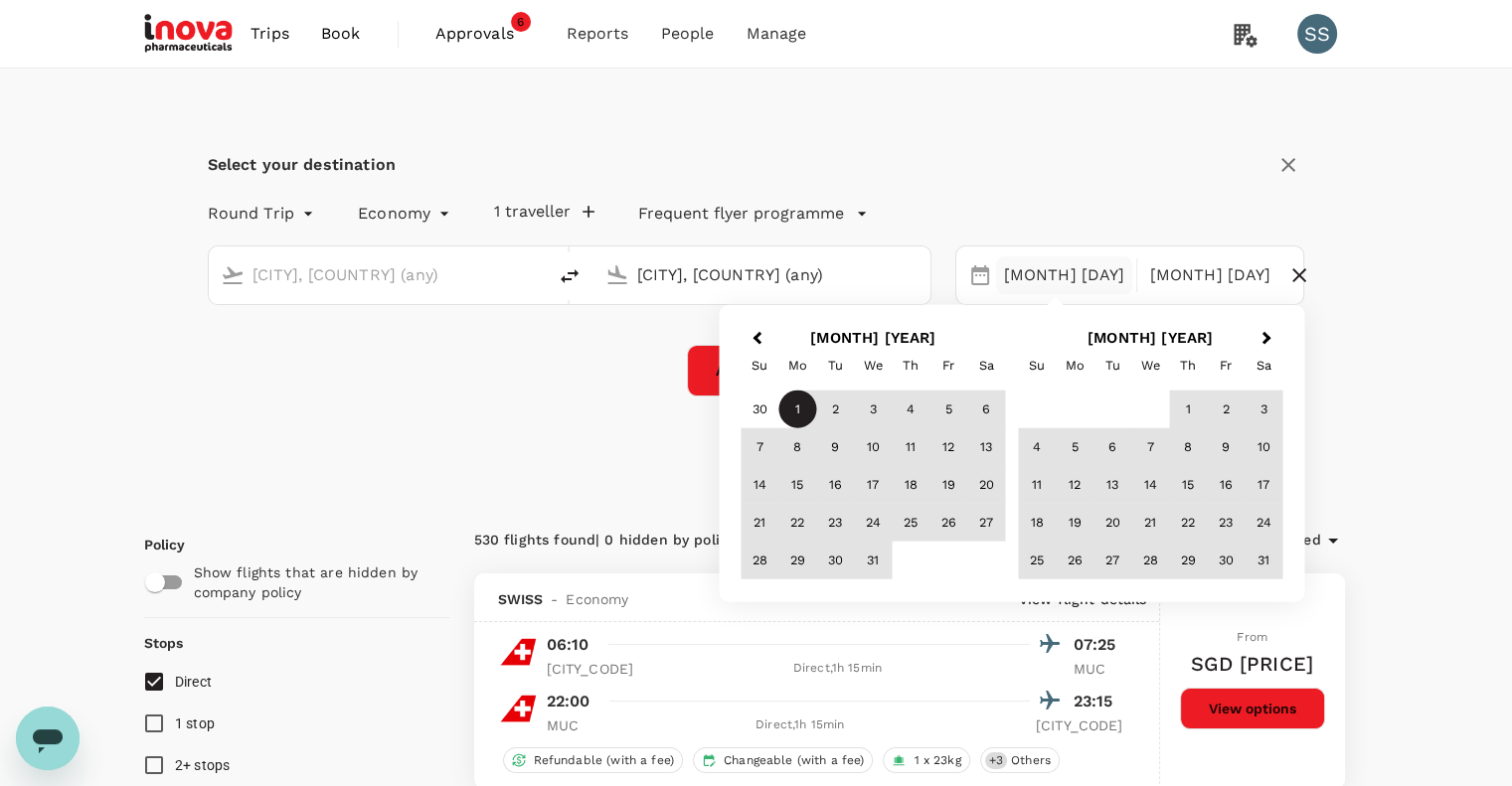 click on "1" at bounding box center (797, 409) 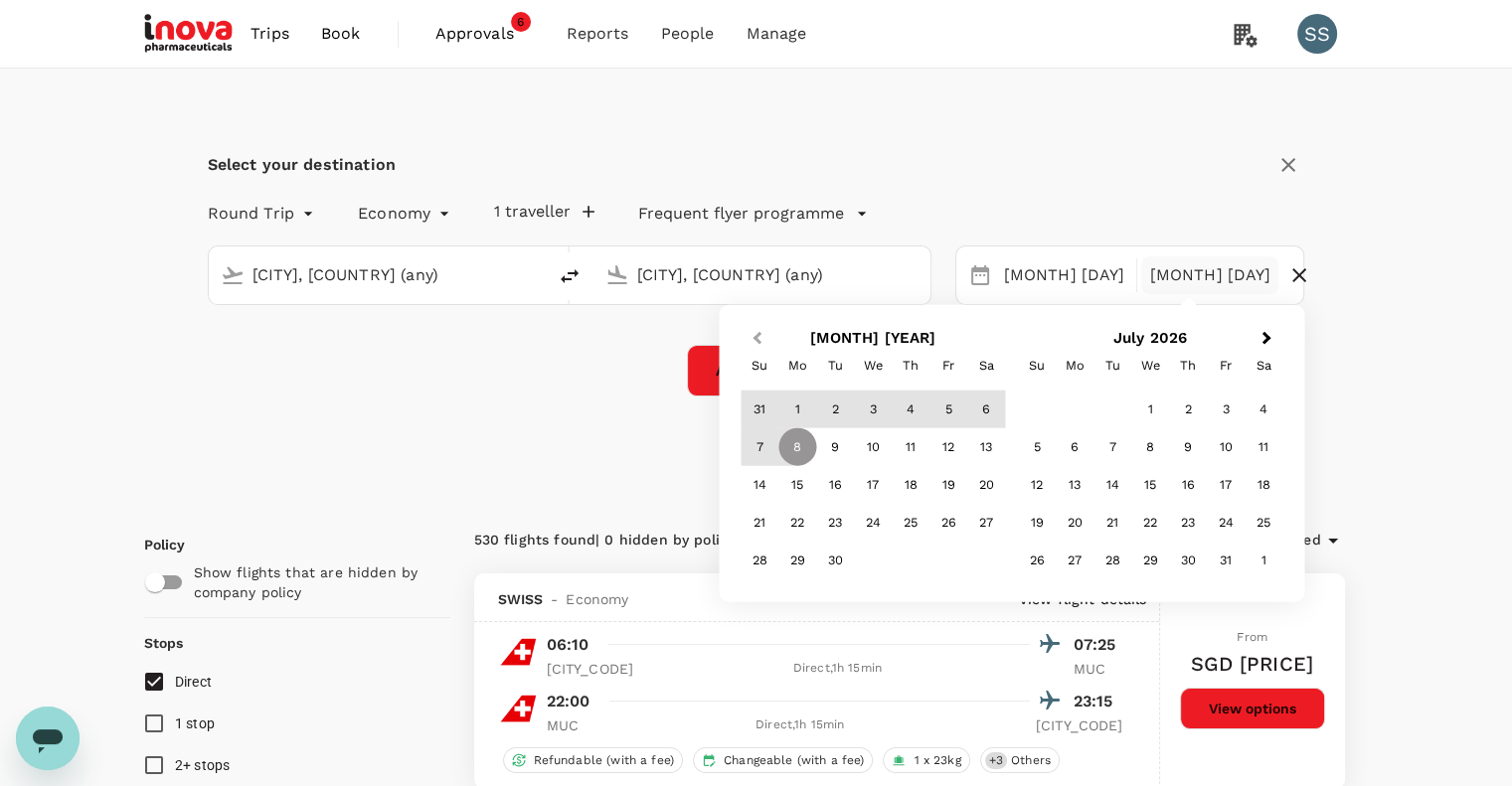 click on "Previous Month" at bounding box center [755, 340] 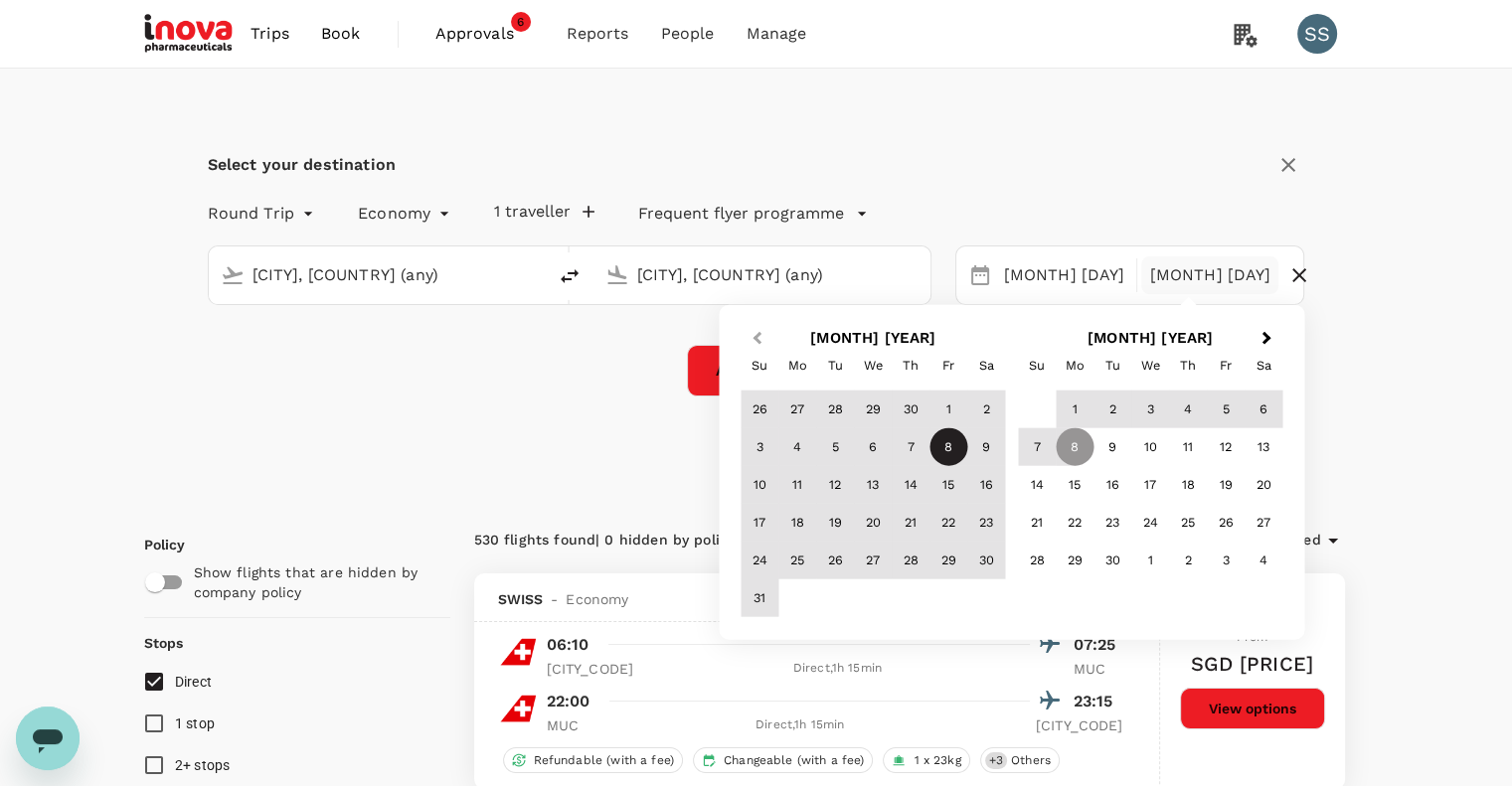 click on "Previous Month" at bounding box center [755, 340] 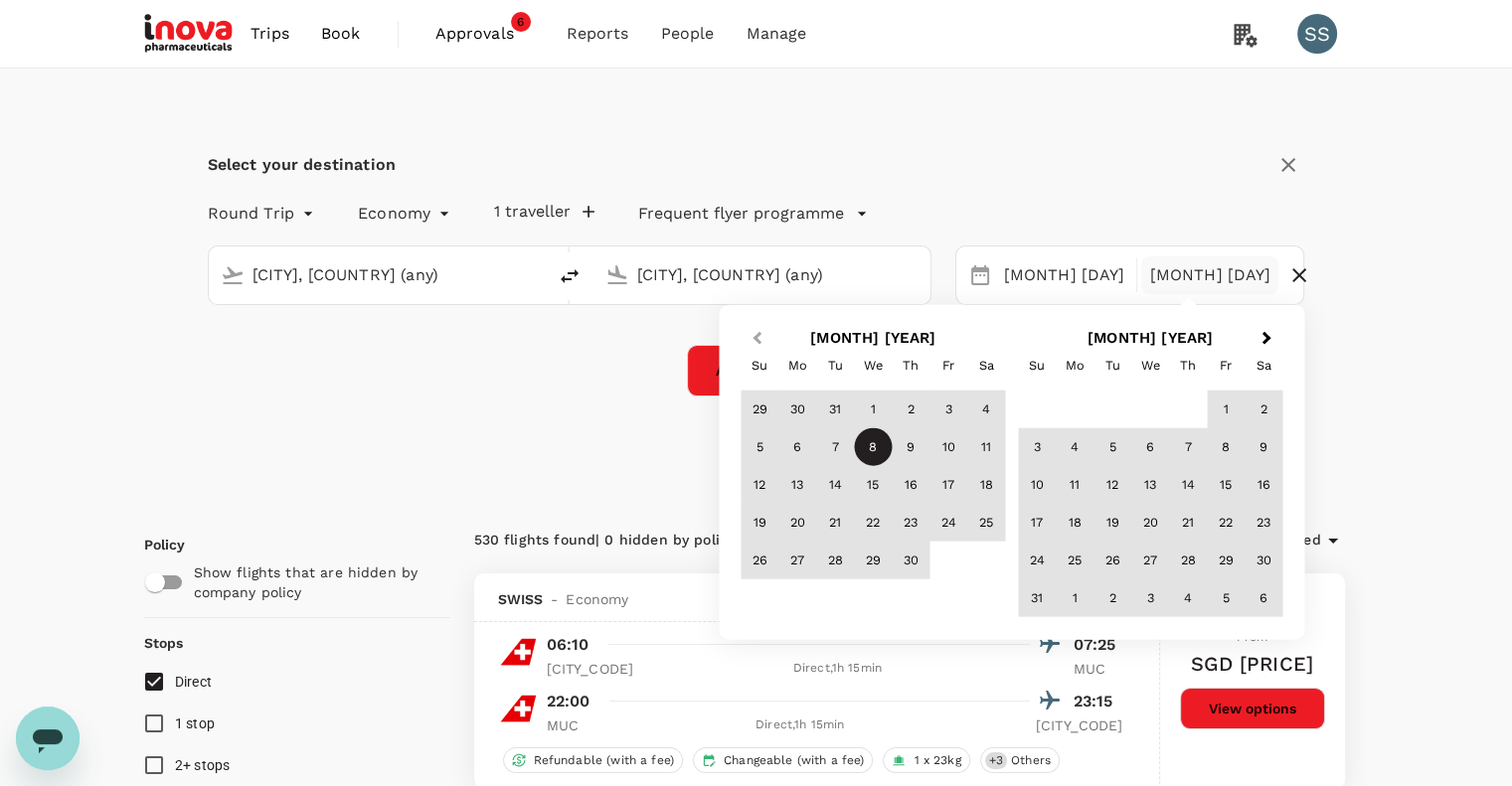click on "Previous Month" at bounding box center [755, 340] 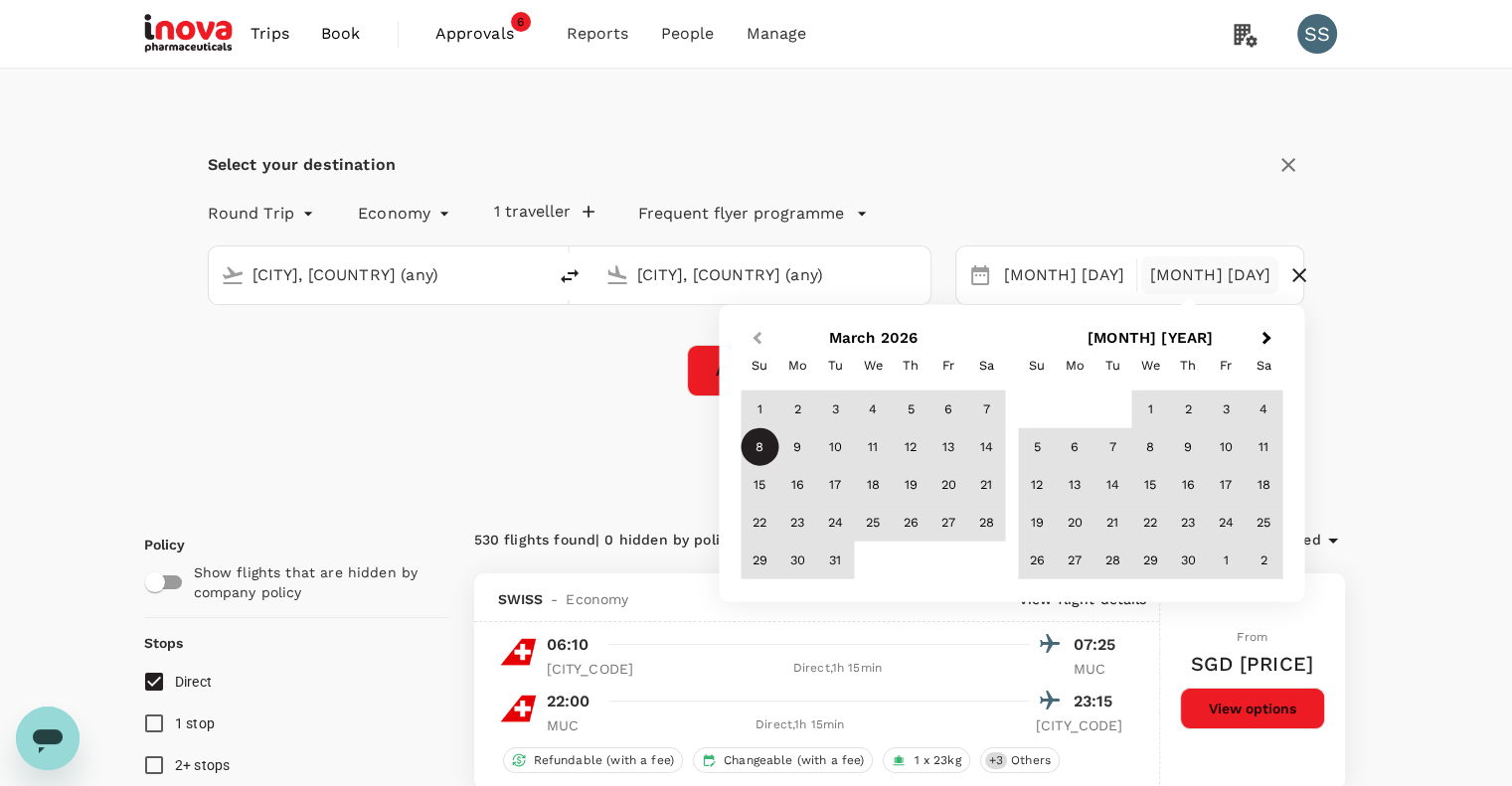click on "Previous Month" at bounding box center [755, 340] 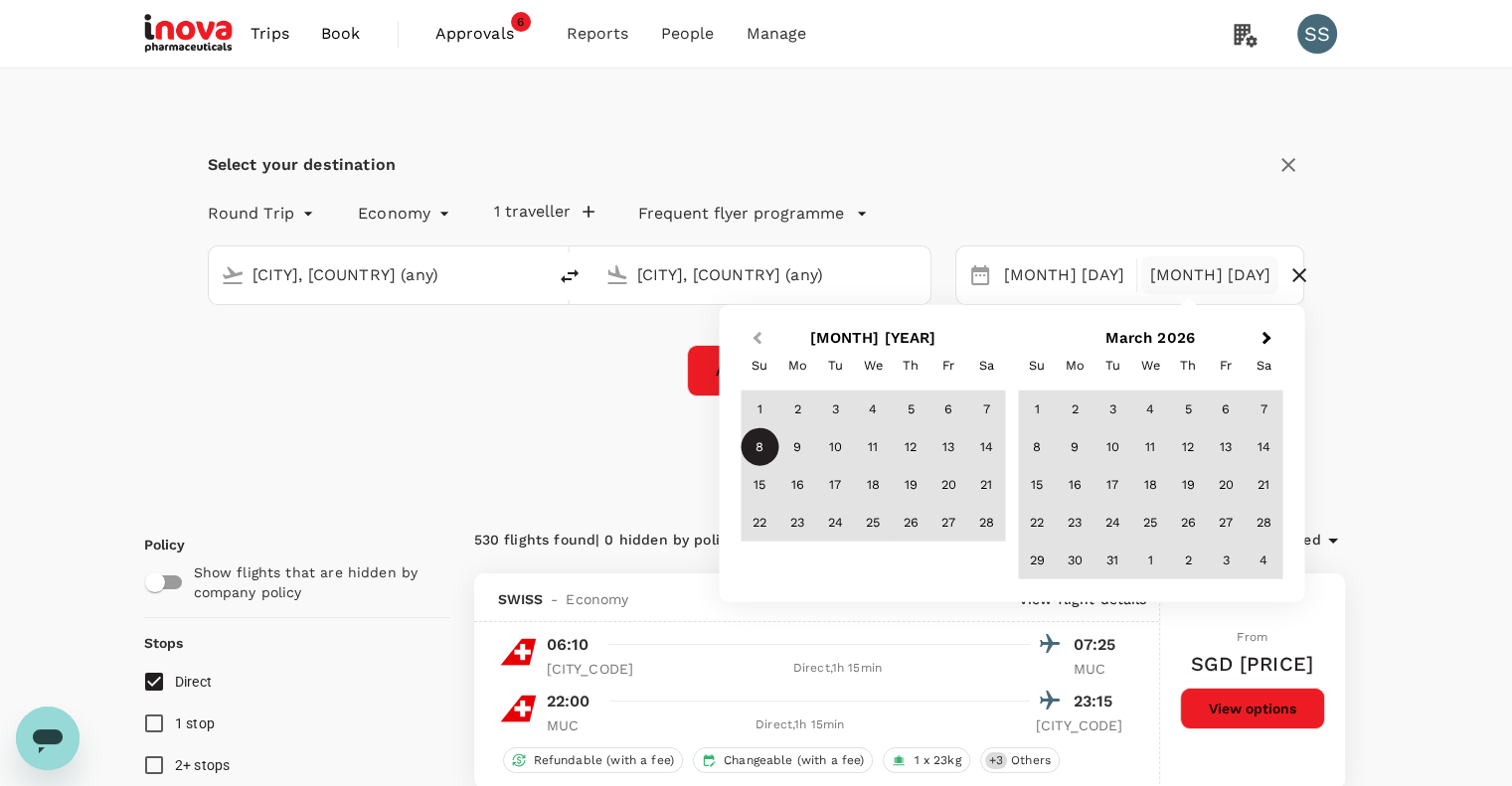 click on "Previous Month" at bounding box center (755, 340) 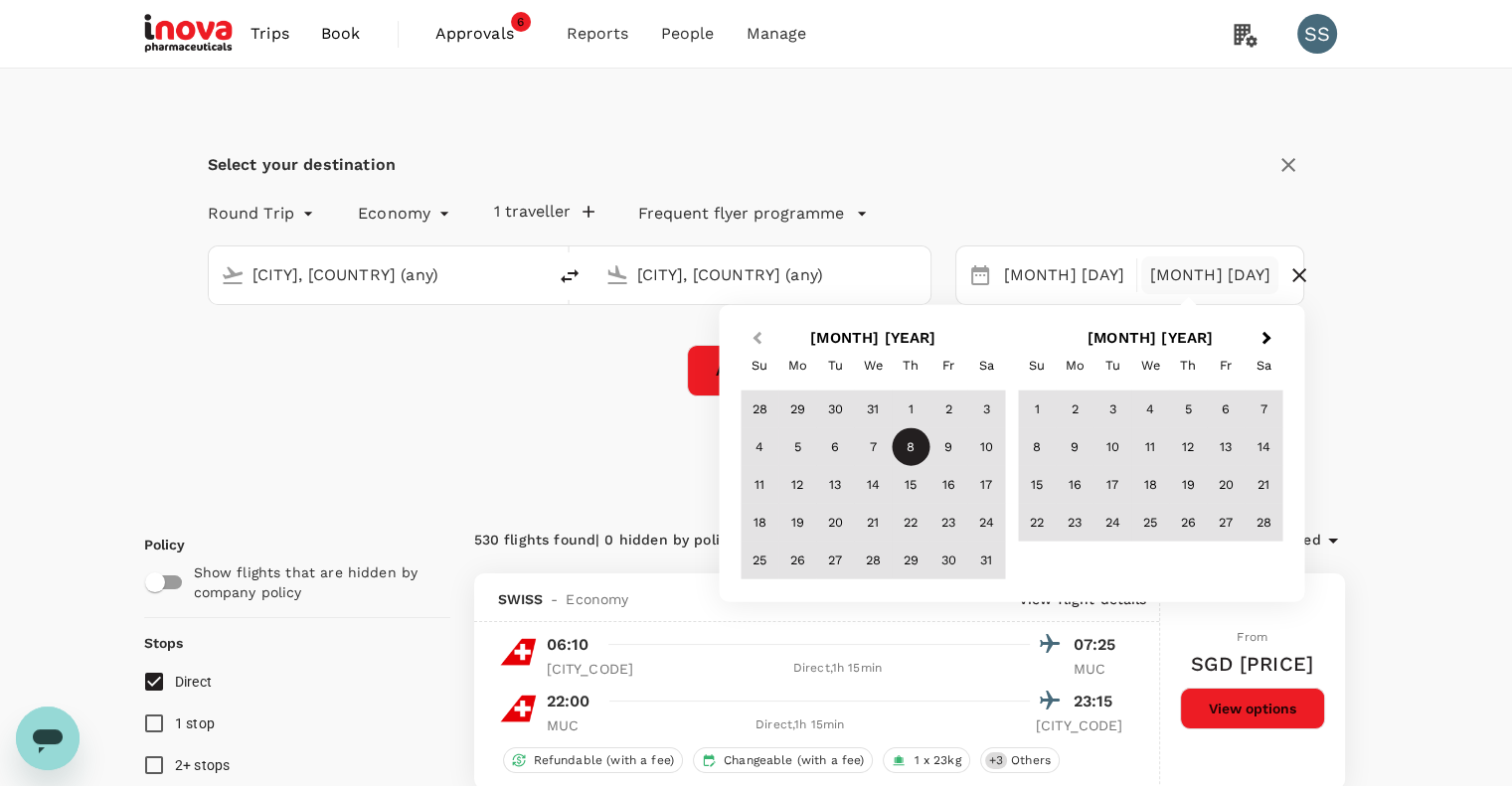 click on "Previous Month" at bounding box center [755, 340] 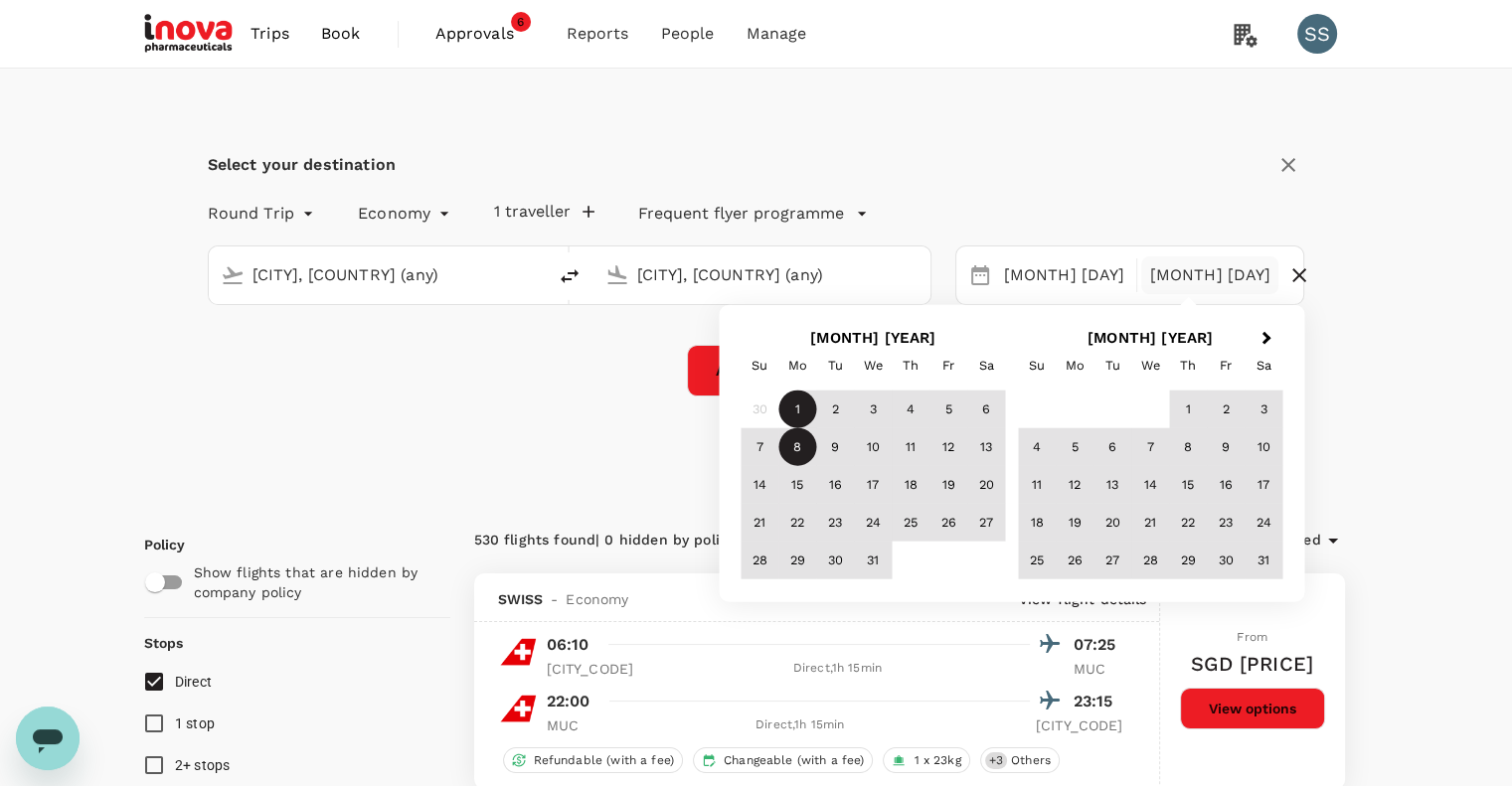 click on "8" at bounding box center [797, 447] 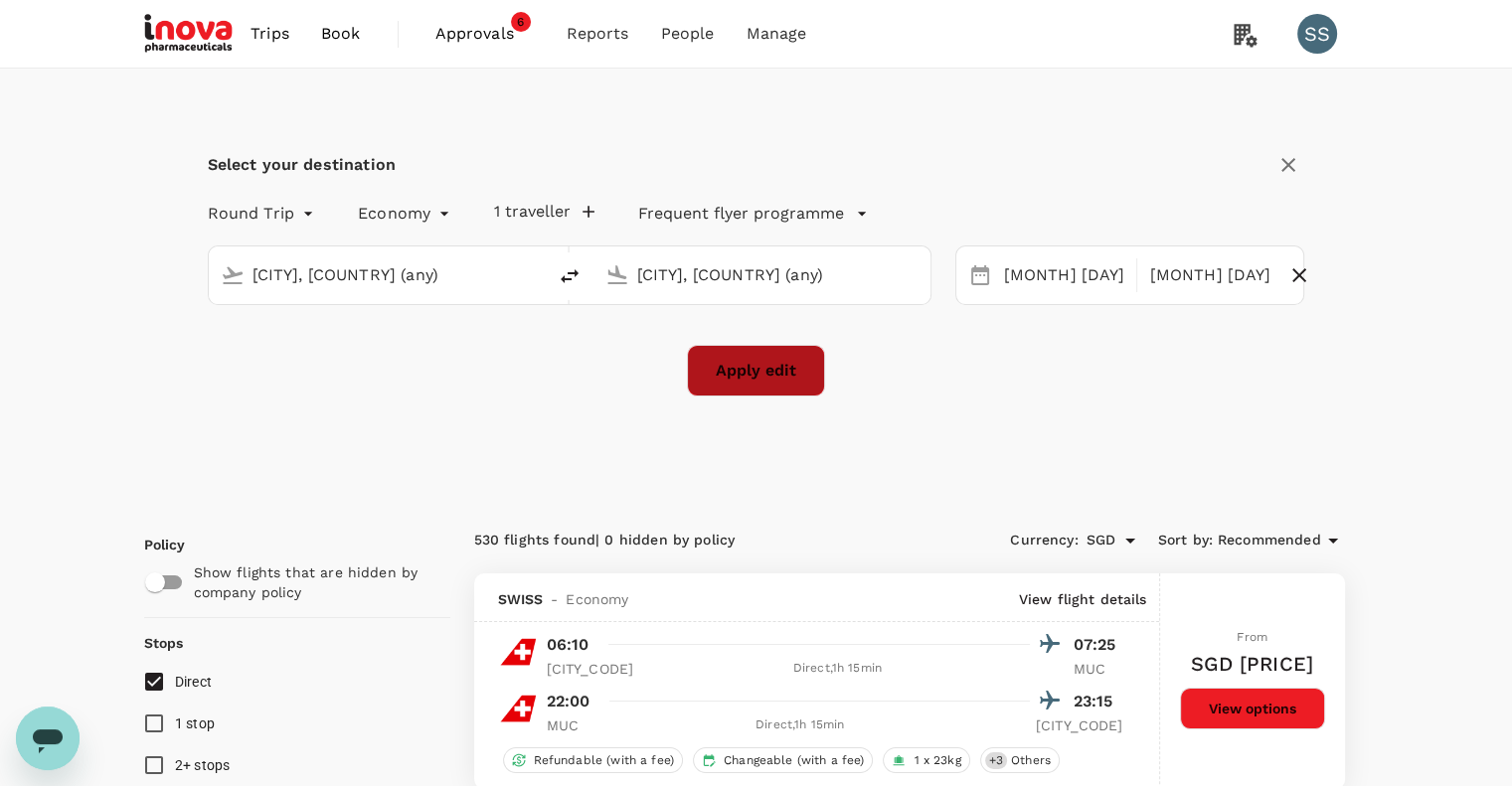 click on "Apply edit" at bounding box center [756, 371] 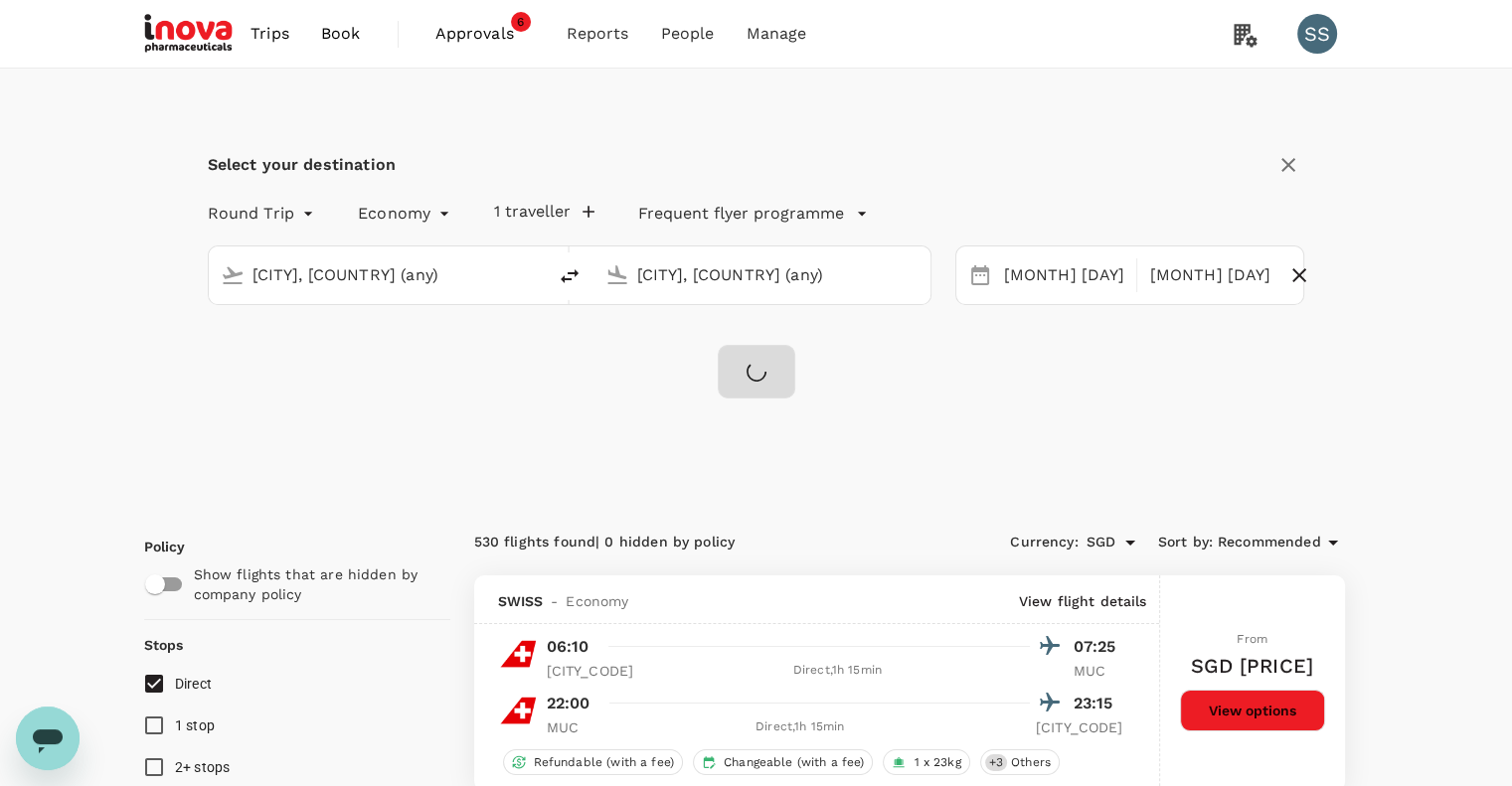 checkbox on "false" 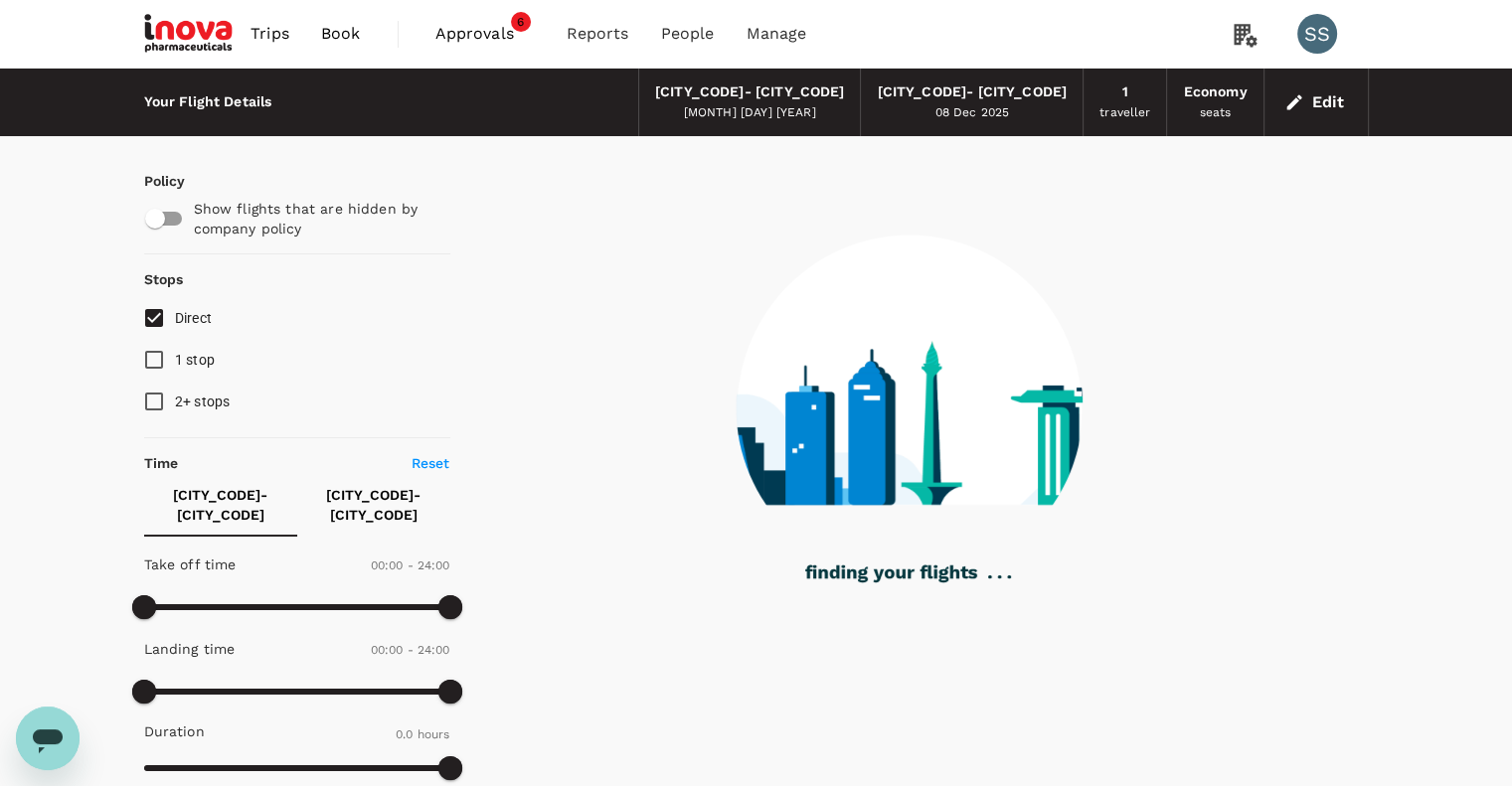type on "965" 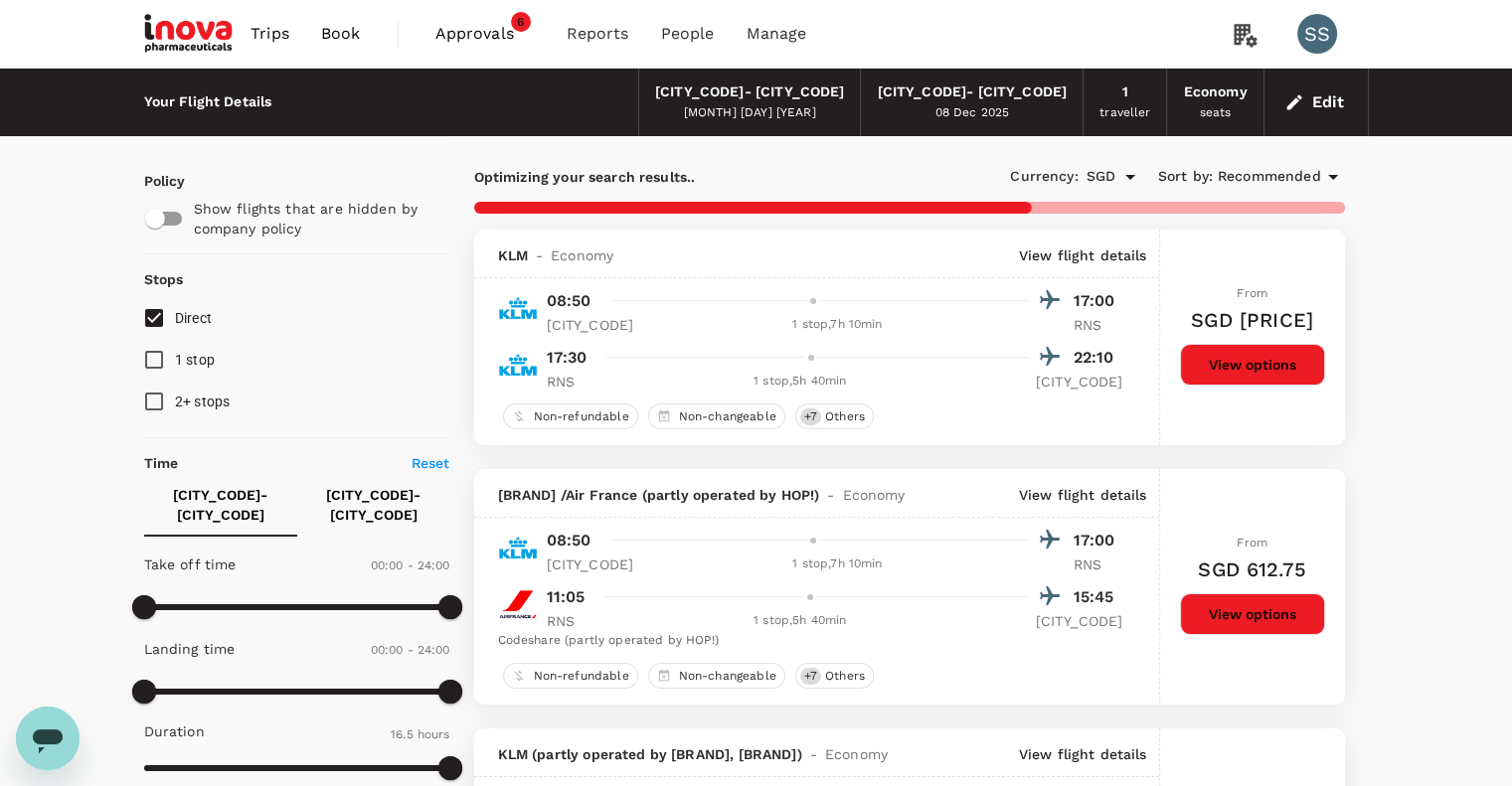 type on "1405" 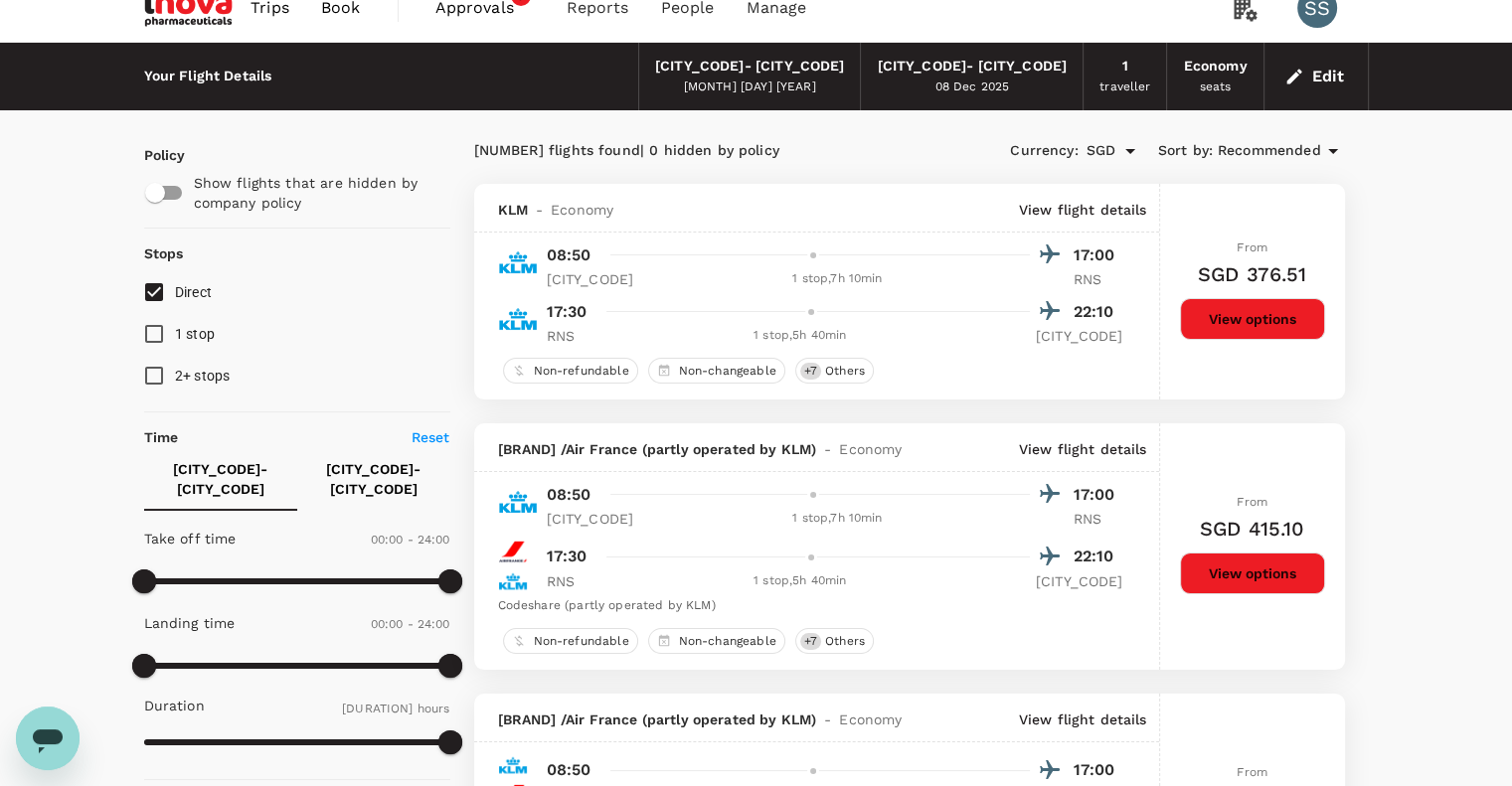 scroll, scrollTop: 0, scrollLeft: 0, axis: both 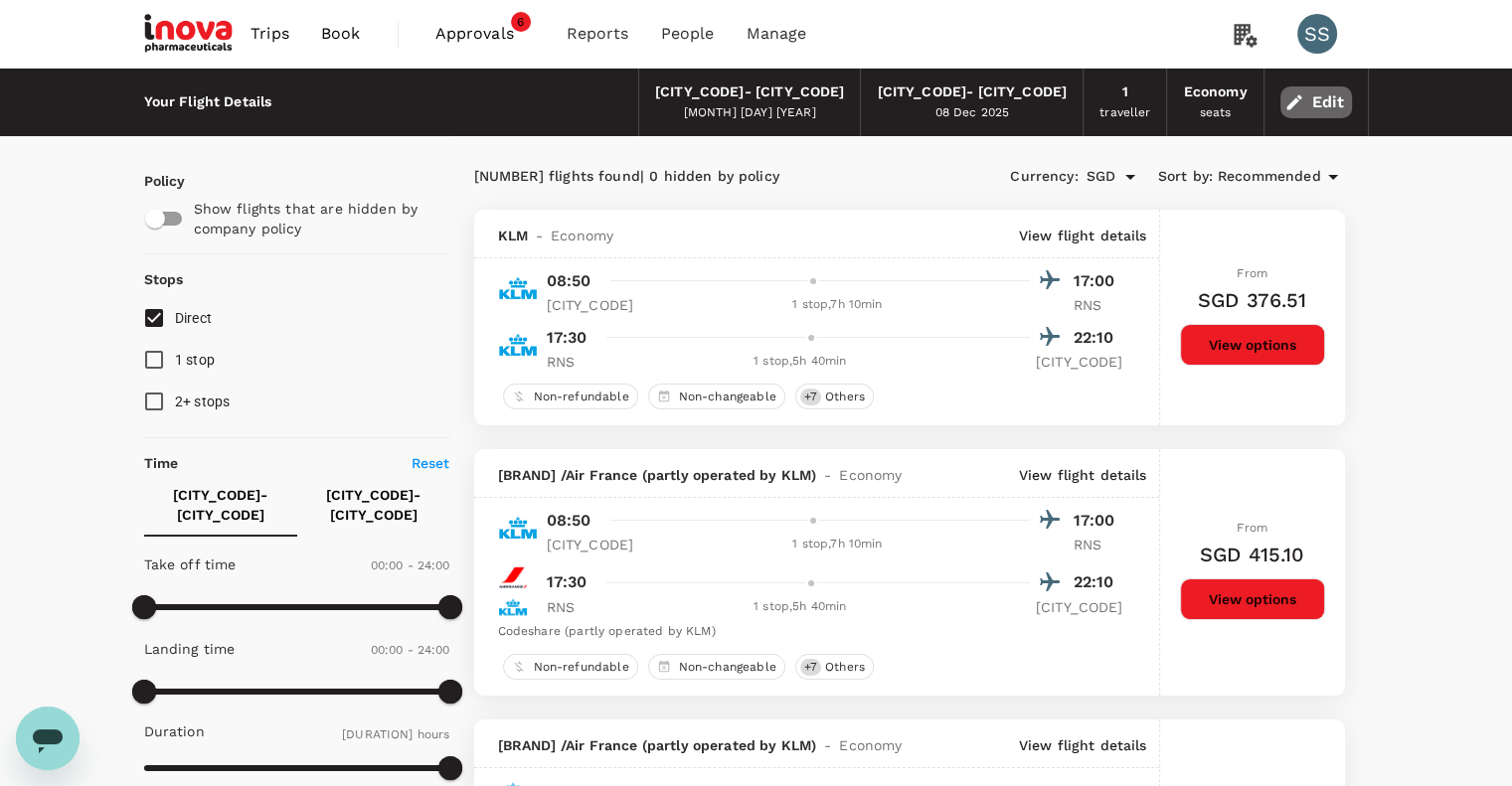 click on "Edit" at bounding box center (1316, 102) 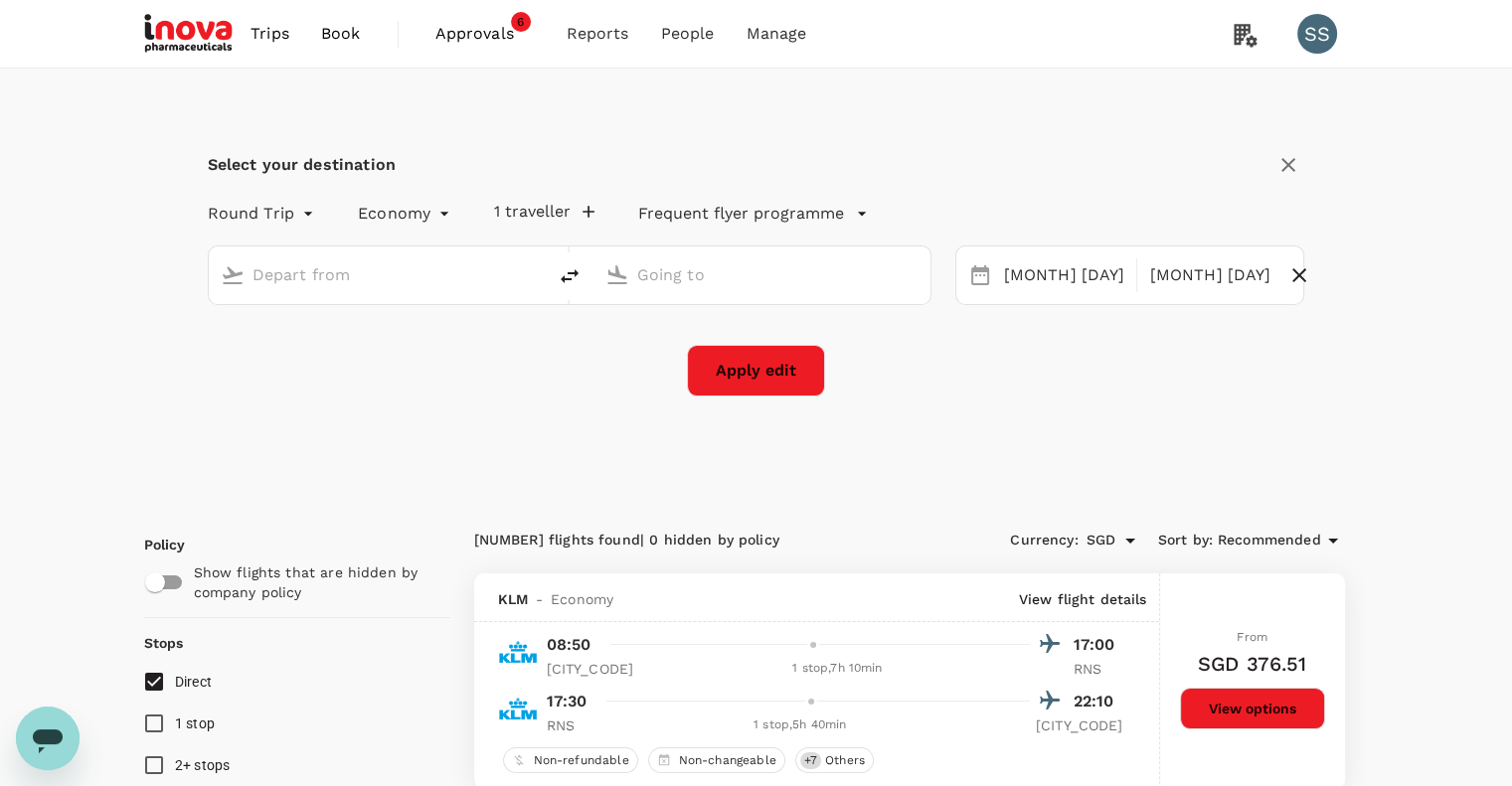 click at bounding box center (378, 274) 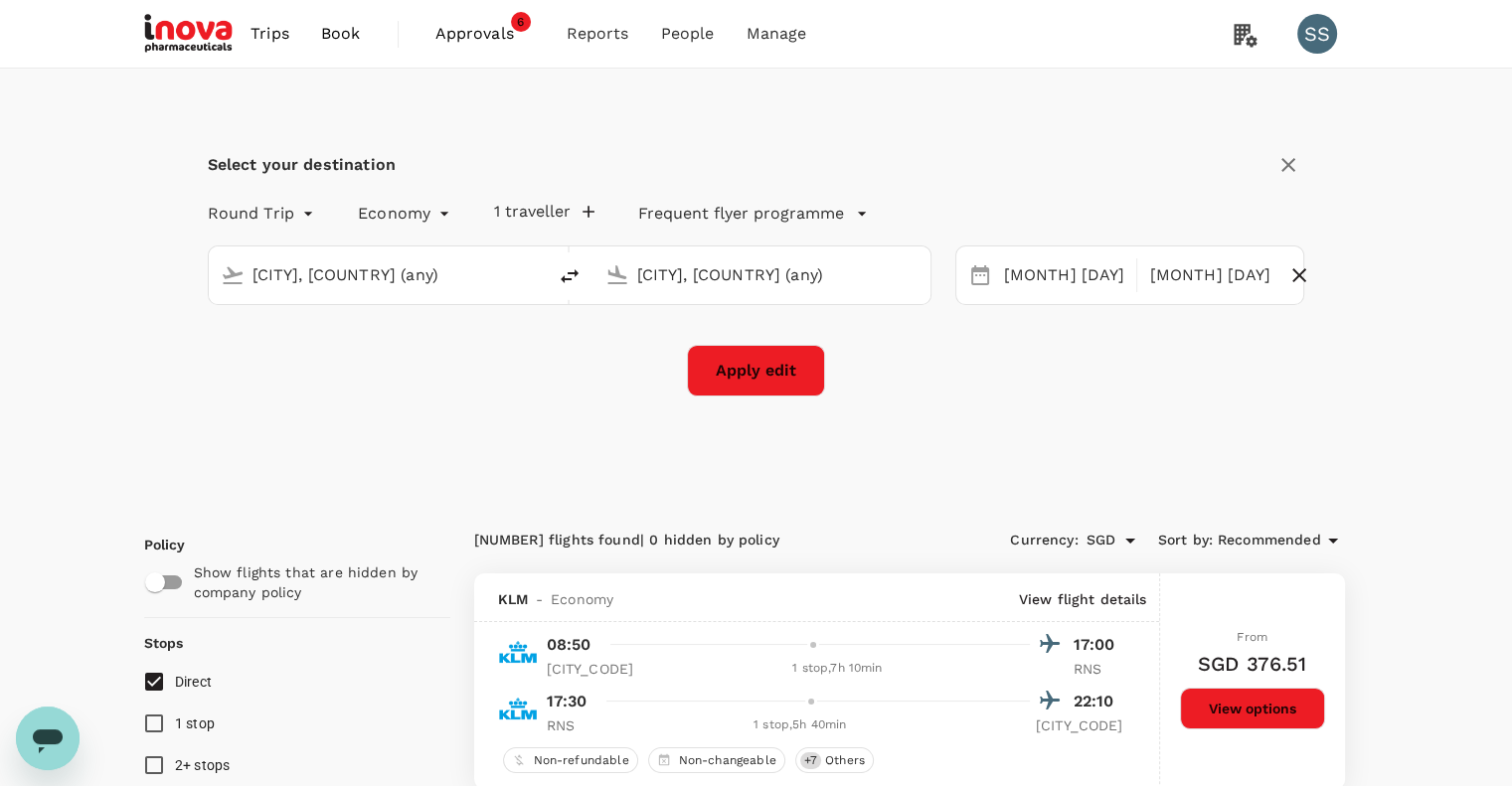 type on "[CITY], [COUNTRY] (any)" 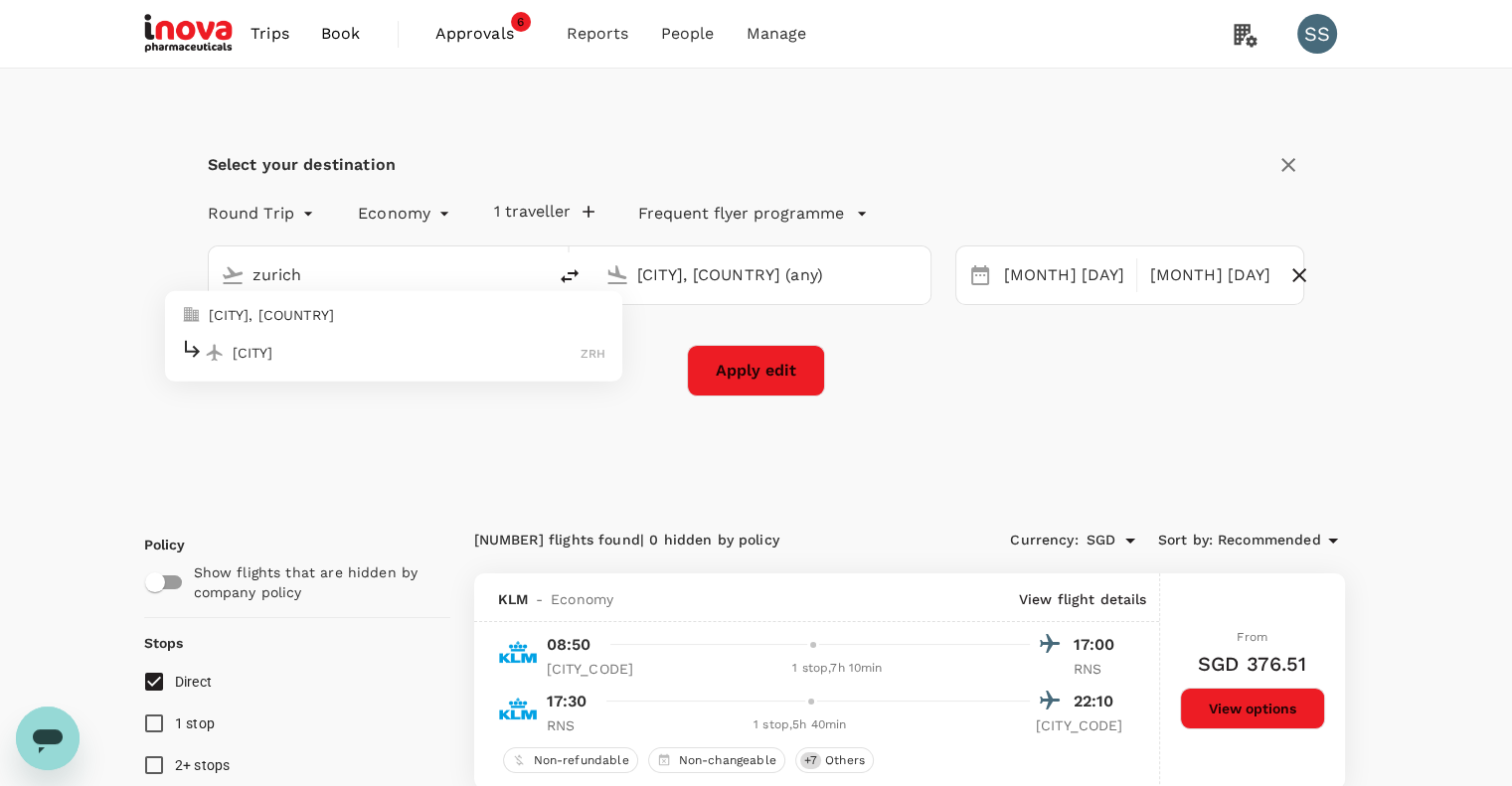 click on "[CITY], [COUNTRY]" at bounding box center [408, 315] 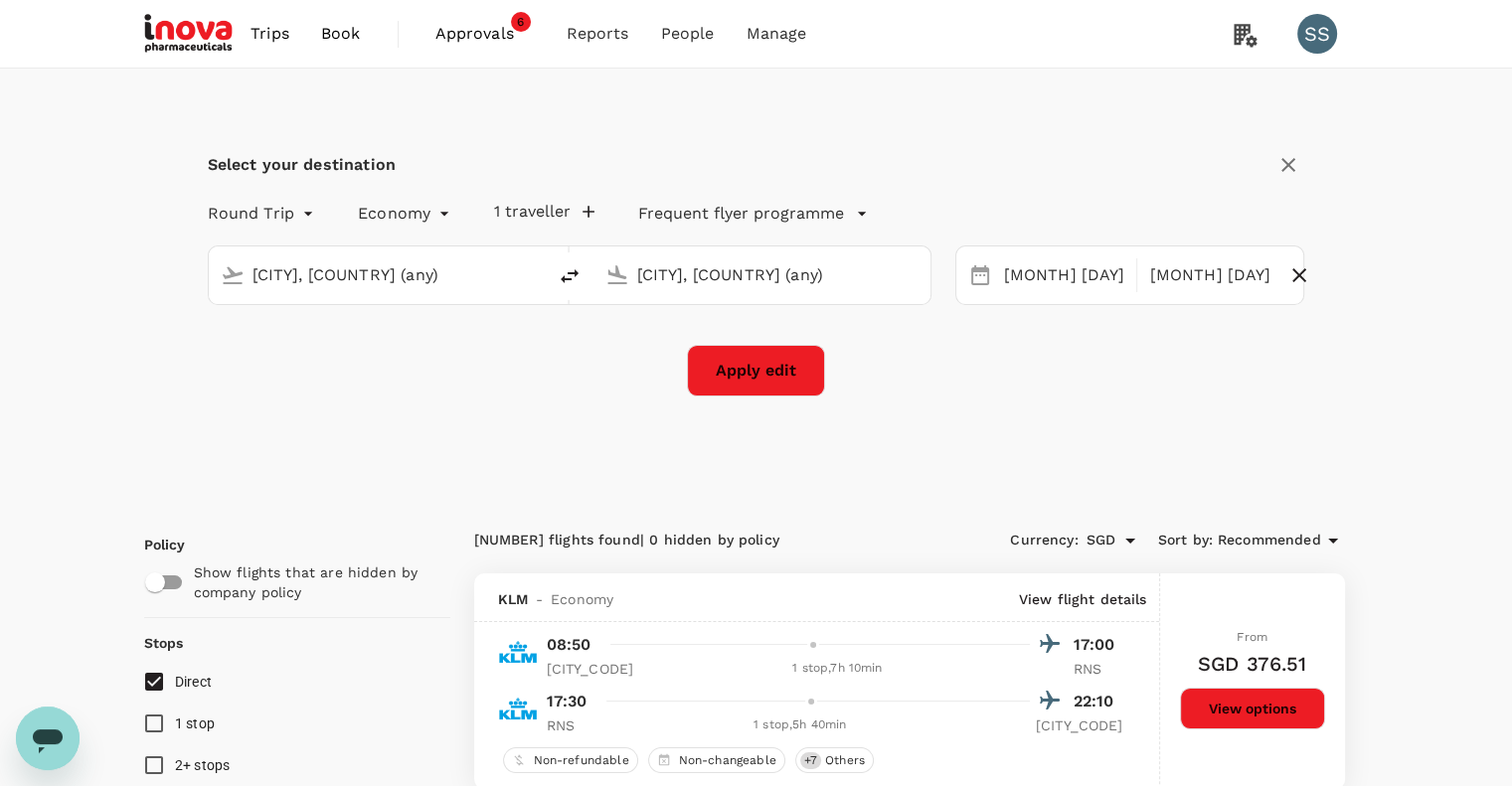 drag, startPoint x: 815, startPoint y: 273, endPoint x: 599, endPoint y: 269, distance: 216.03703 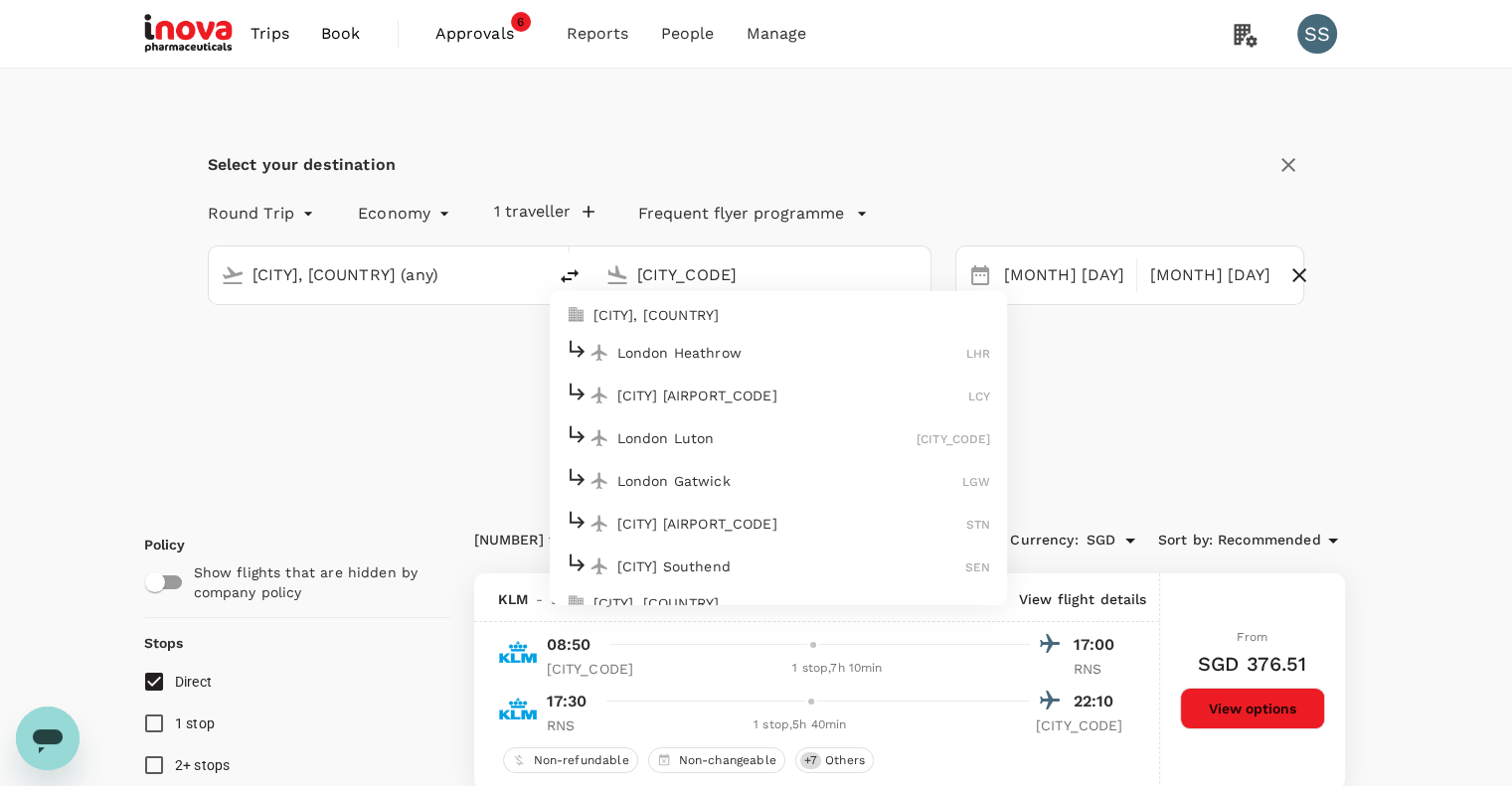 click on "[CITY], [COUNTRY]" at bounding box center (792, 315) 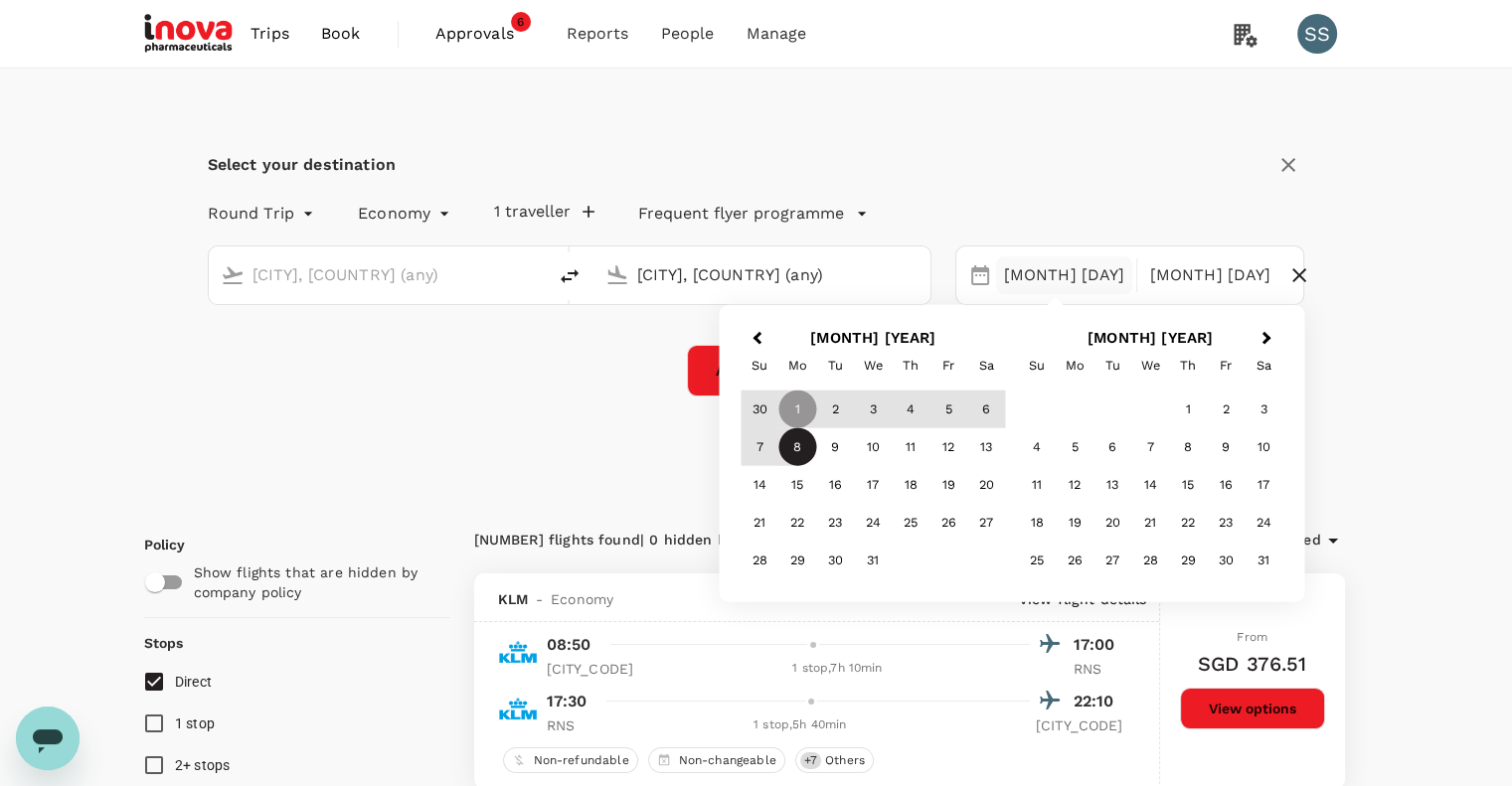 type on "[CITY], [COUNTRY] (any)" 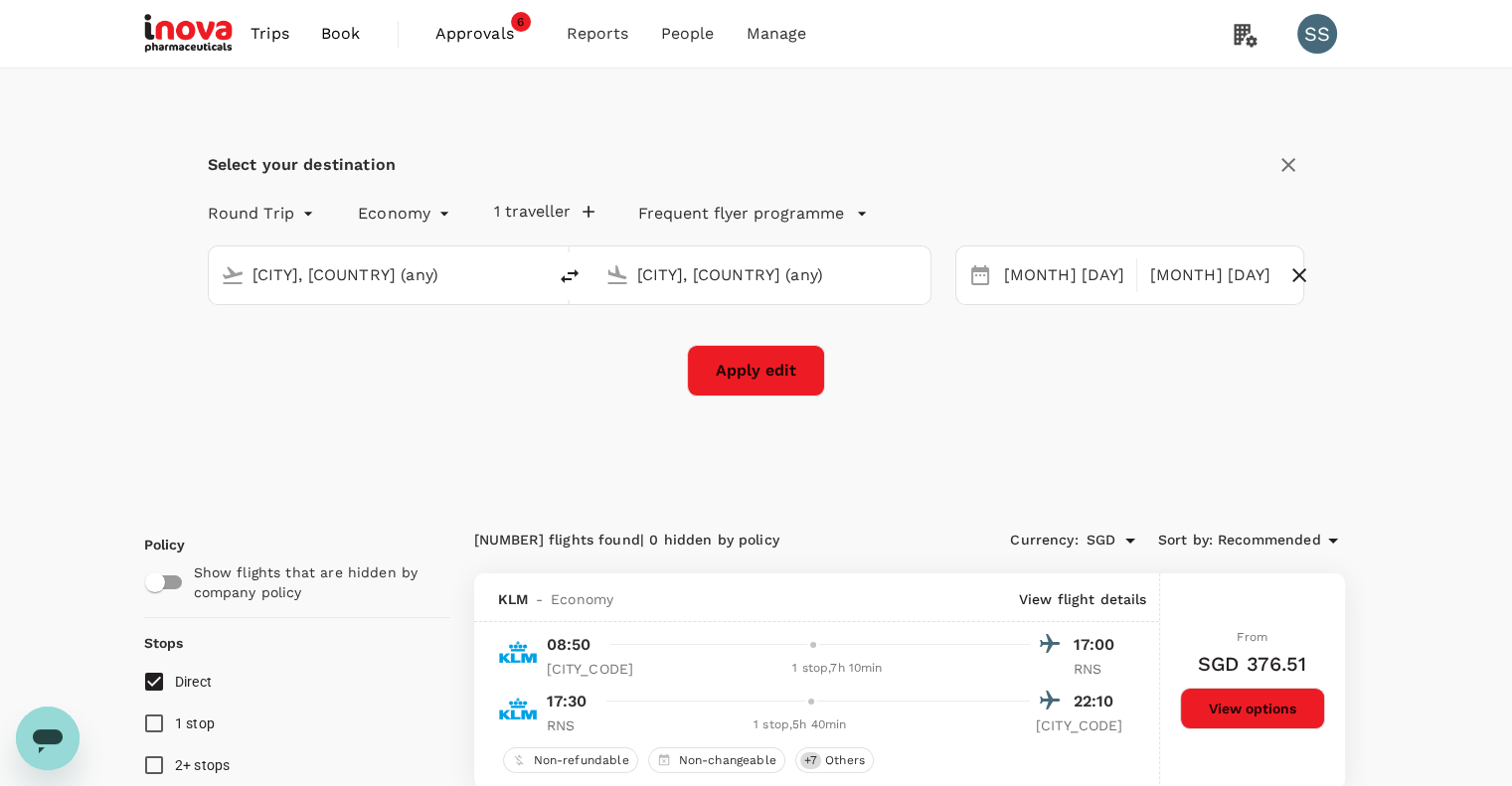 click on "Apply edit" at bounding box center (756, 371) 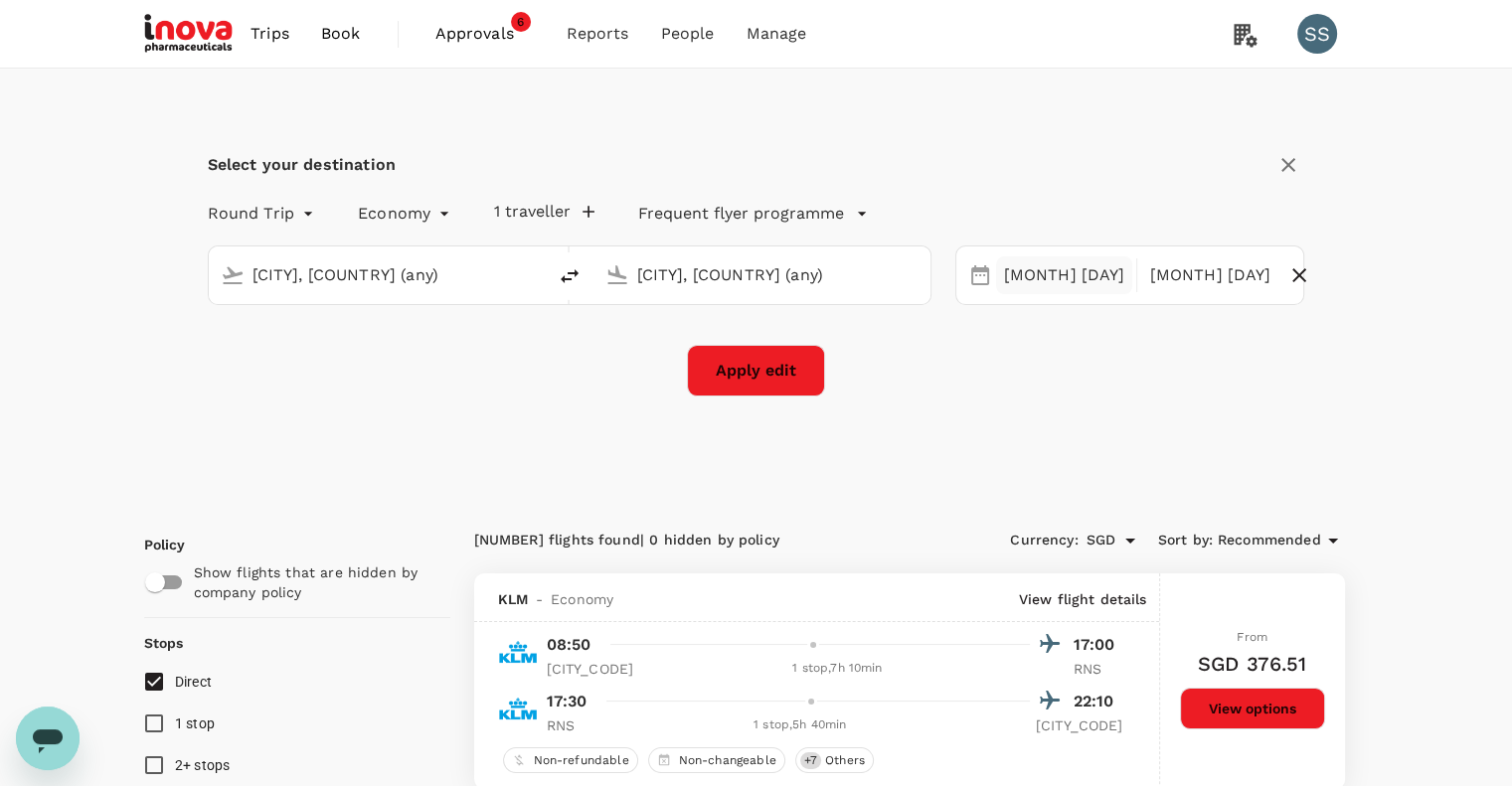 click on "[MONTH] [DAY]" at bounding box center (1065, 275) 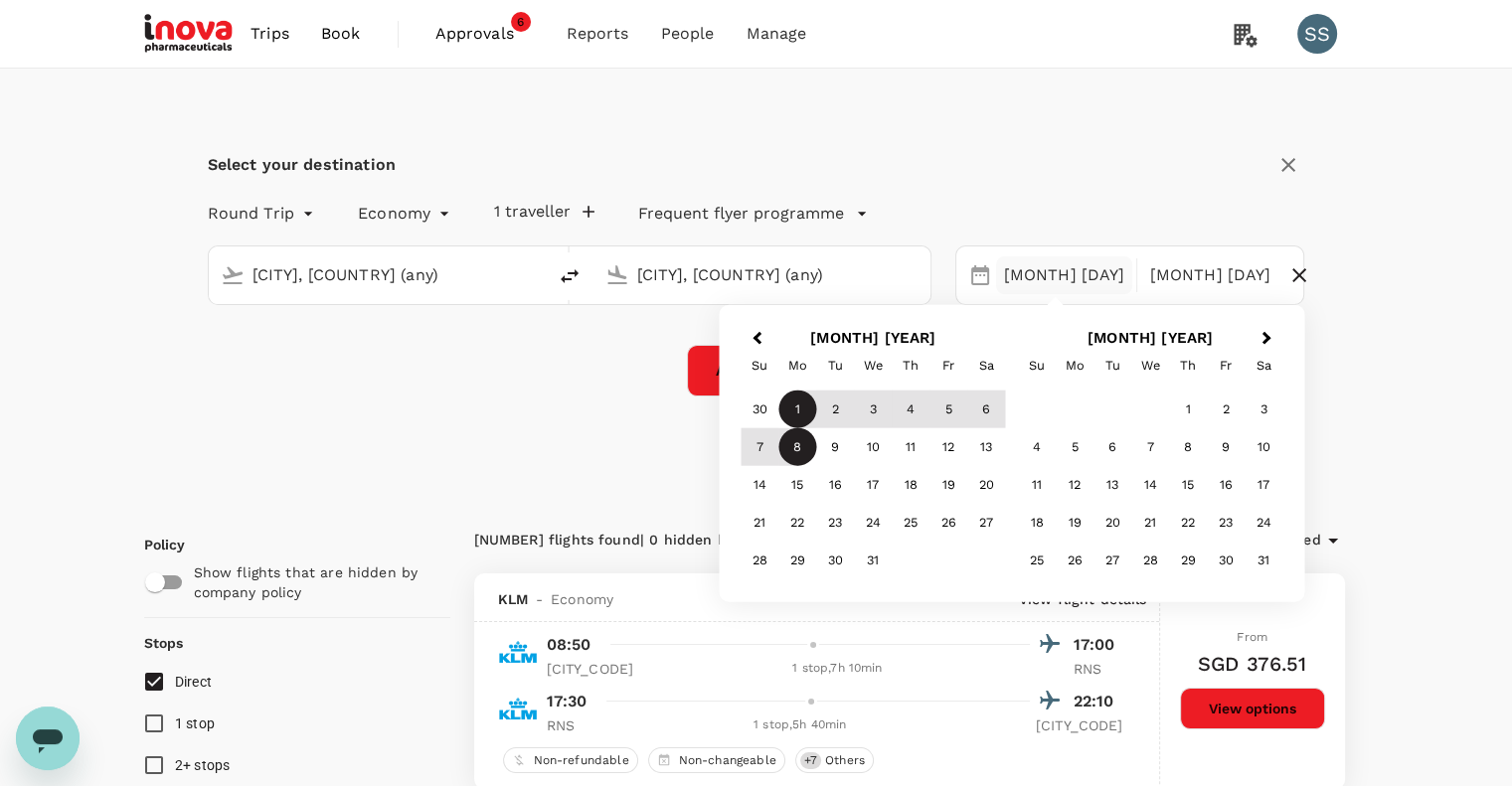 click on "Apply edit" at bounding box center [756, 371] 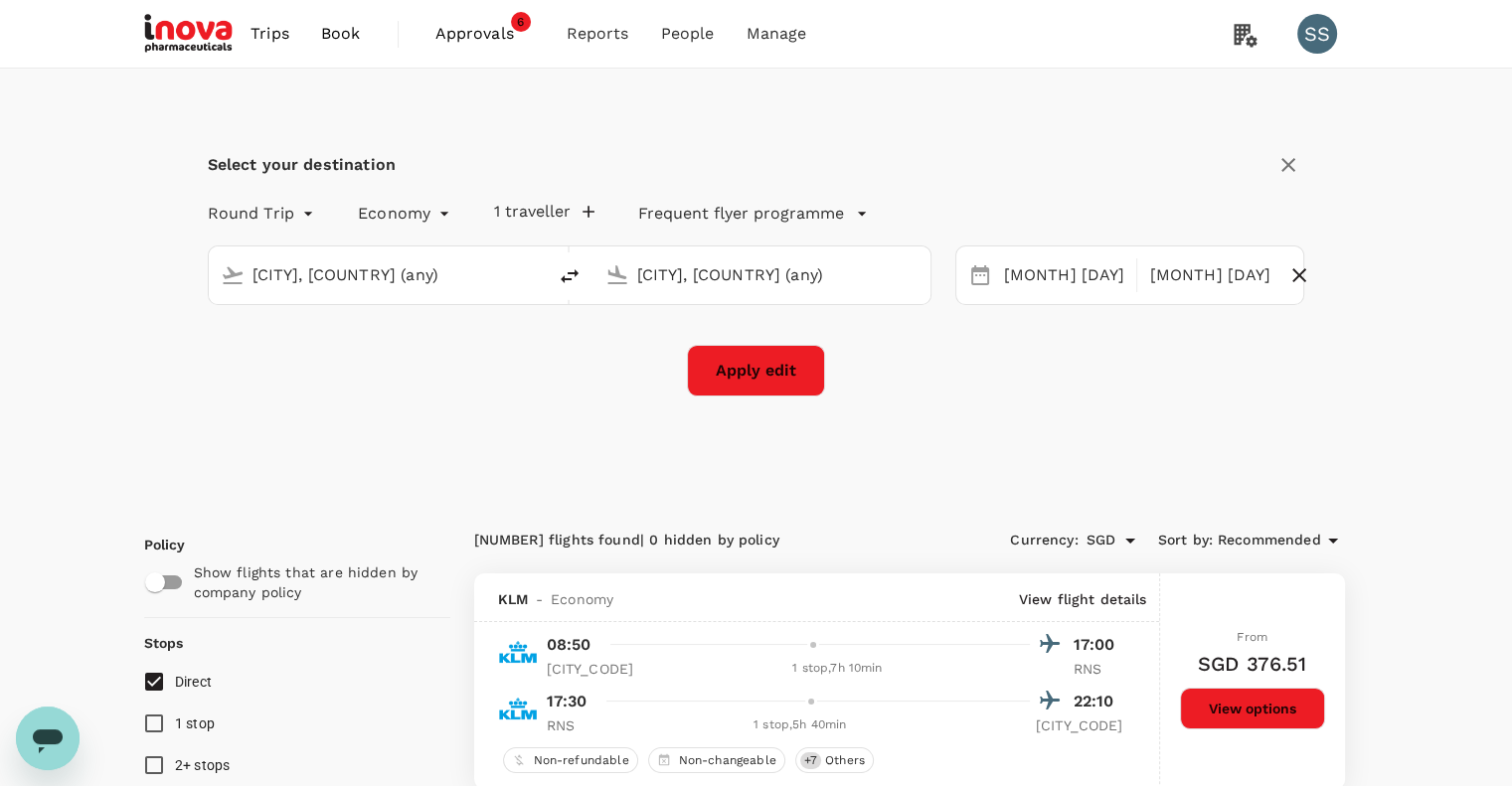 click on "Apply edit" at bounding box center [756, 371] 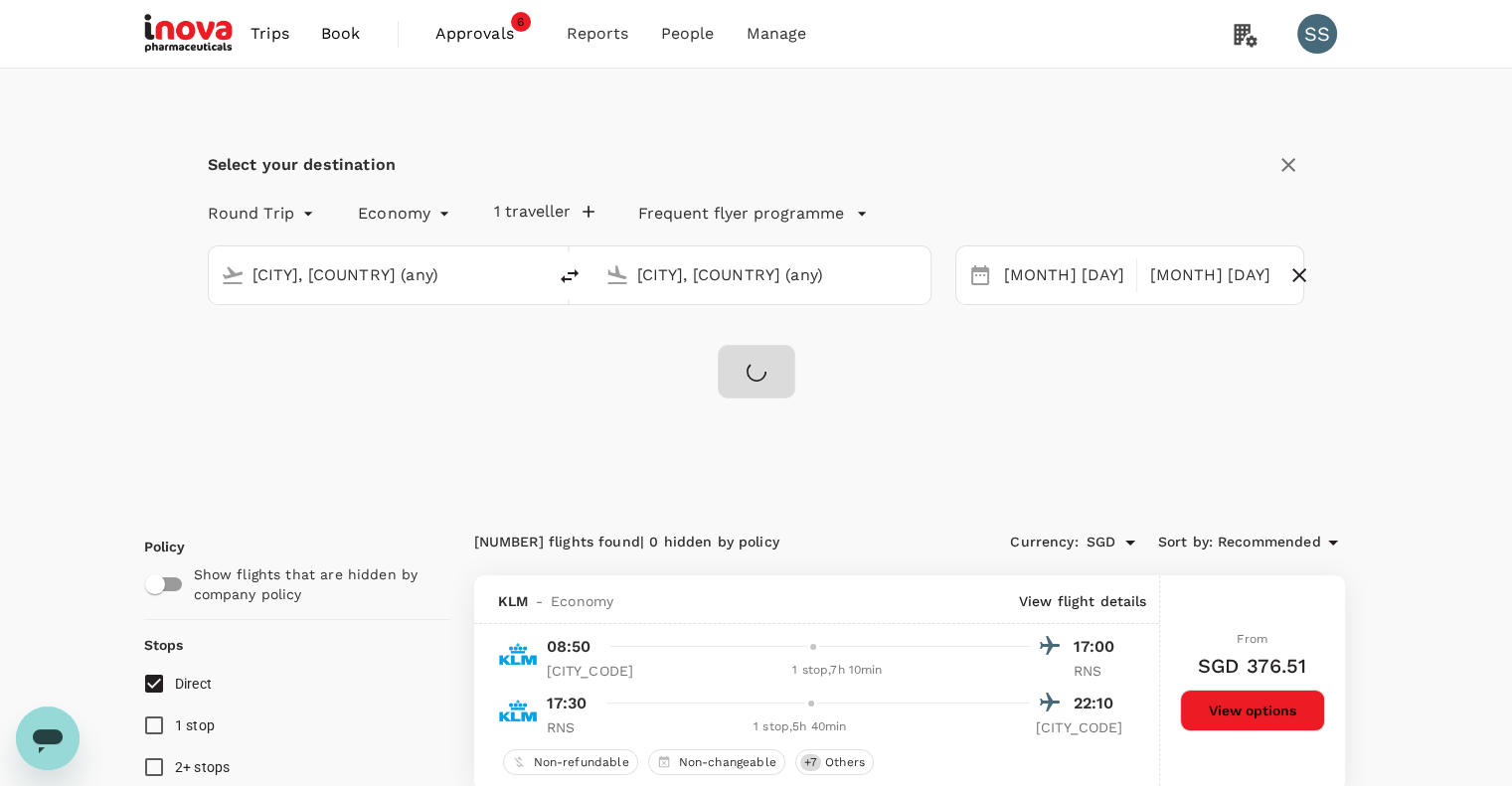 checkbox on "false" 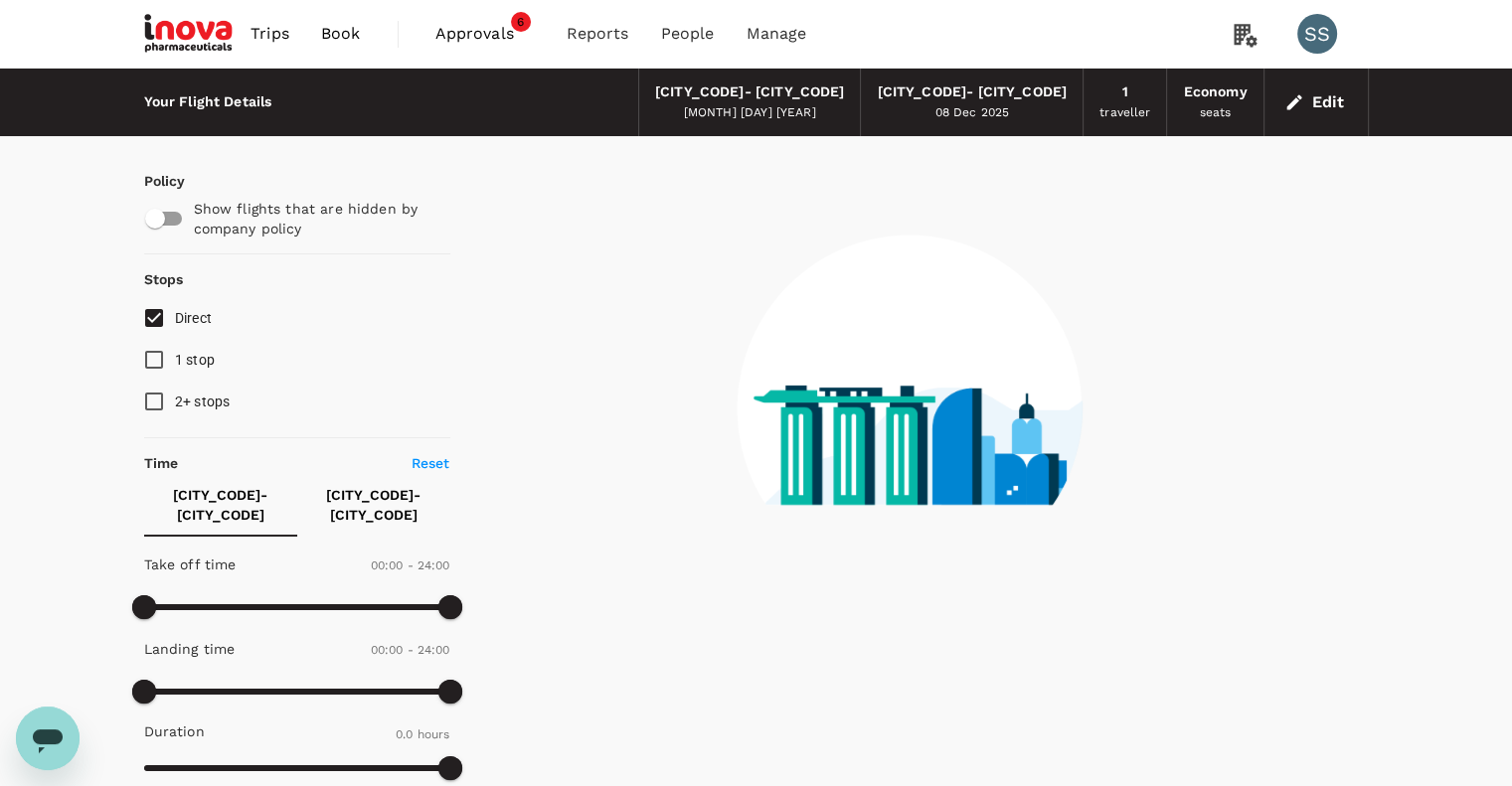 type on "120" 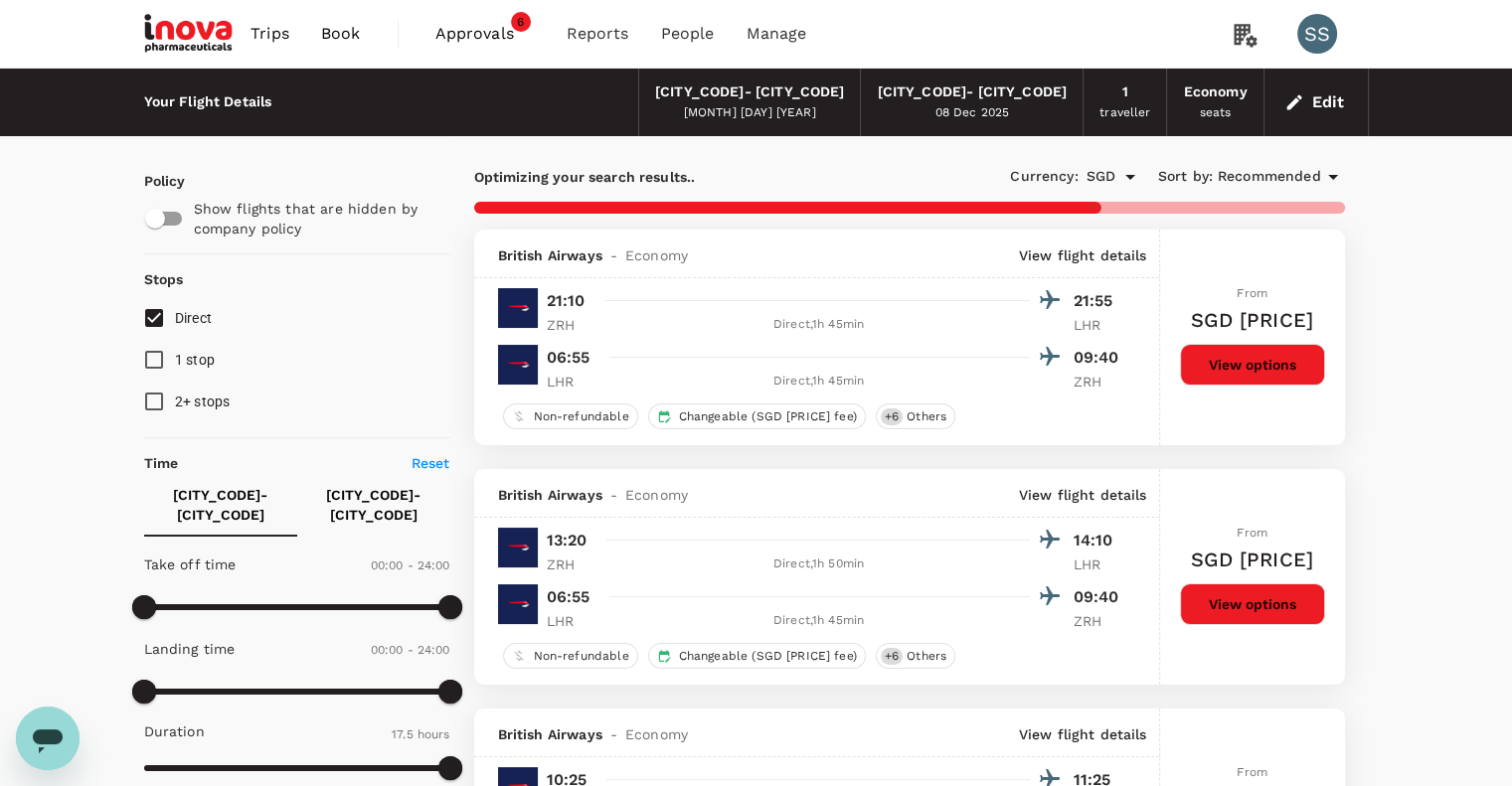 click on "Recommended" at bounding box center (1269, 177) 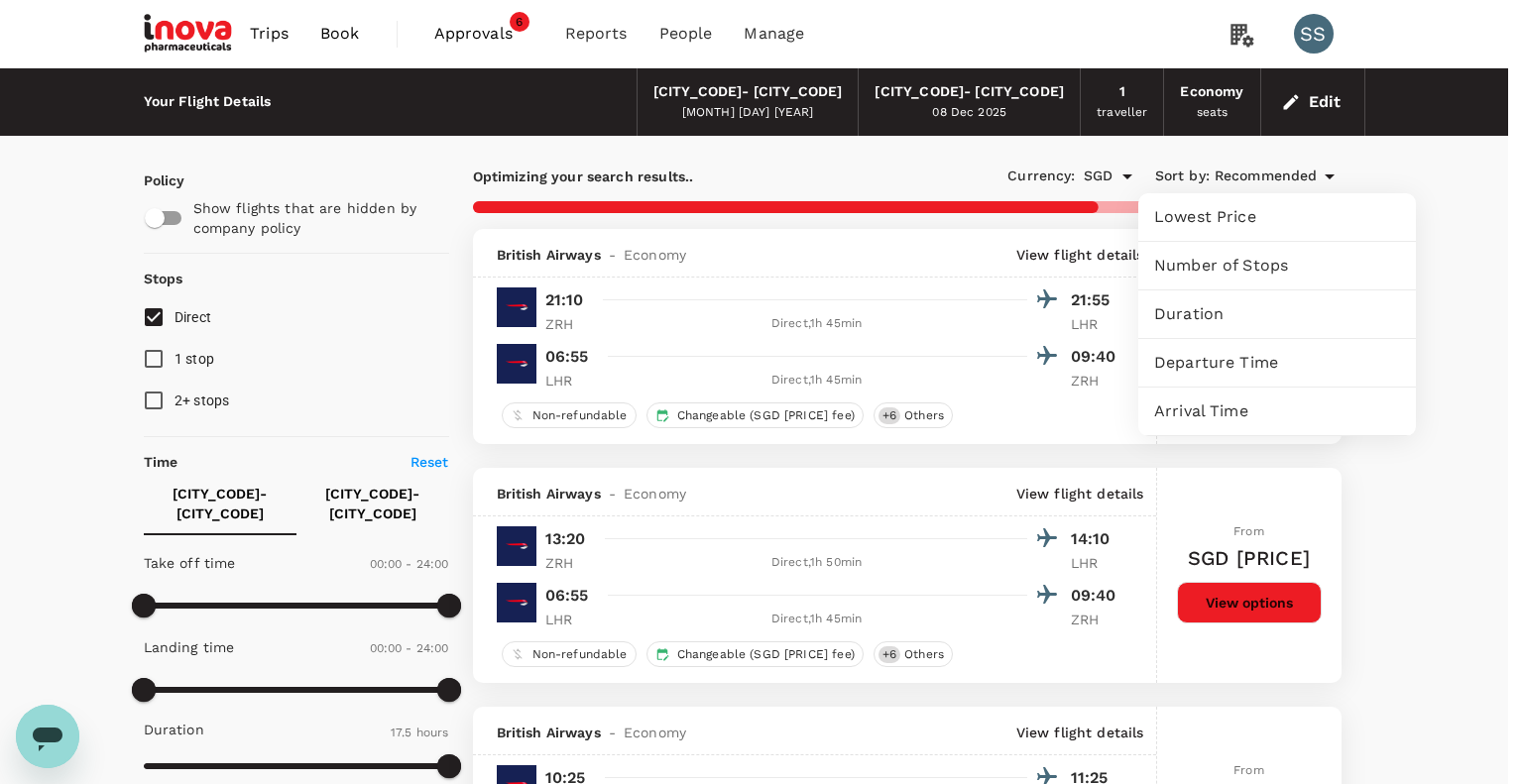 click on "Lowest Price" at bounding box center (1277, 217) 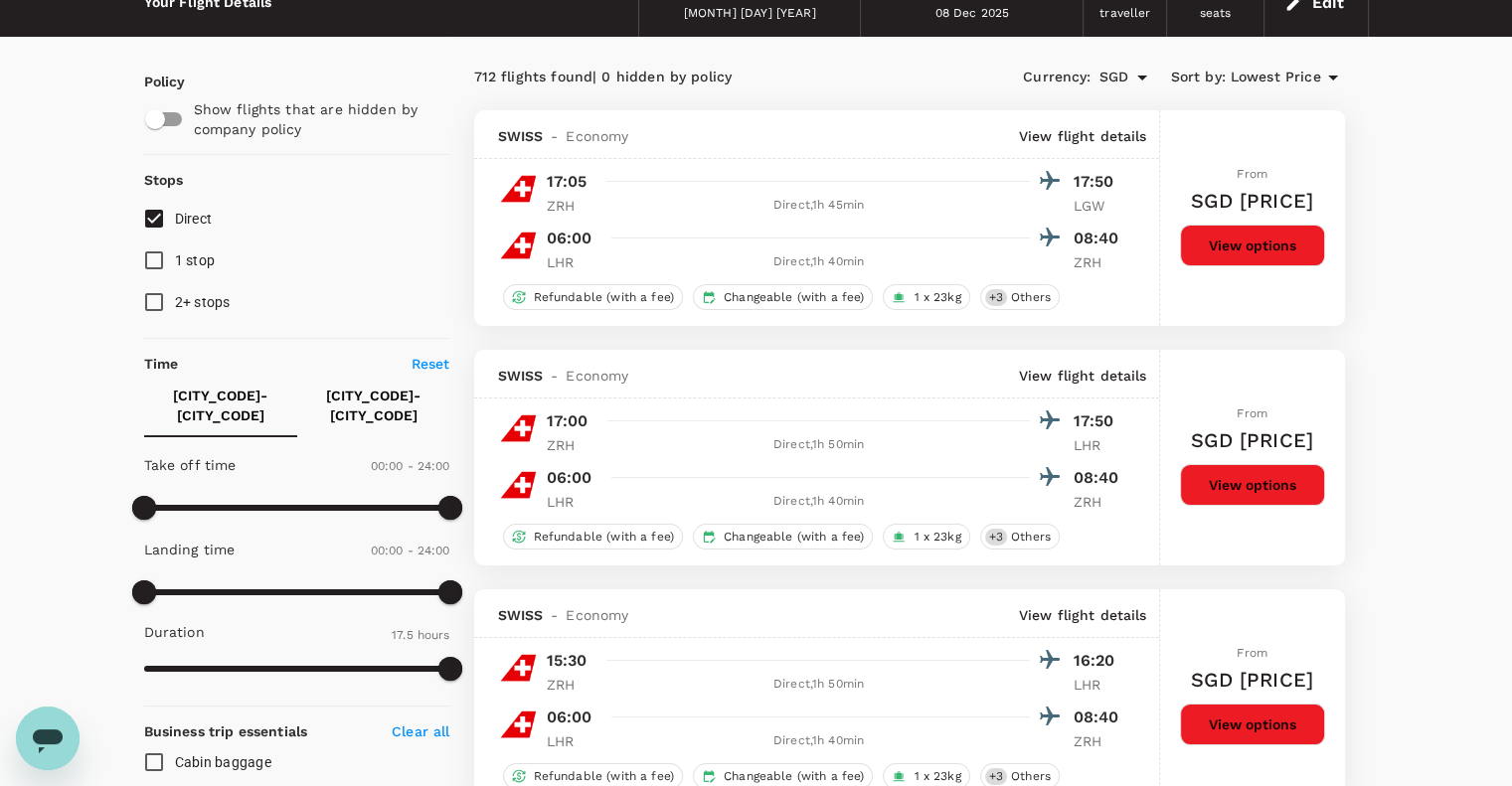 scroll, scrollTop: 0, scrollLeft: 0, axis: both 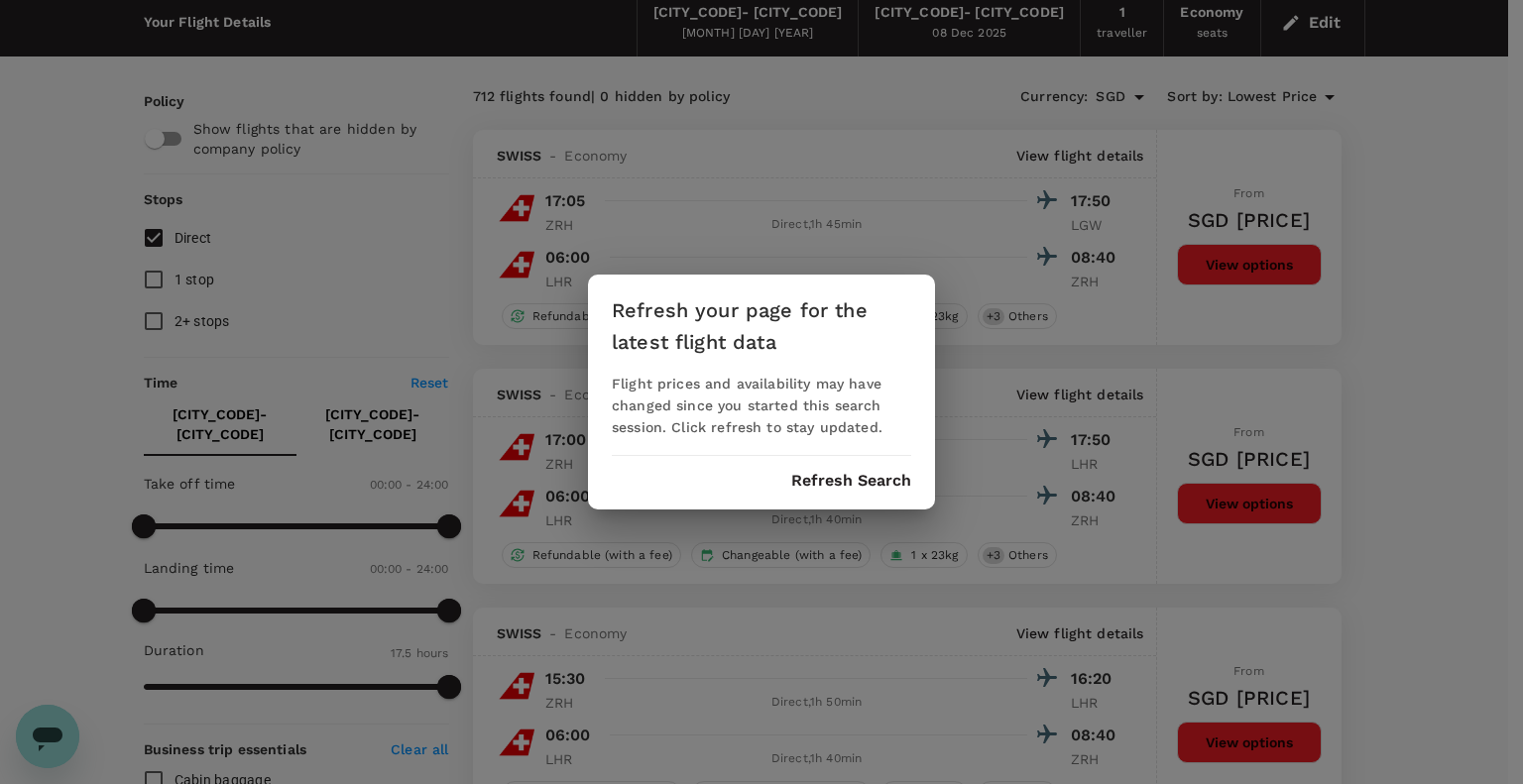click on "Refresh Search" at bounding box center (851, 481) 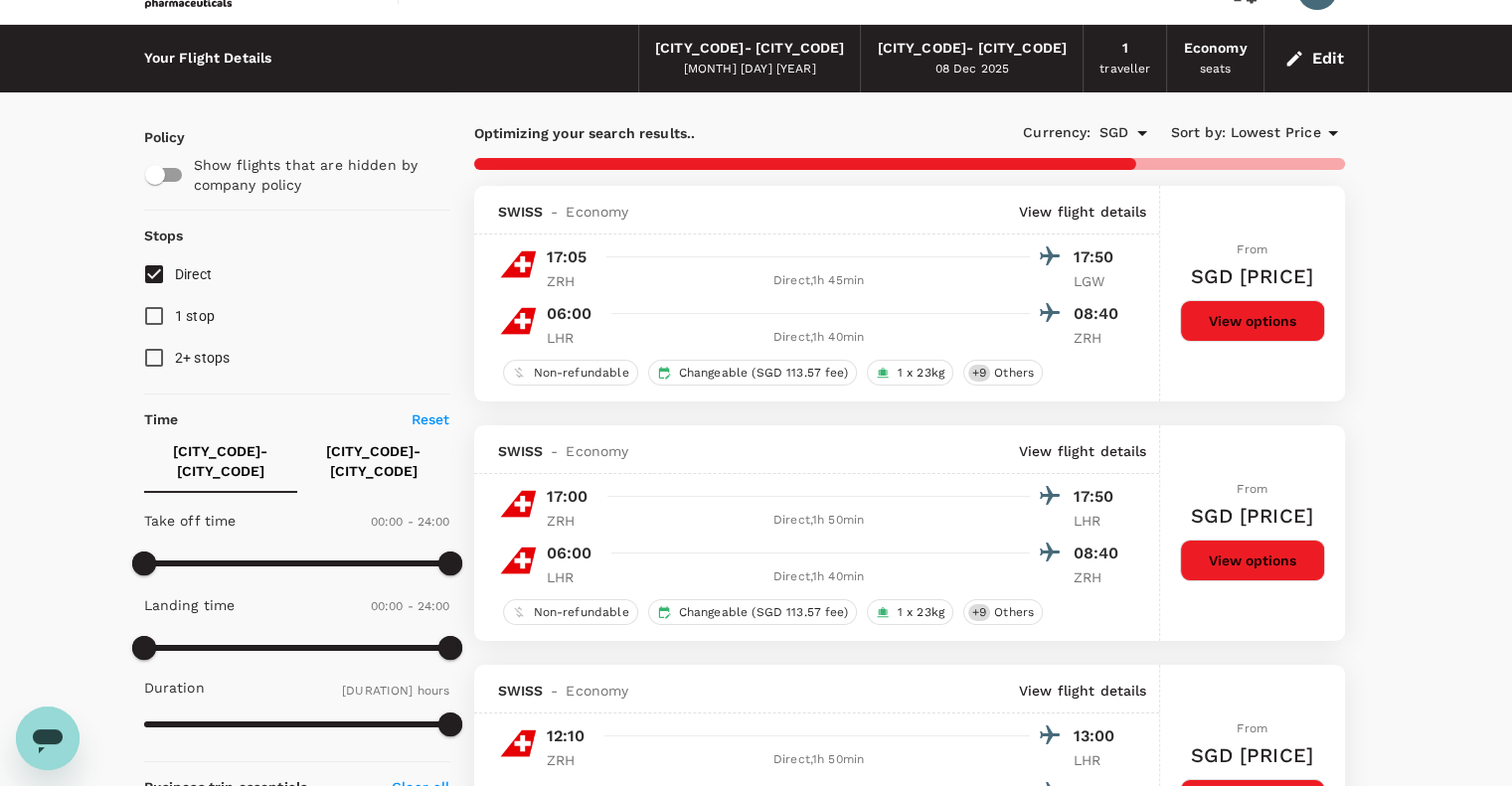 scroll, scrollTop: 0, scrollLeft: 0, axis: both 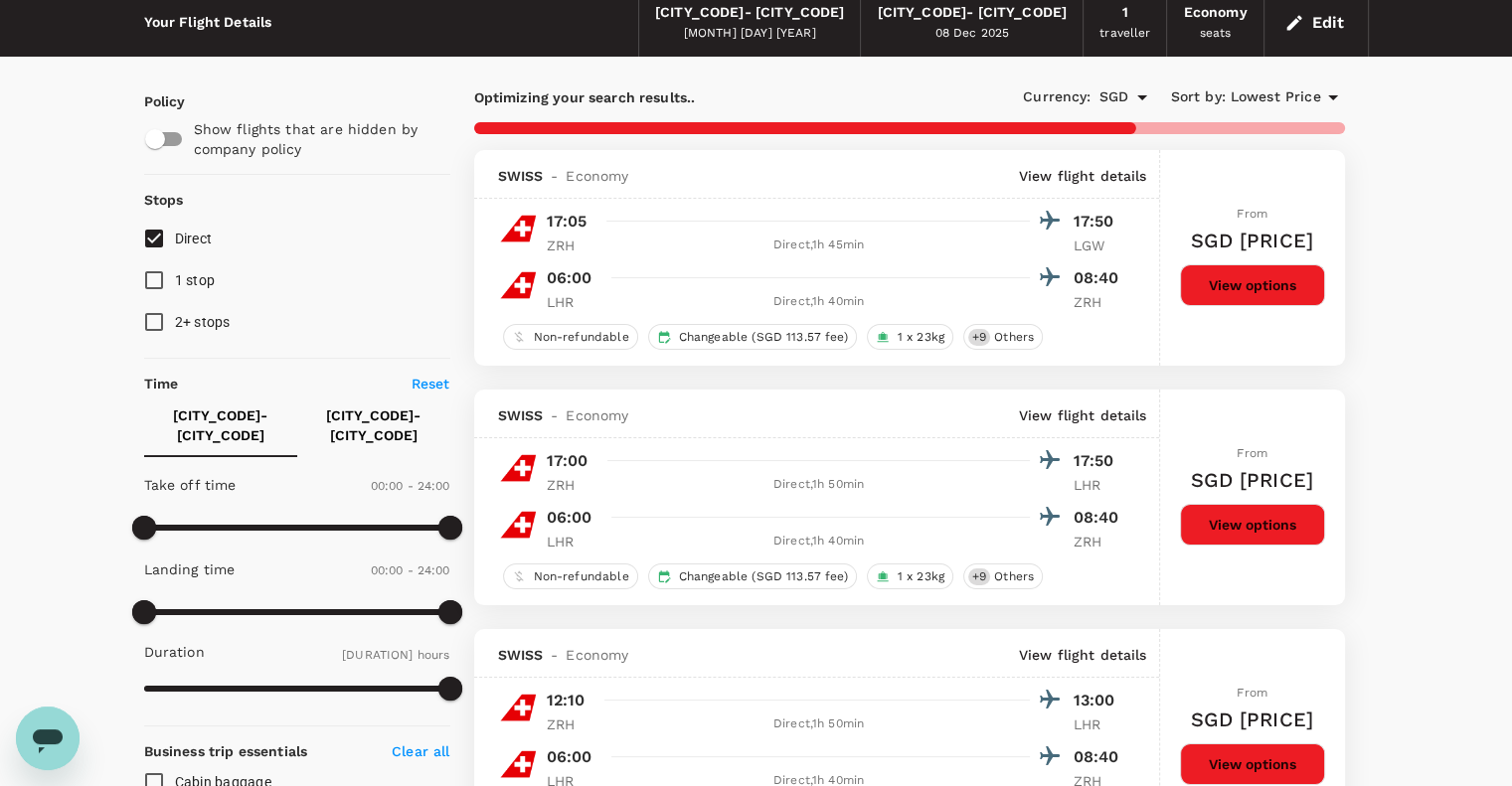 type on "120" 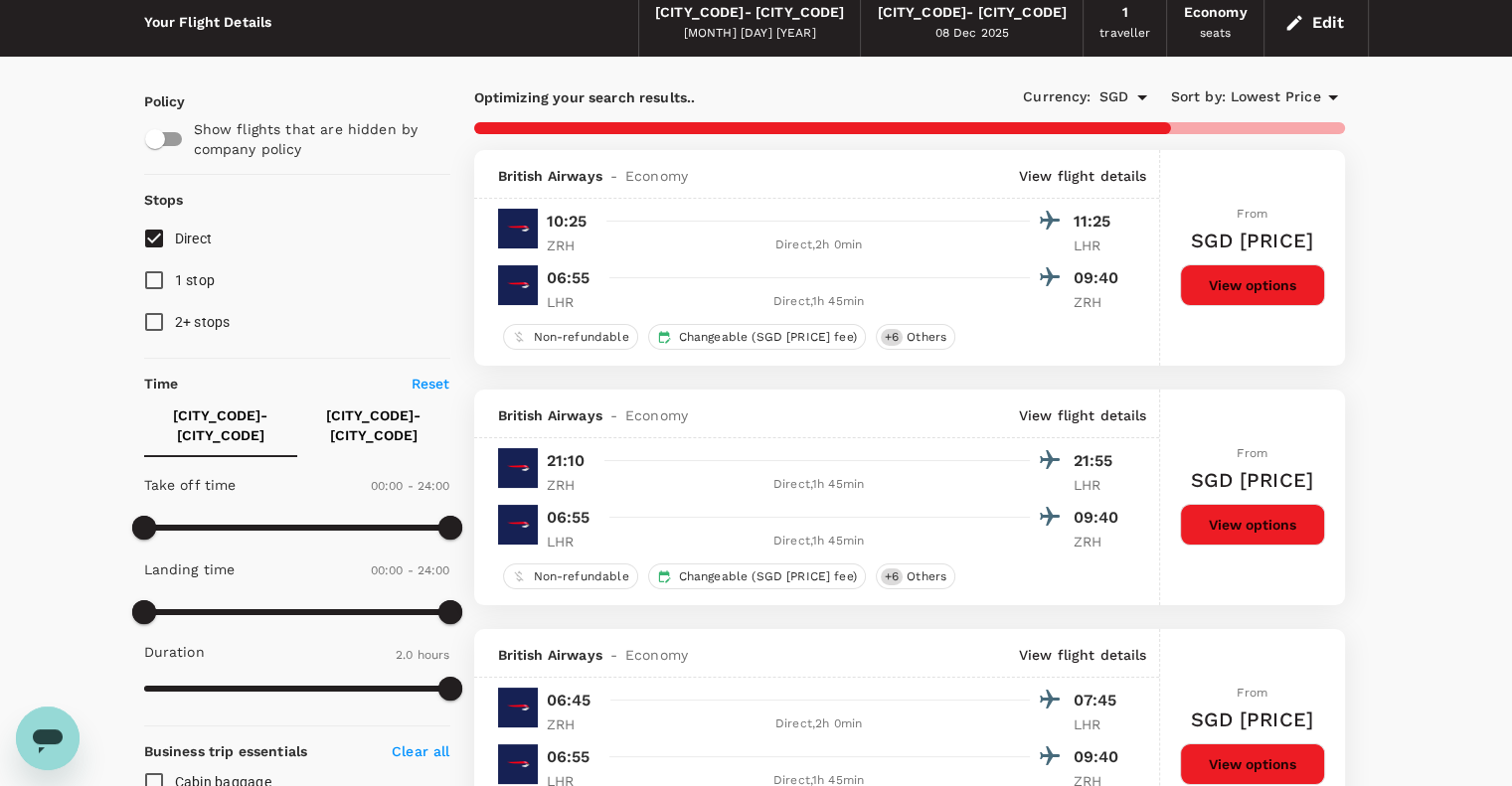 type on "1000" 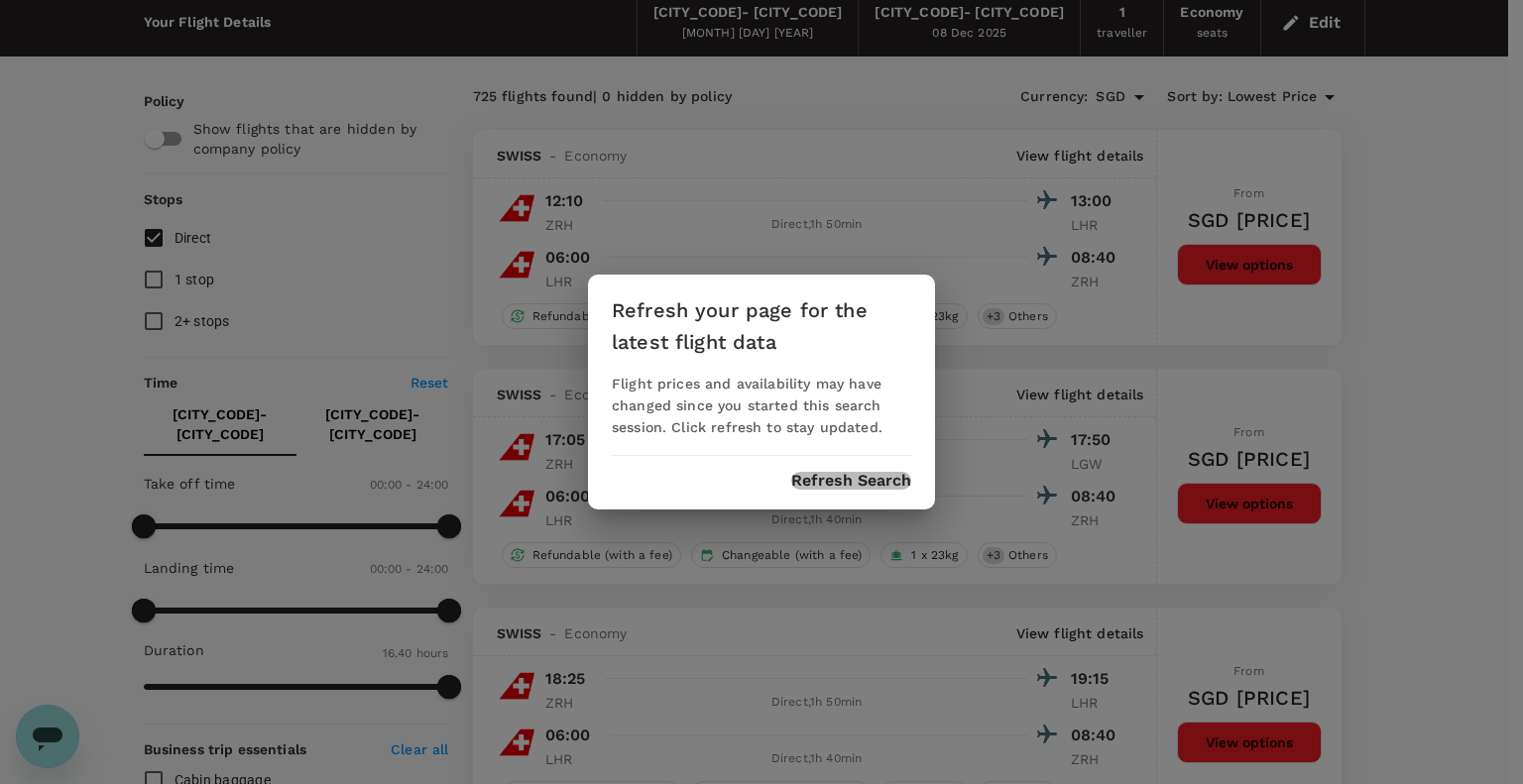 click on "Refresh Search" at bounding box center [851, 481] 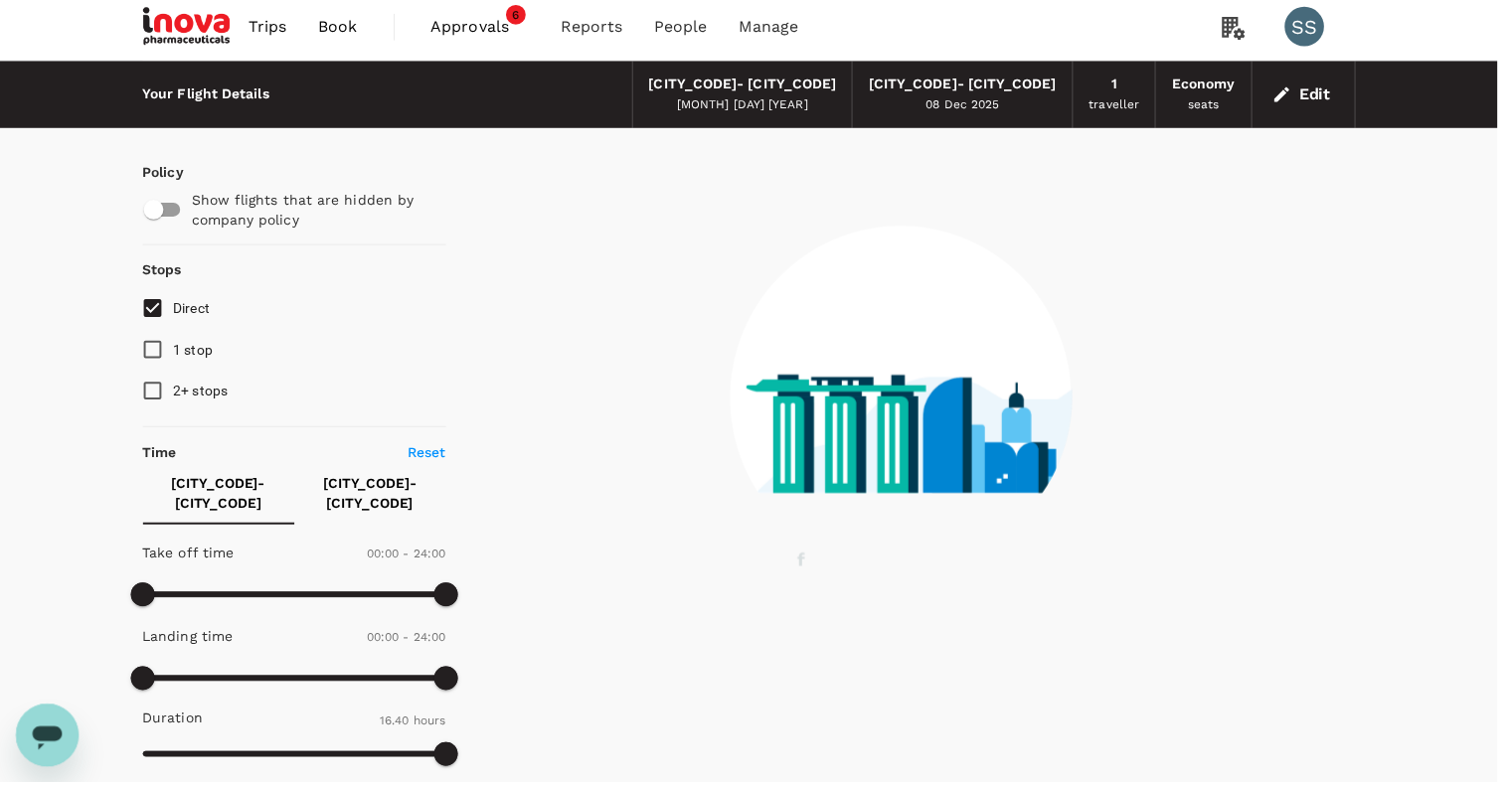 scroll, scrollTop: 0, scrollLeft: 0, axis: both 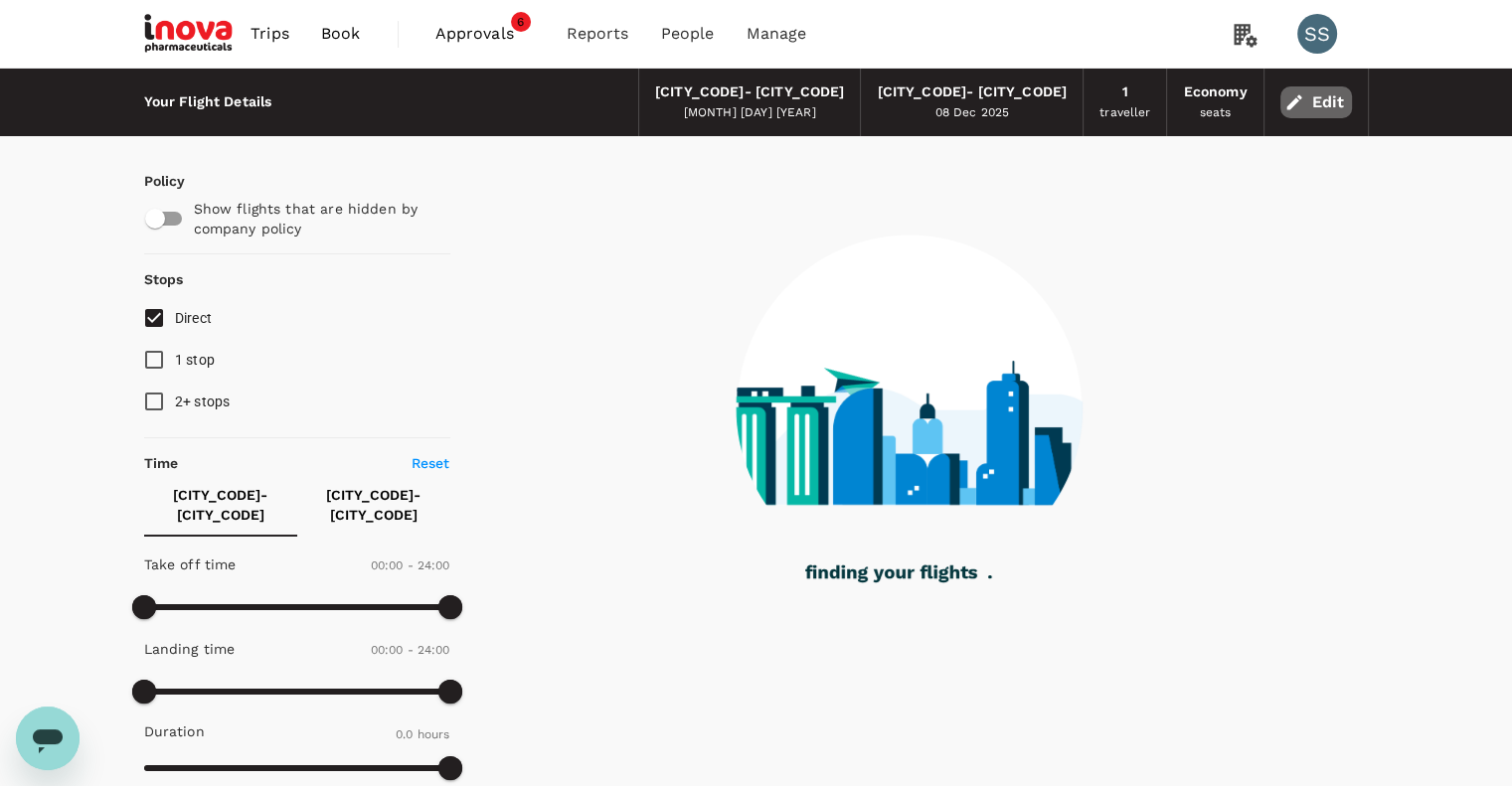 click on "Edit" at bounding box center [1316, 102] 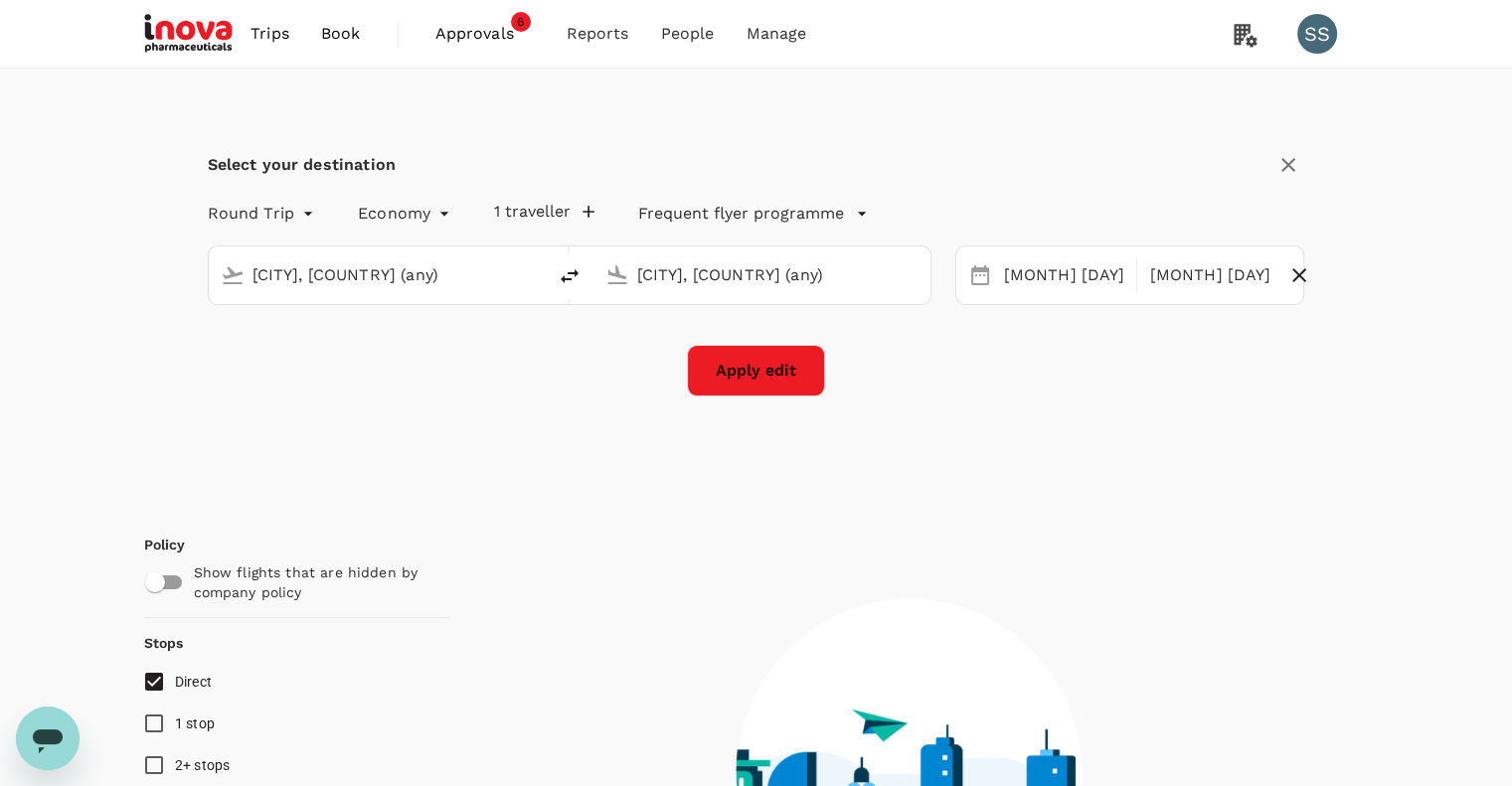 type on "[CITY], [COUNTRY] (any)" 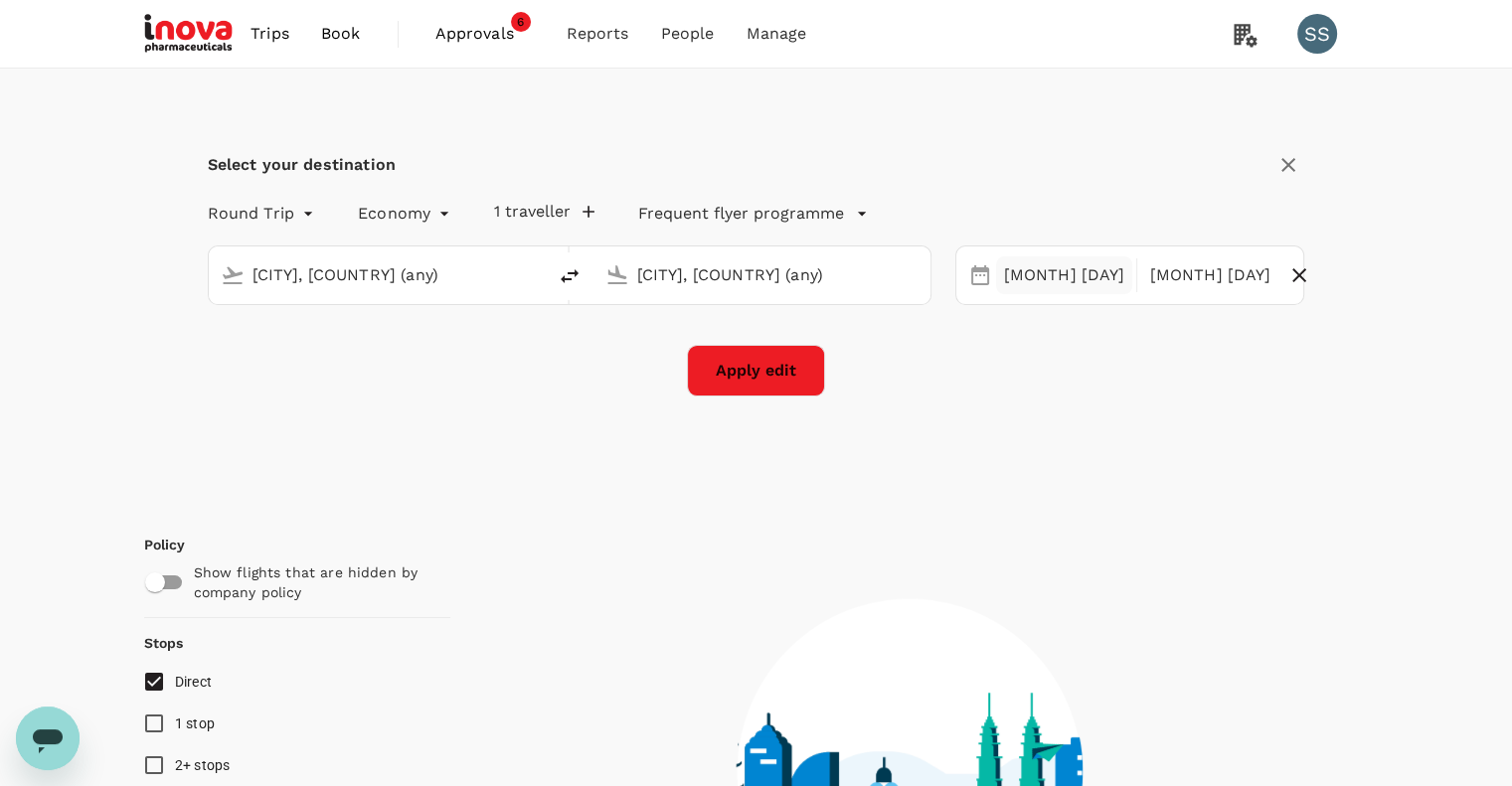click on "[MONTH] [DAY]" at bounding box center [1065, 275] 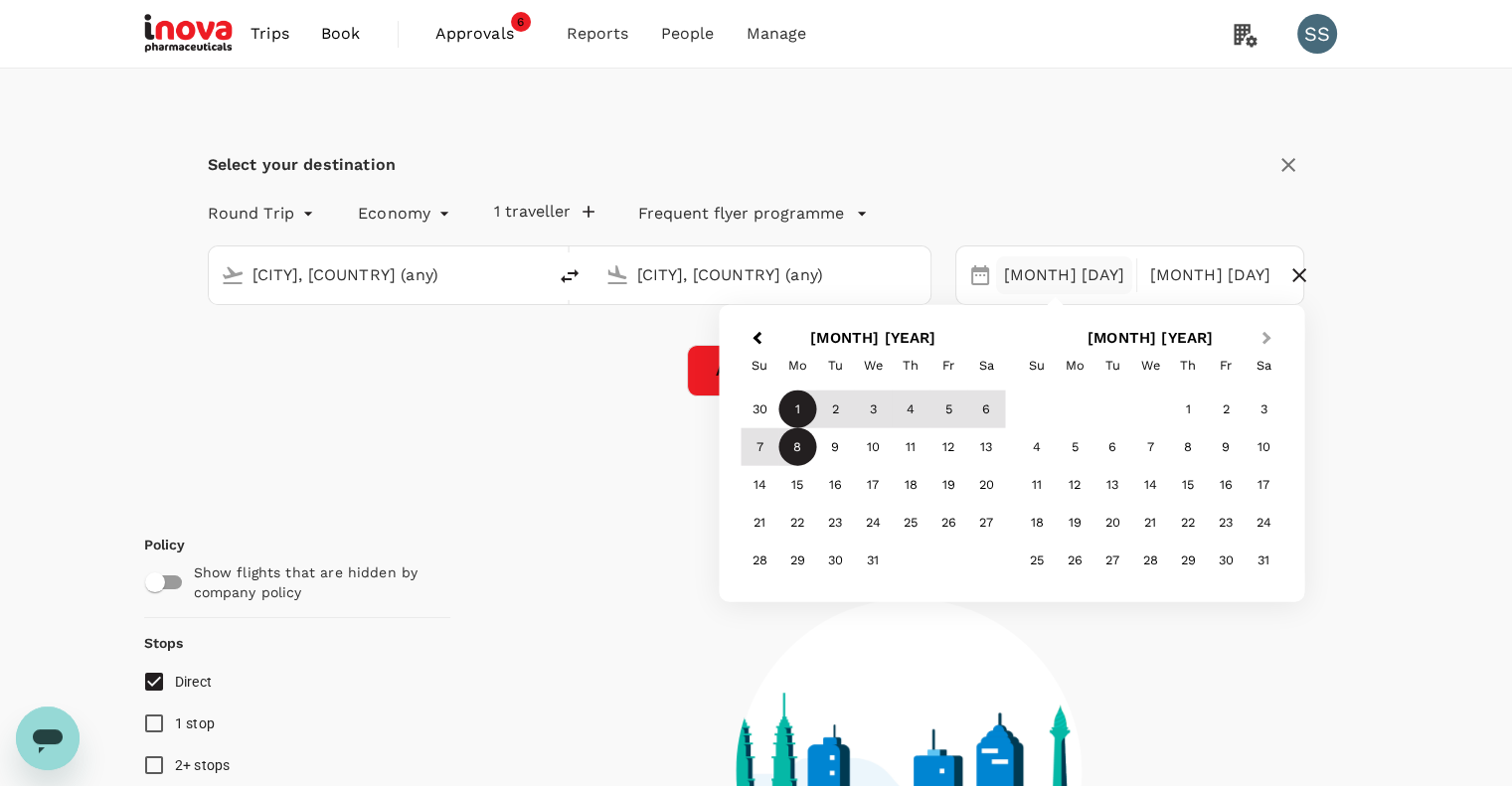 click on "Next Month" at bounding box center (1266, 338) 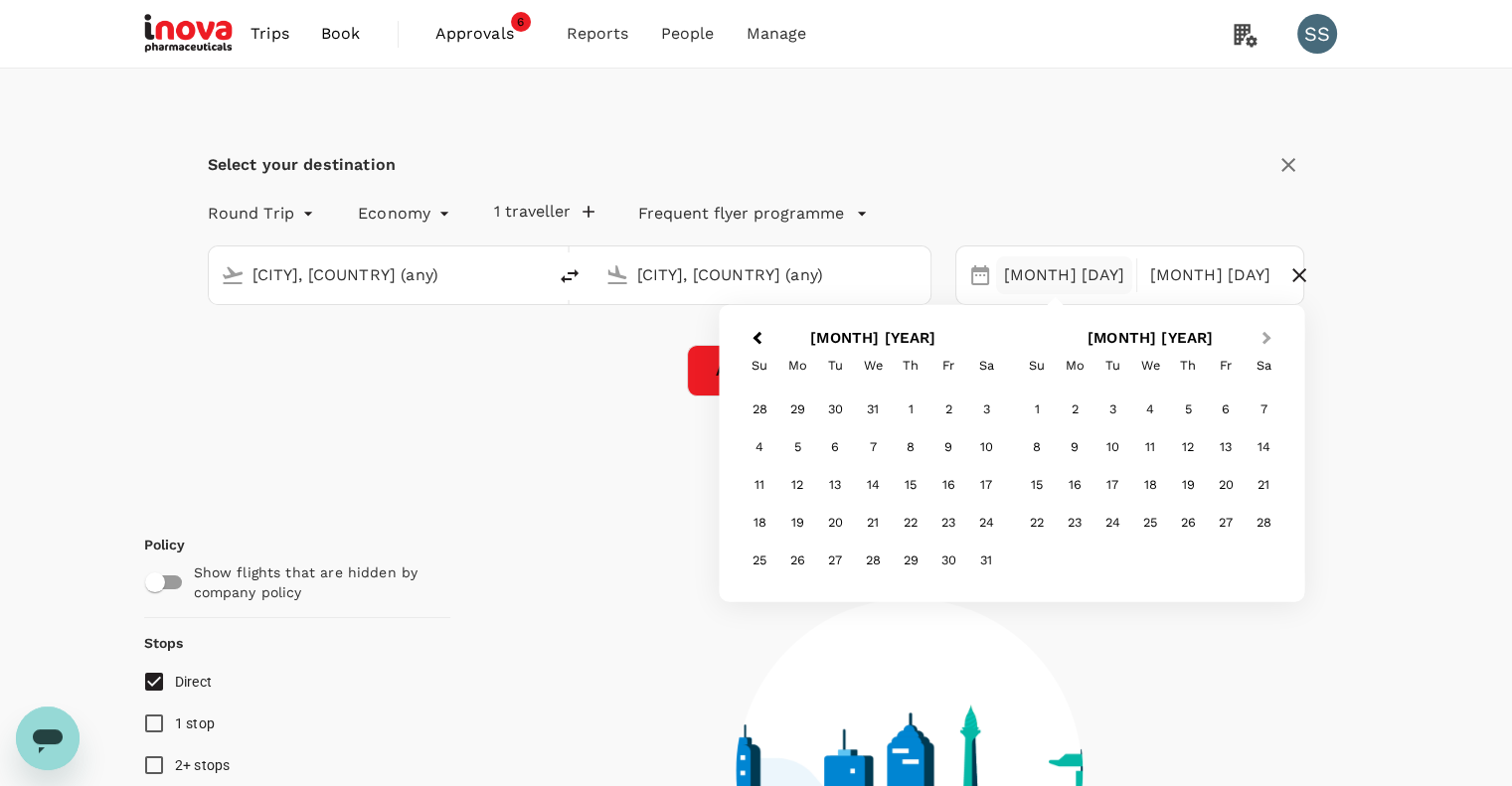 click on "Next Month" at bounding box center (1266, 338) 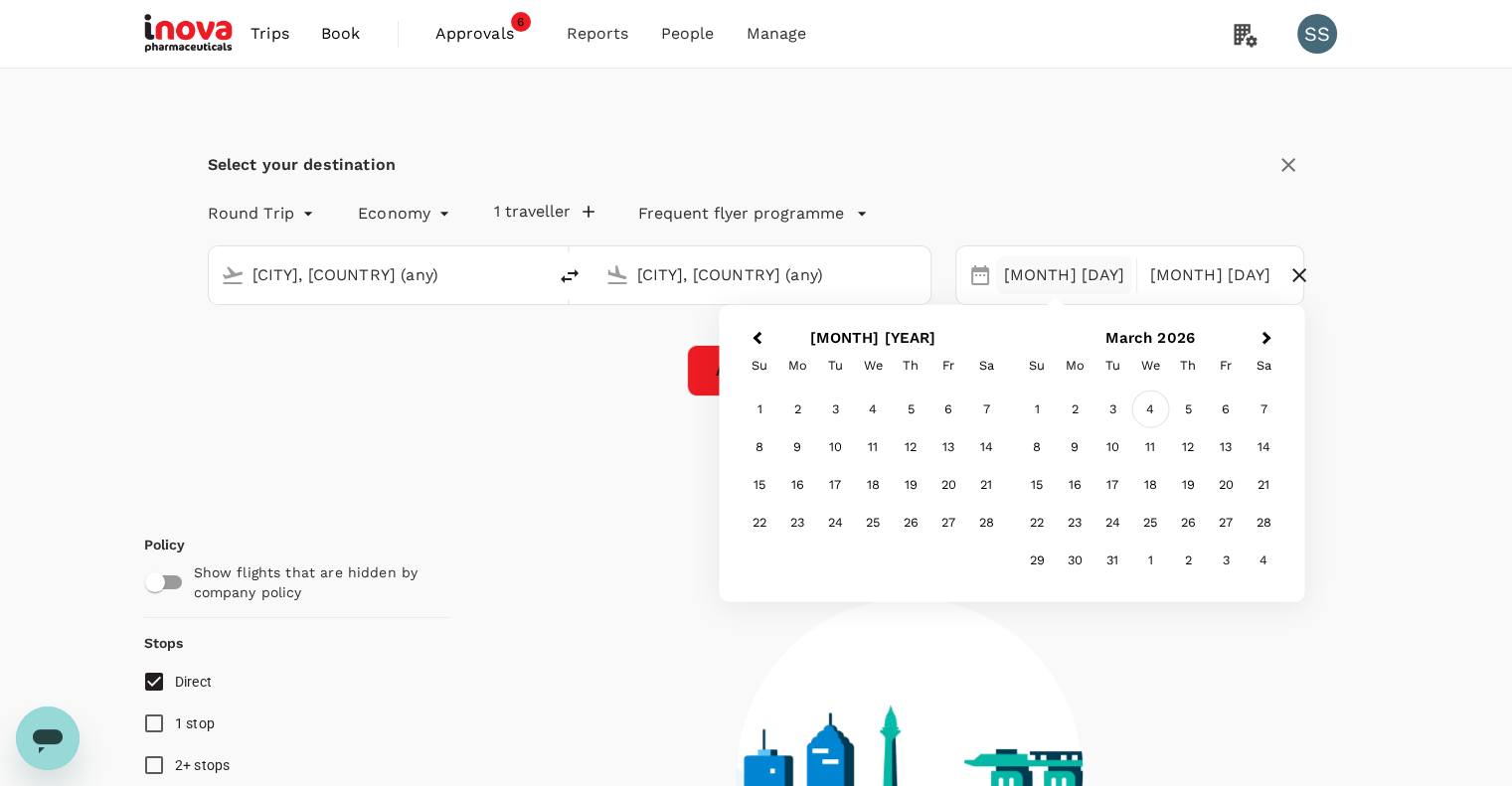type on "110" 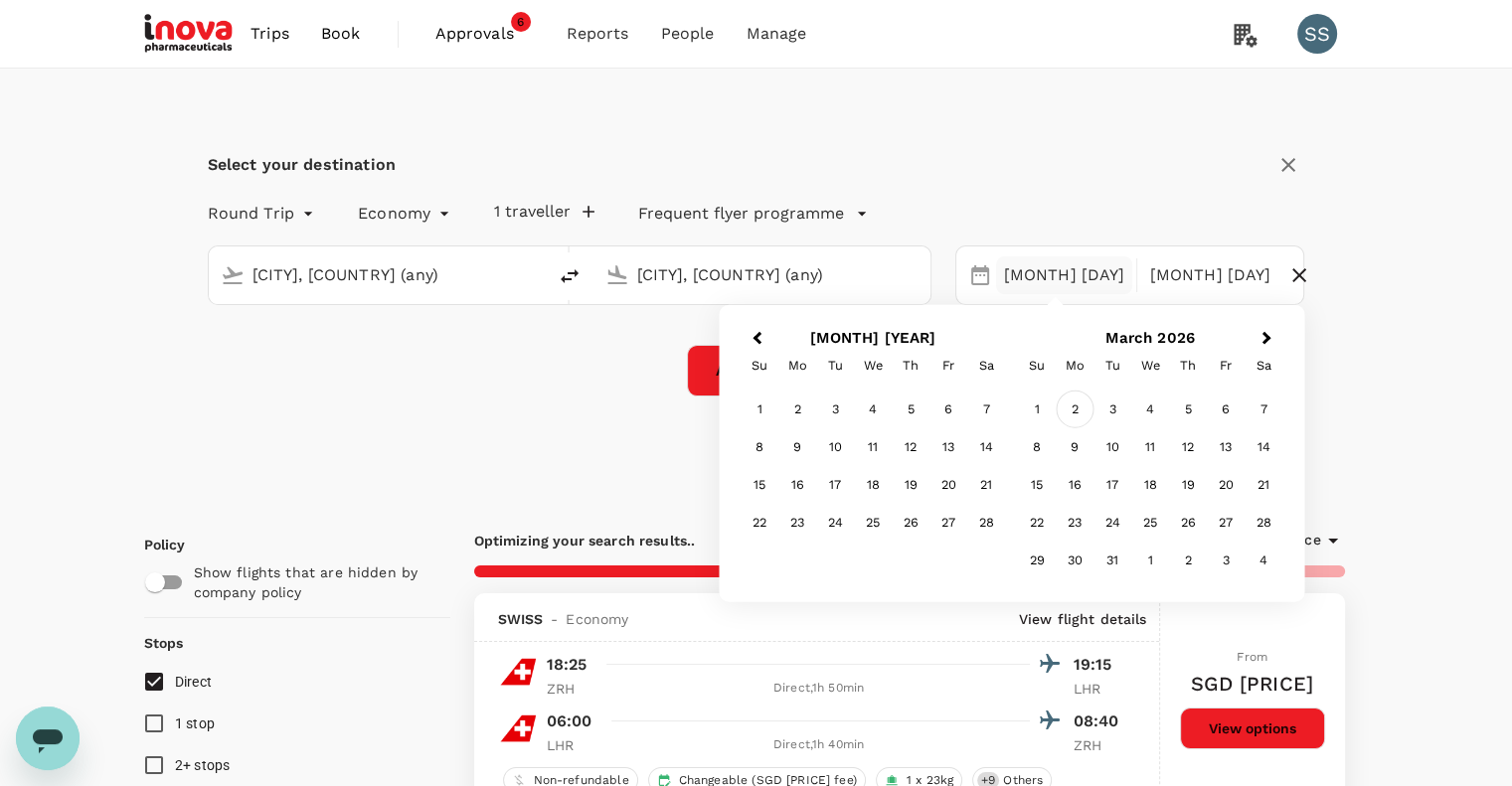 click on "2" at bounding box center [1075, 409] 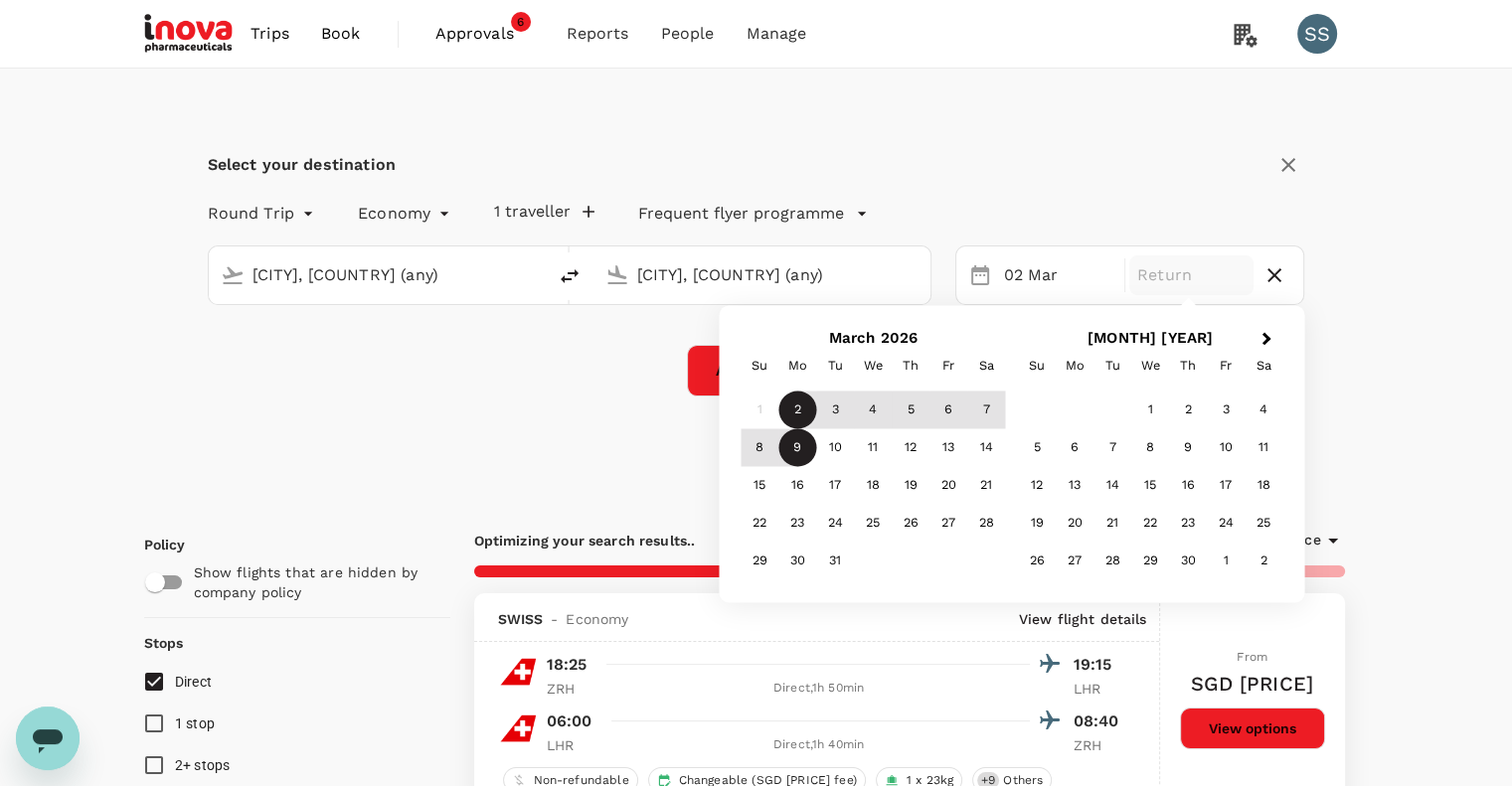 click on "9" at bounding box center [797, 448] 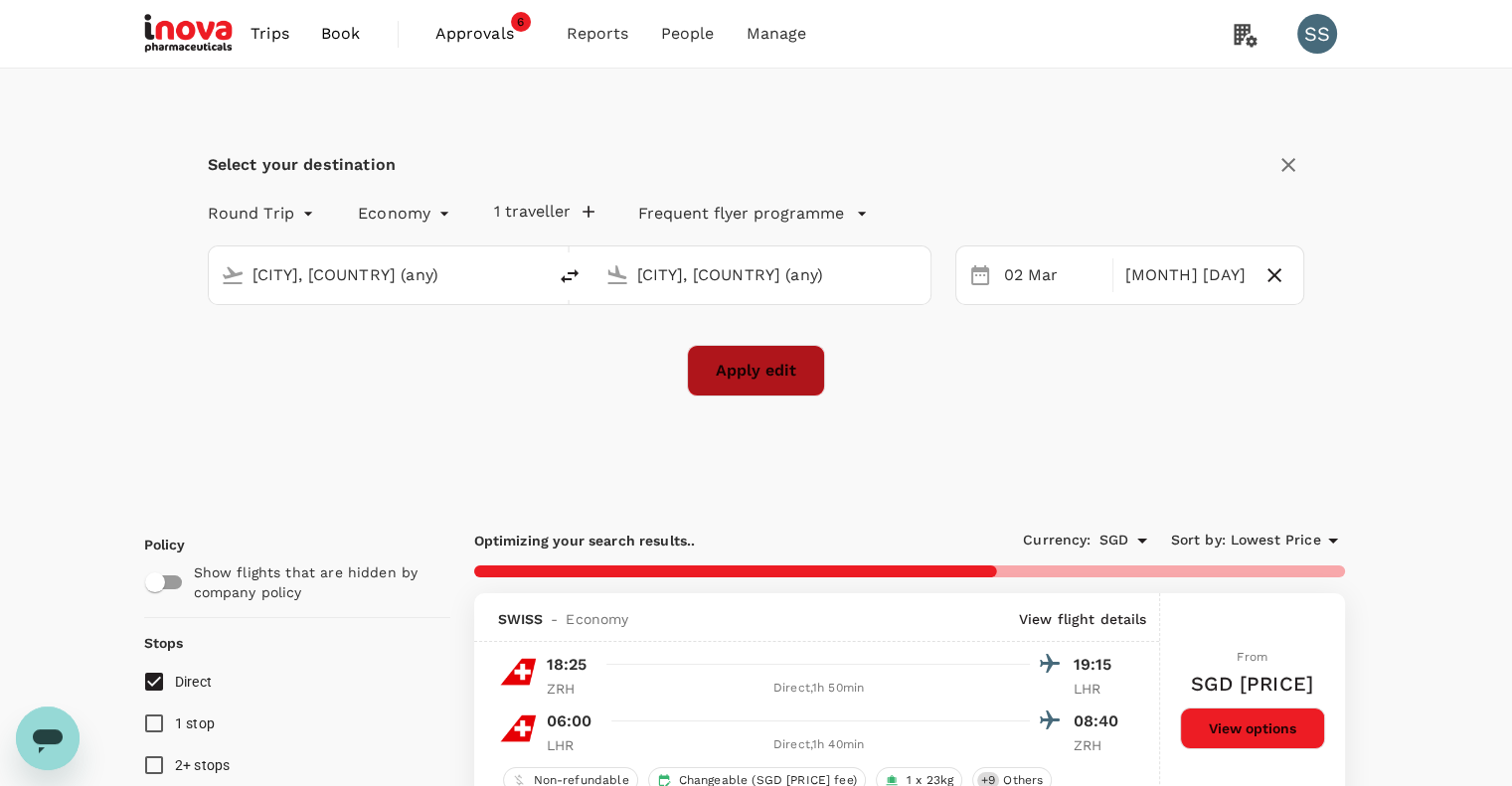 click on "Apply edit" at bounding box center (756, 371) 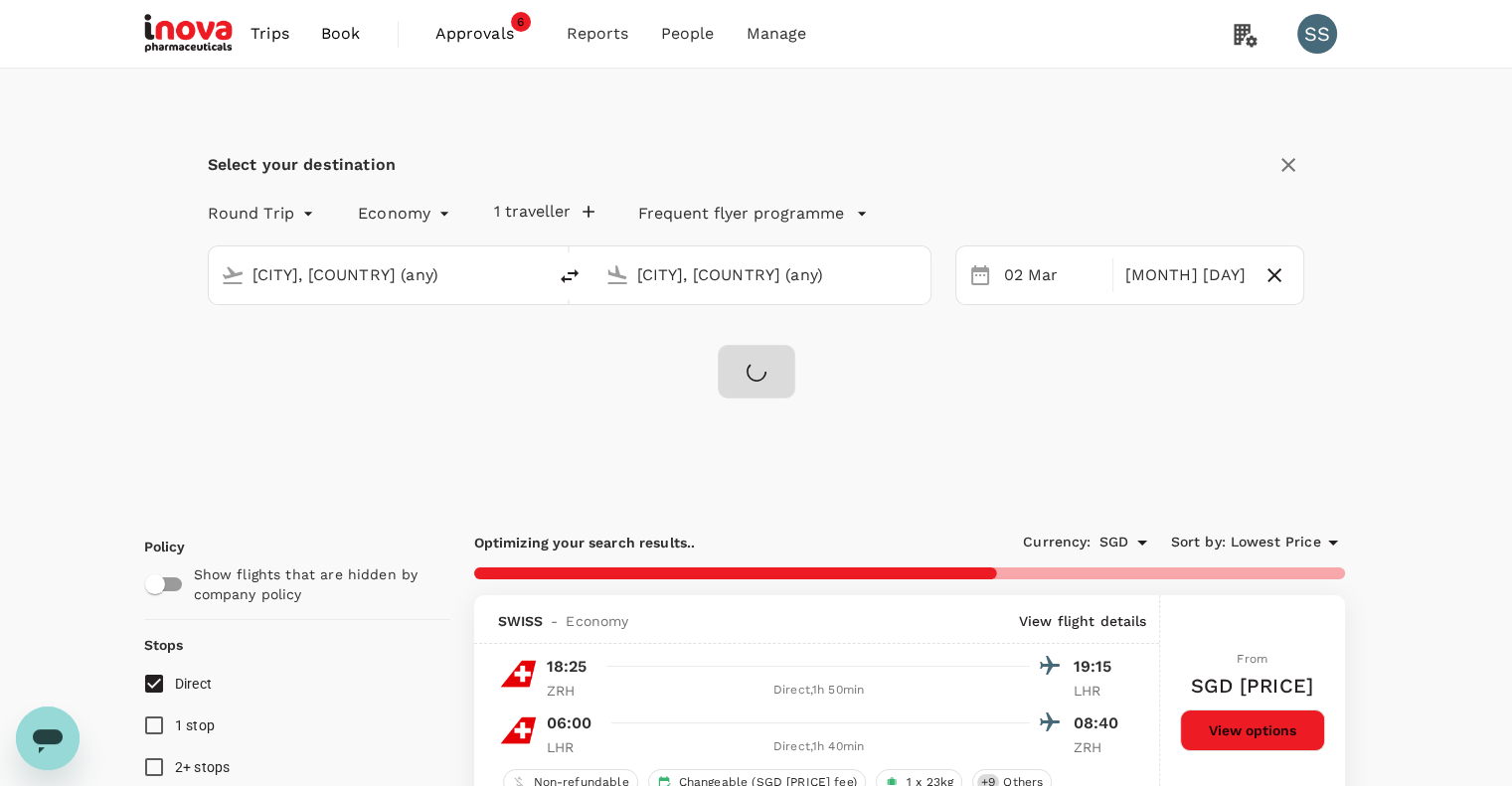 checkbox on "false" 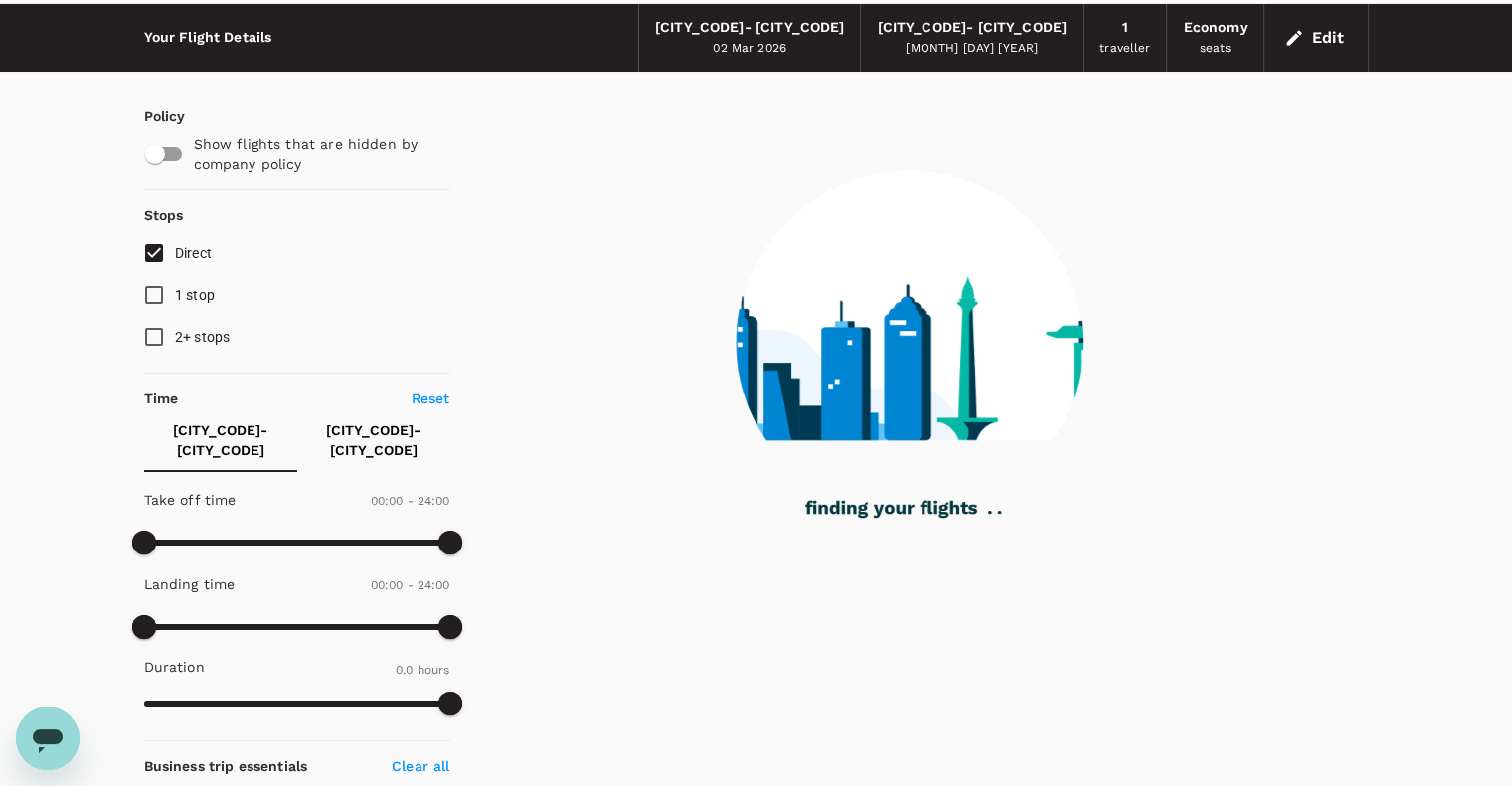 scroll, scrollTop: 99, scrollLeft: 0, axis: vertical 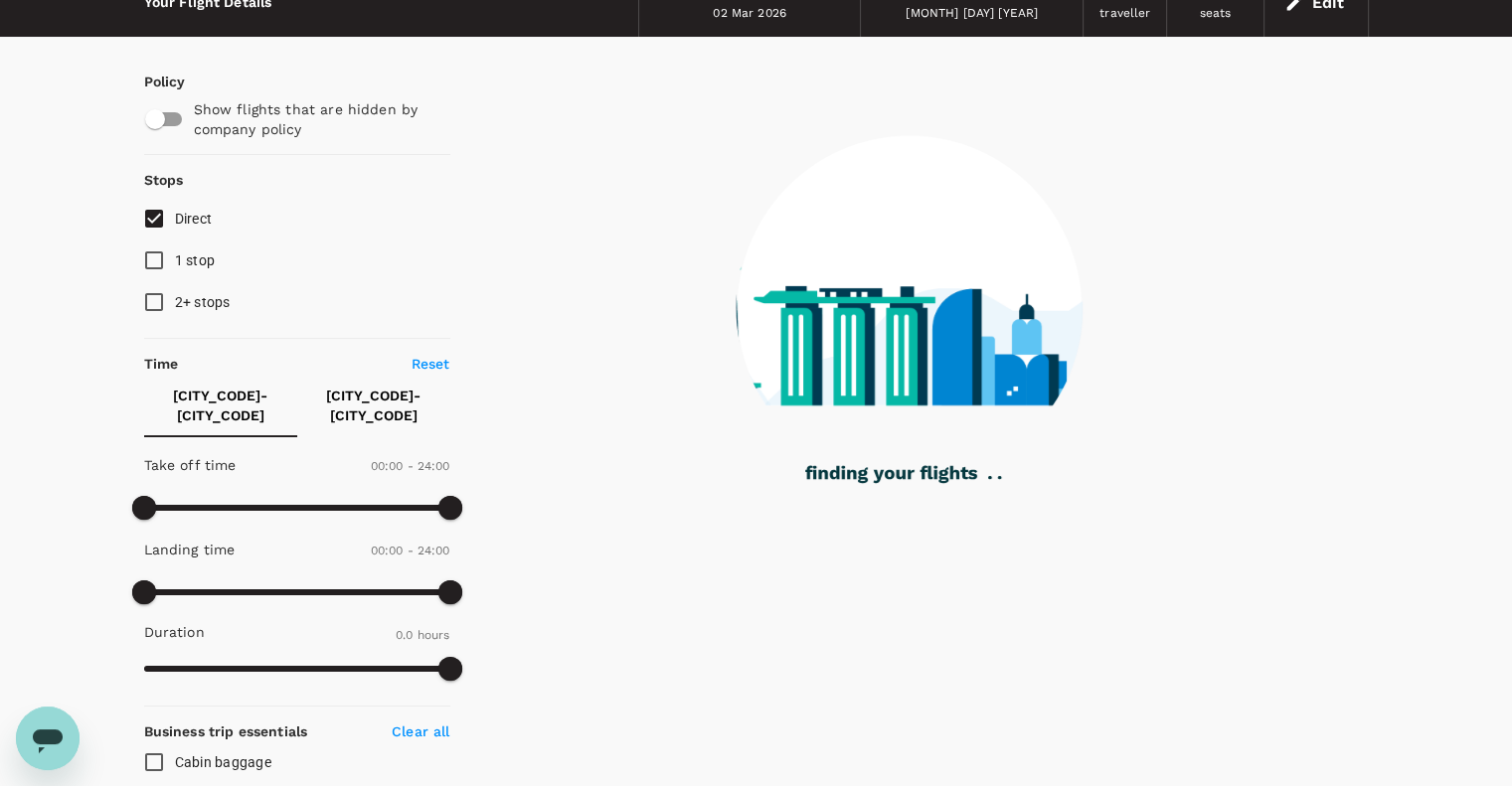 type on "120" 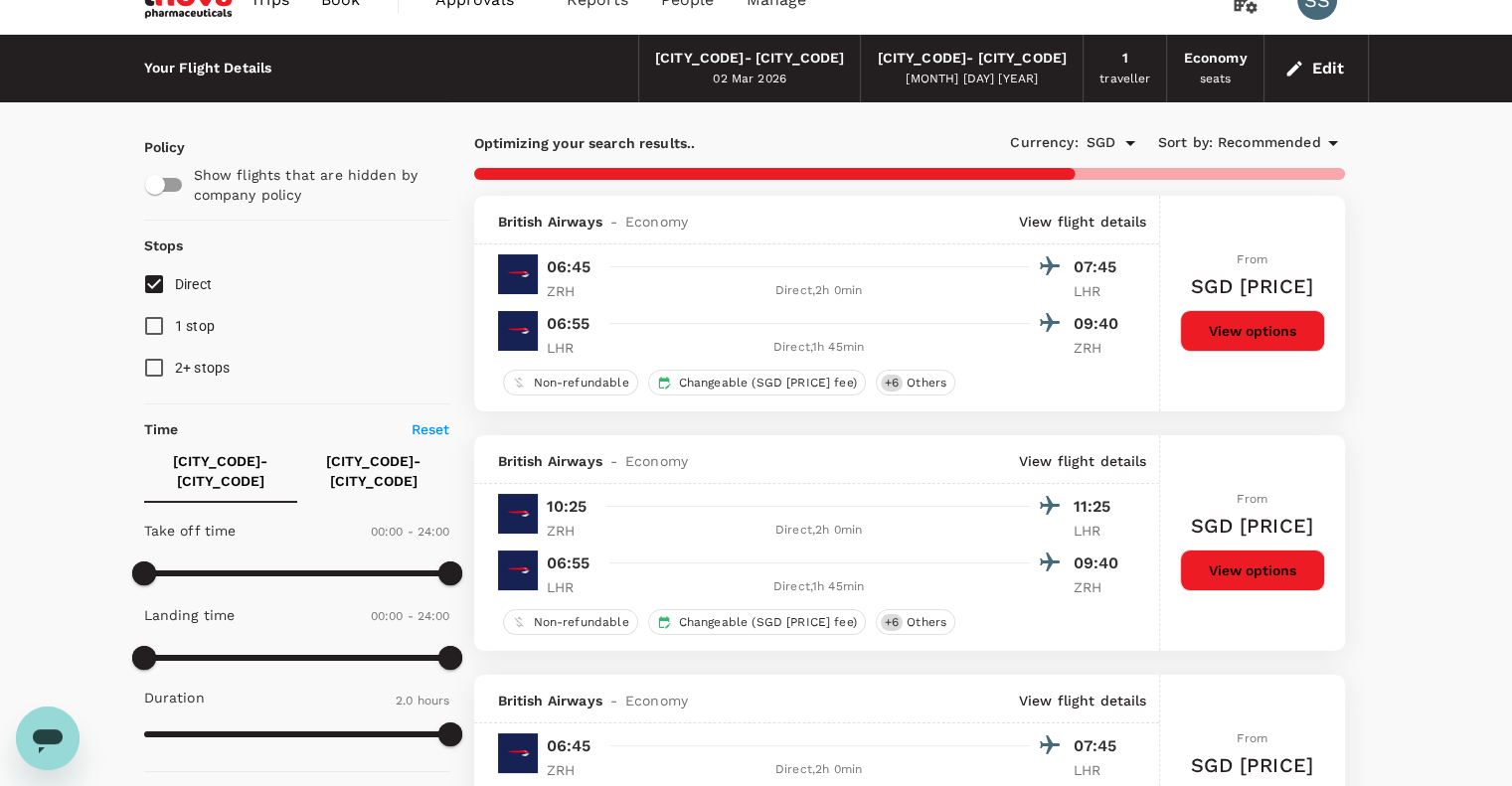 scroll, scrollTop: 0, scrollLeft: 0, axis: both 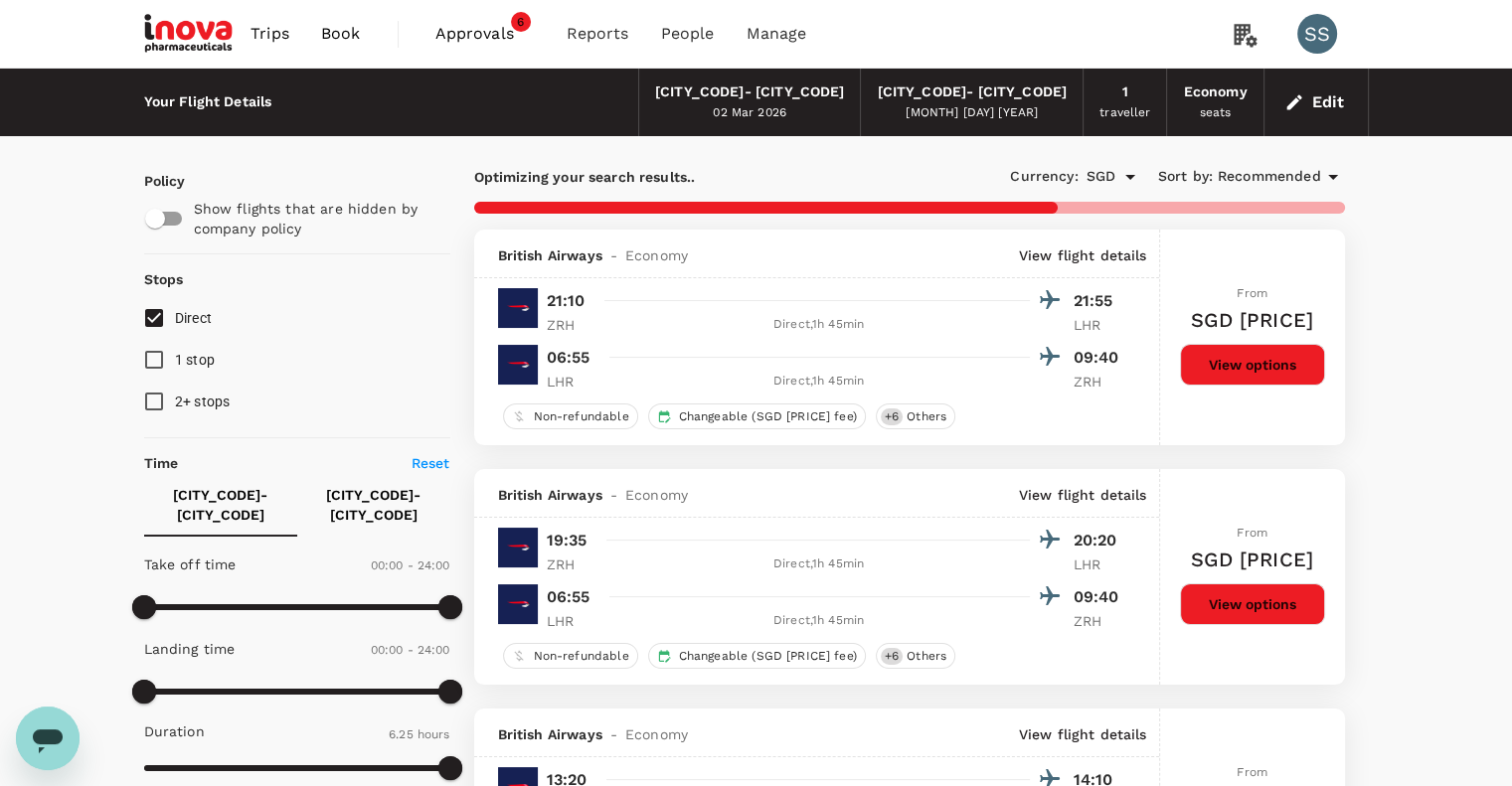 type on "1025" 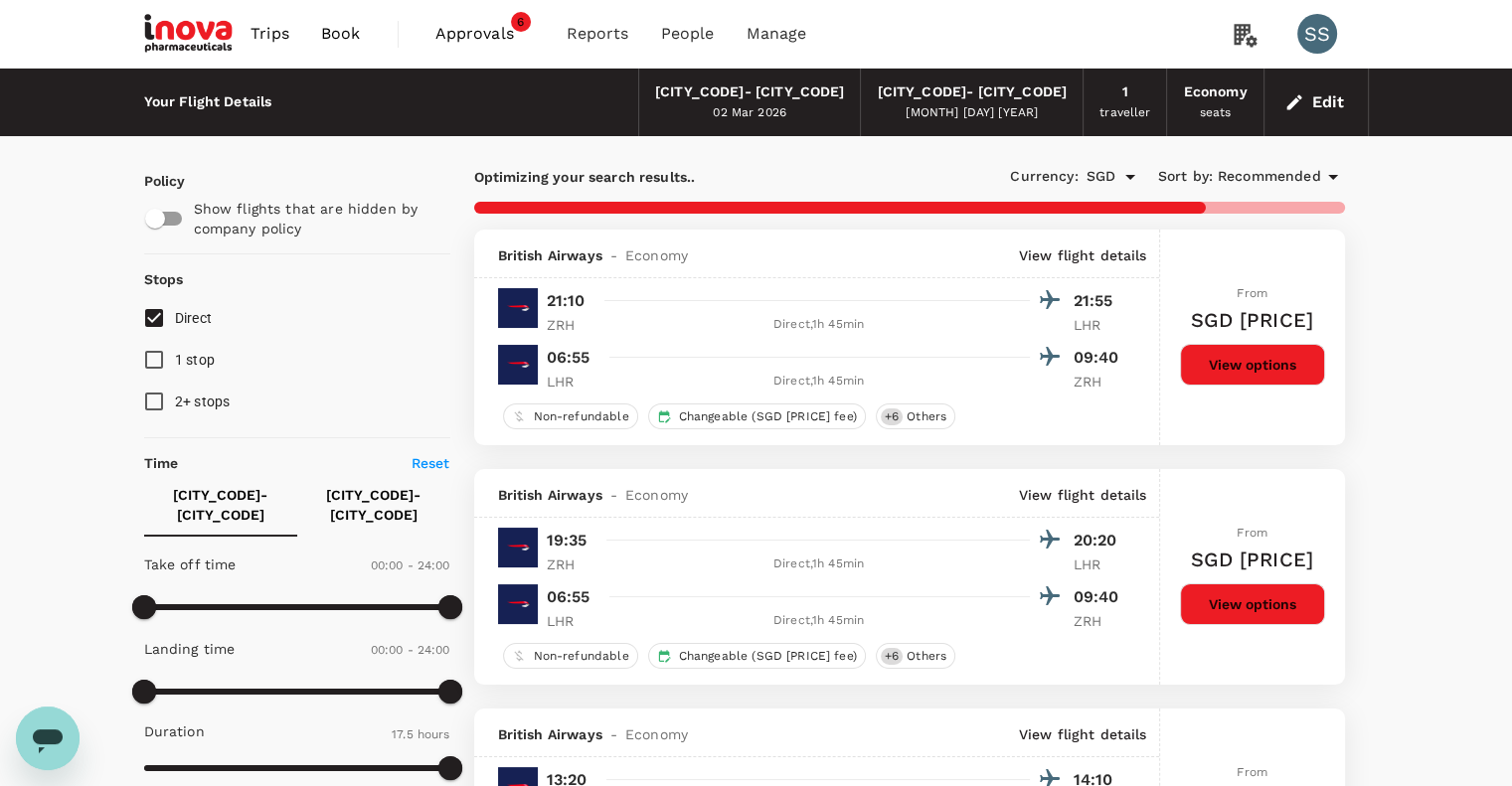 click on "Recommended" at bounding box center [1269, 177] 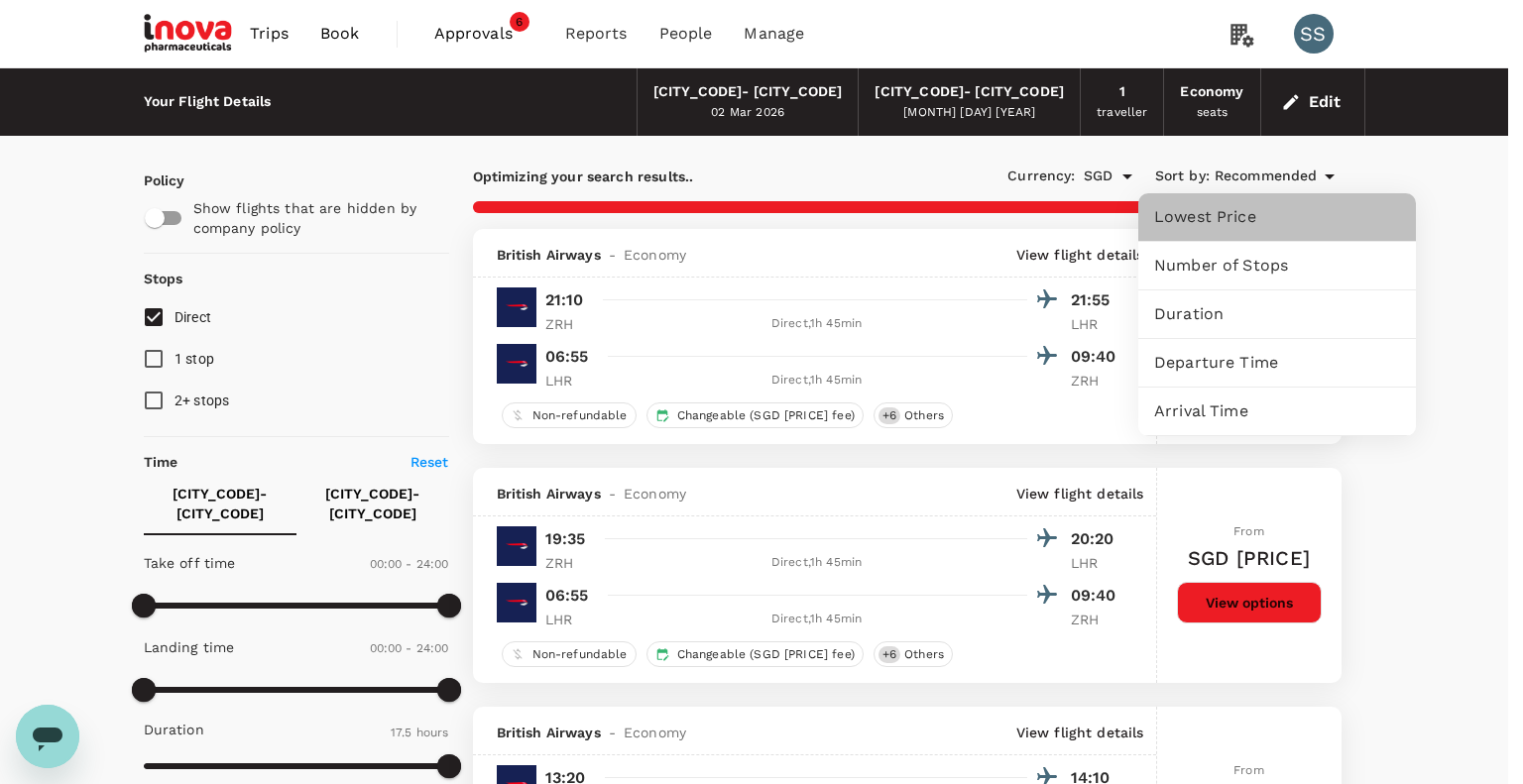 click on "Lowest Price" at bounding box center (1277, 217) 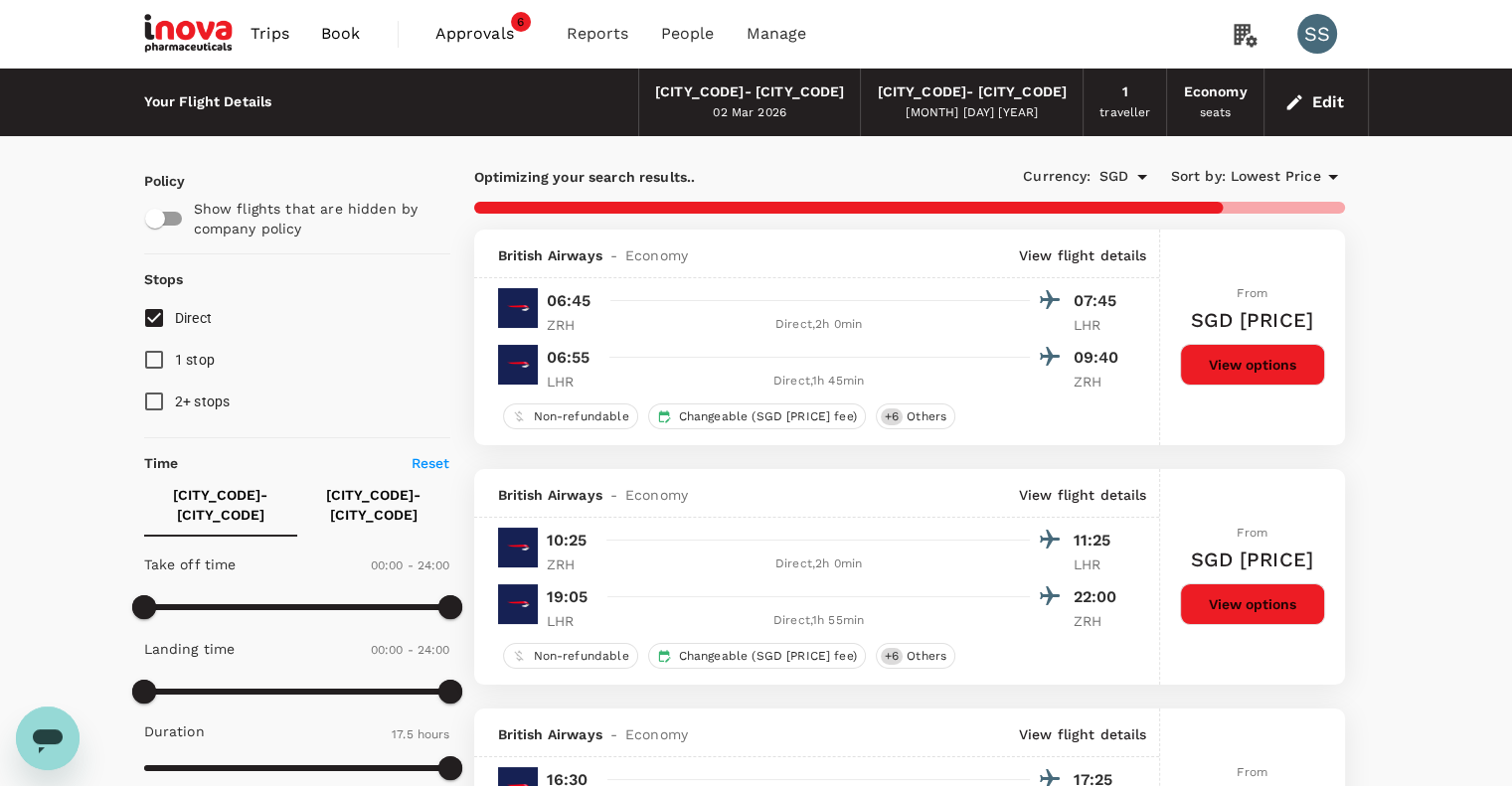 scroll, scrollTop: 40, scrollLeft: 0, axis: vertical 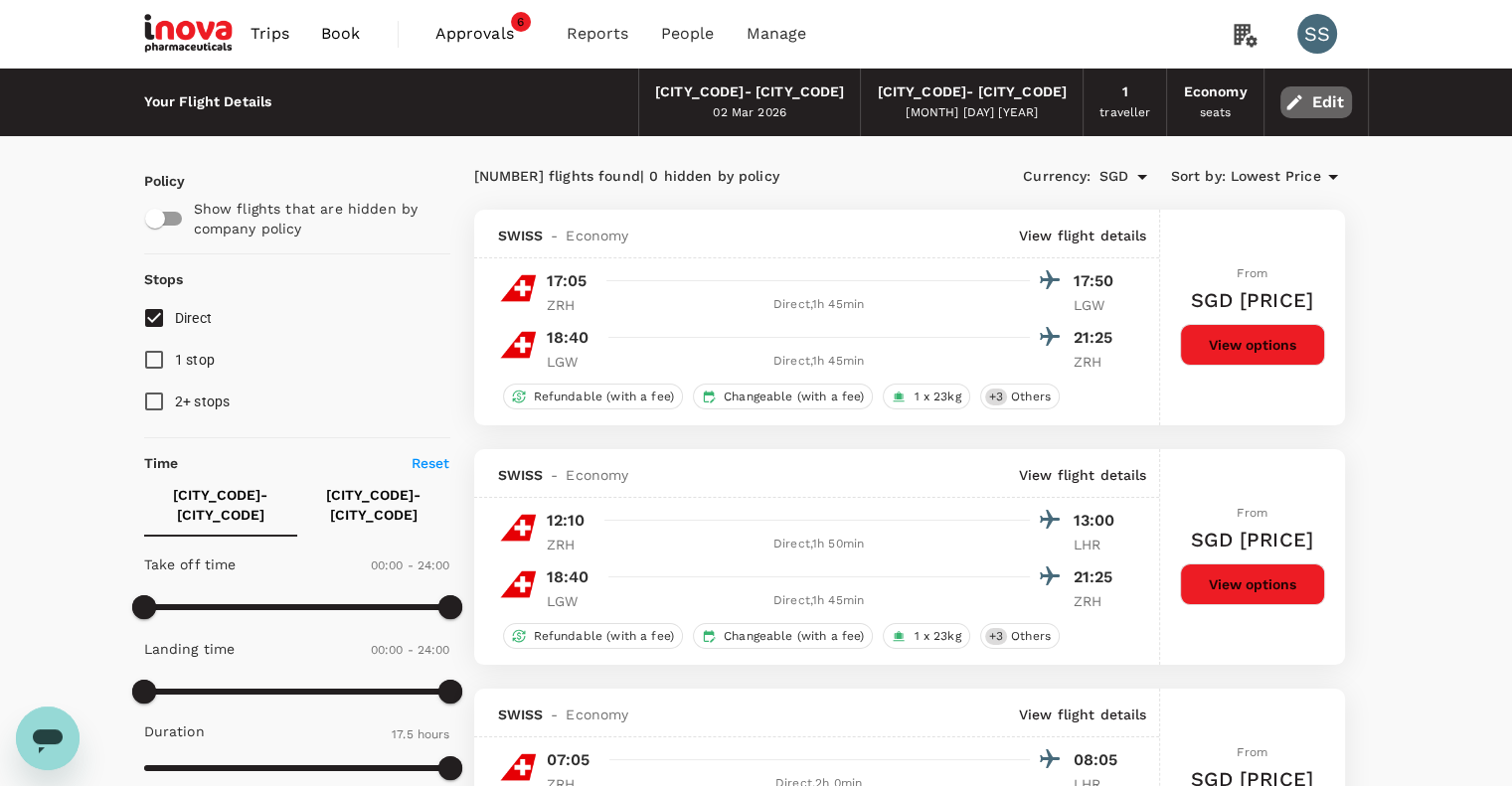 click on "Edit" at bounding box center [1316, 102] 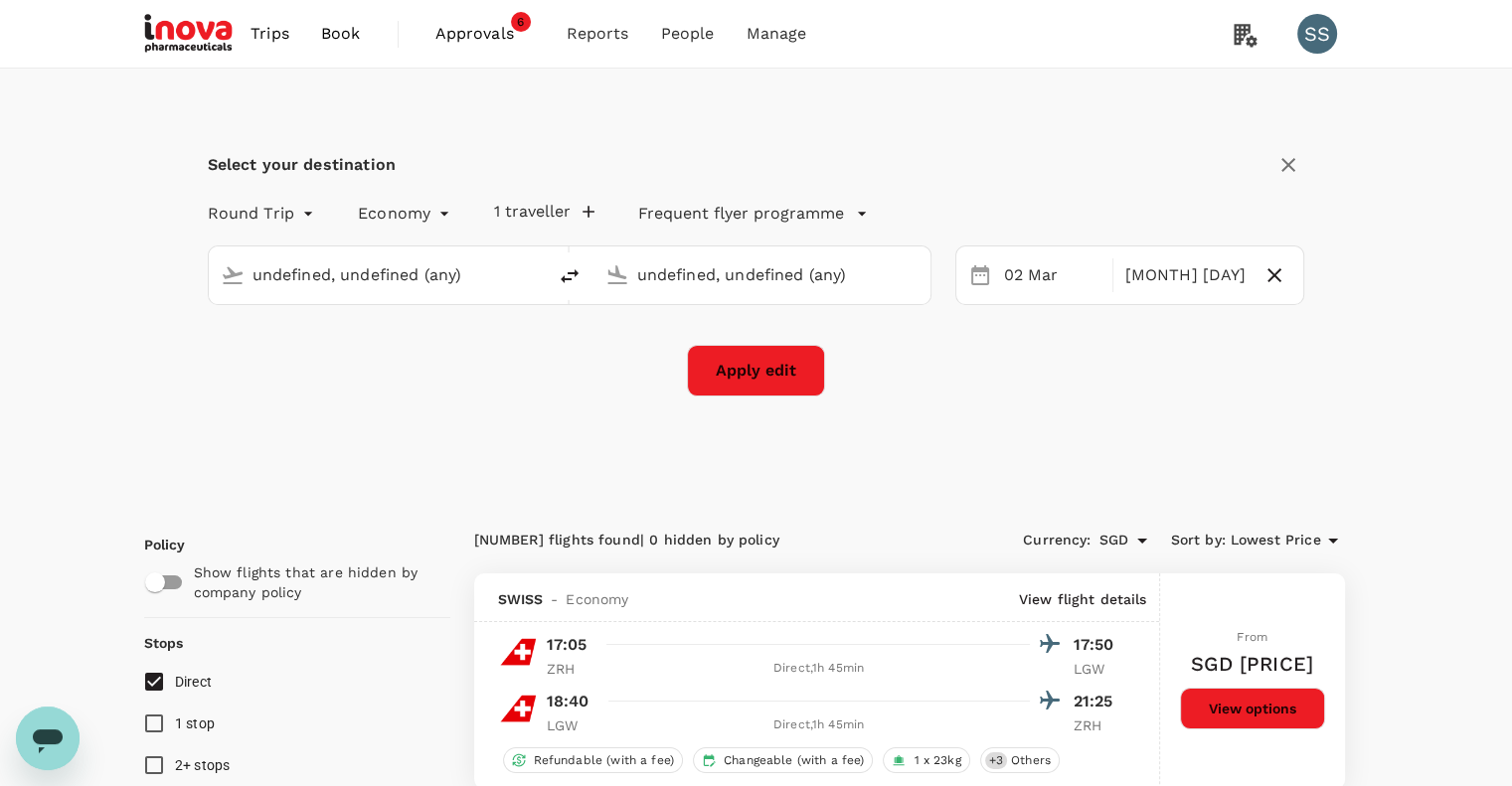 type 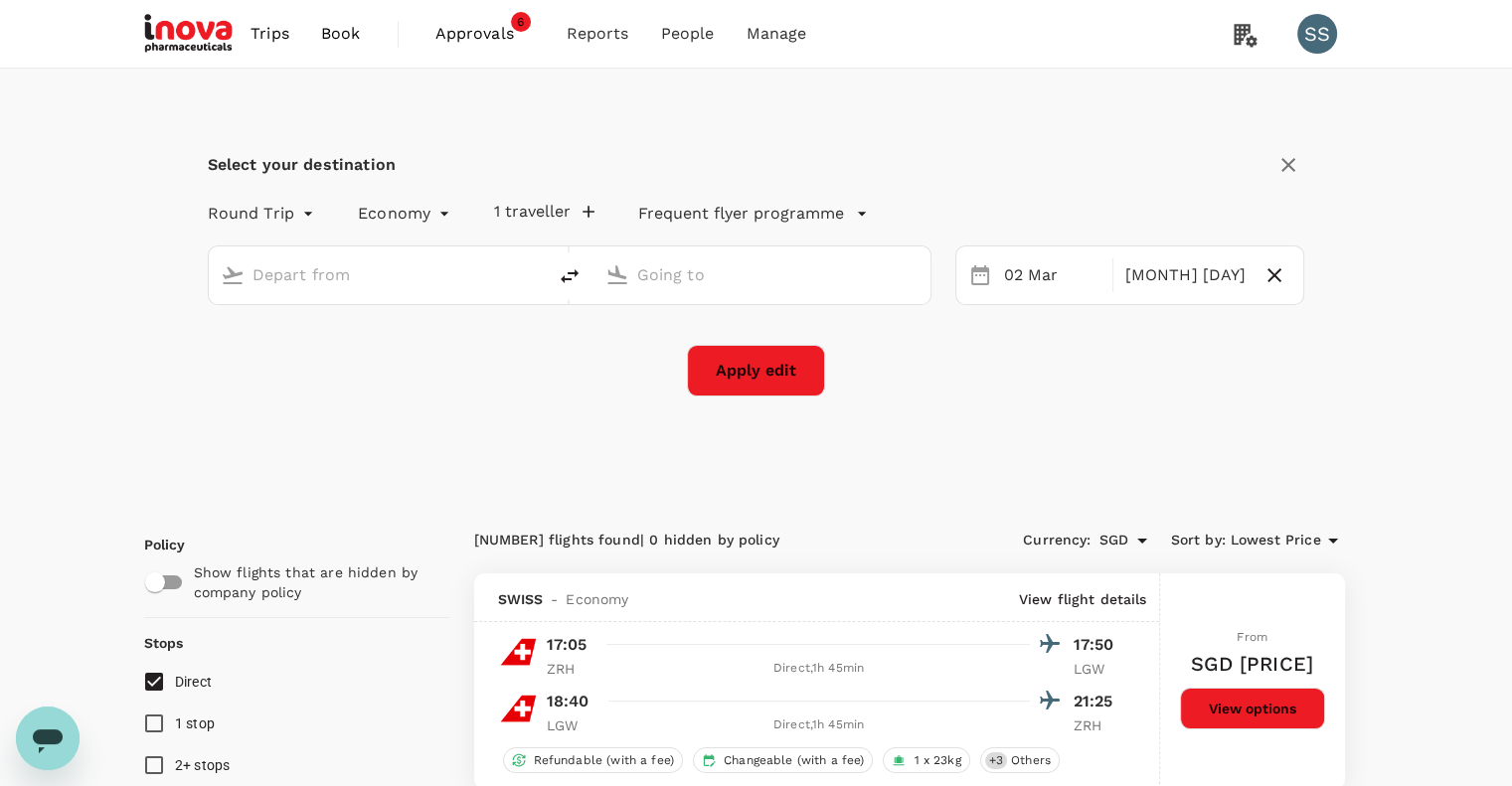 type on "[CITY], [COUNTRY] (any)" 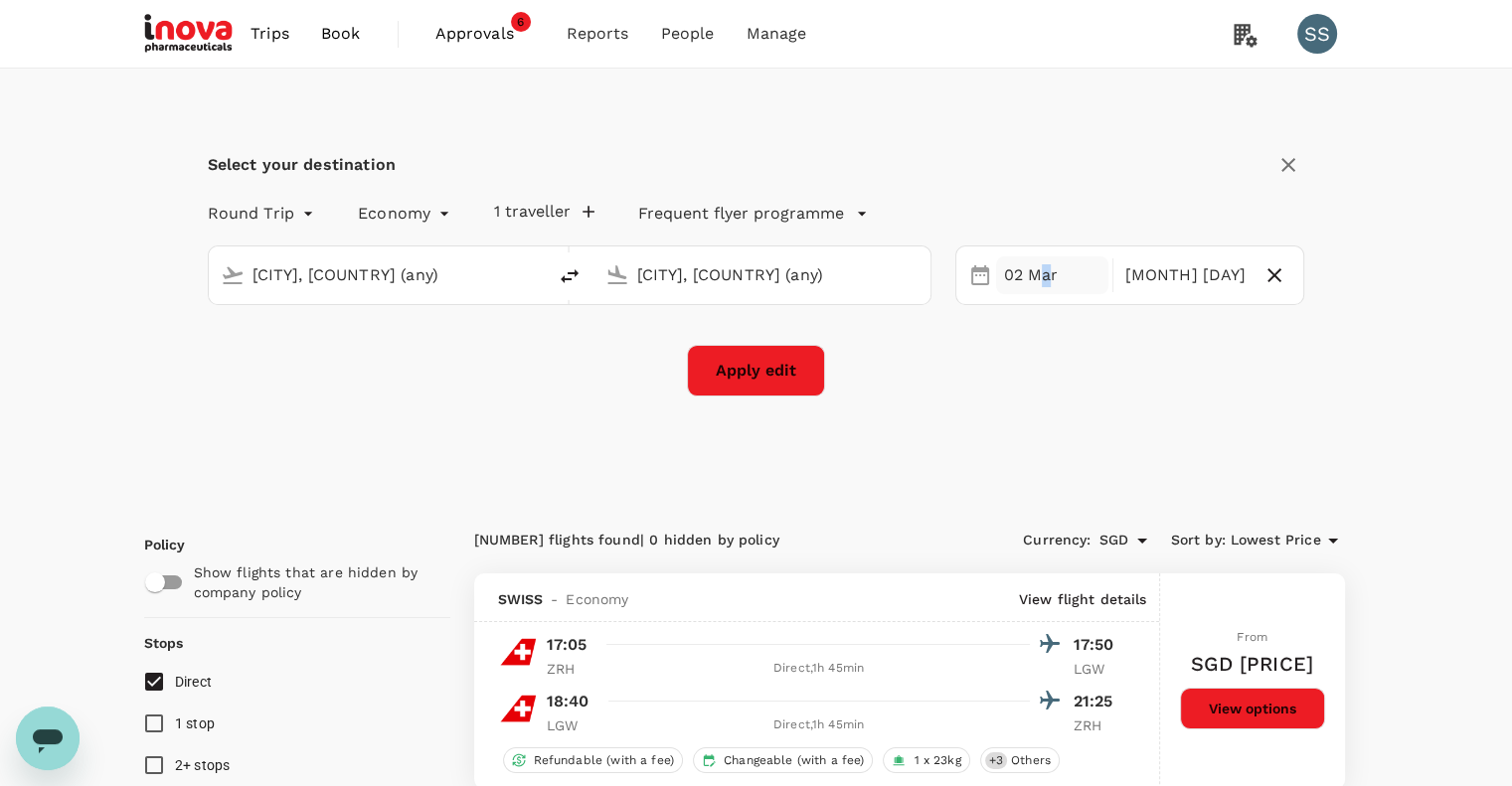 click on "02 Mar" at bounding box center [1052, 275] 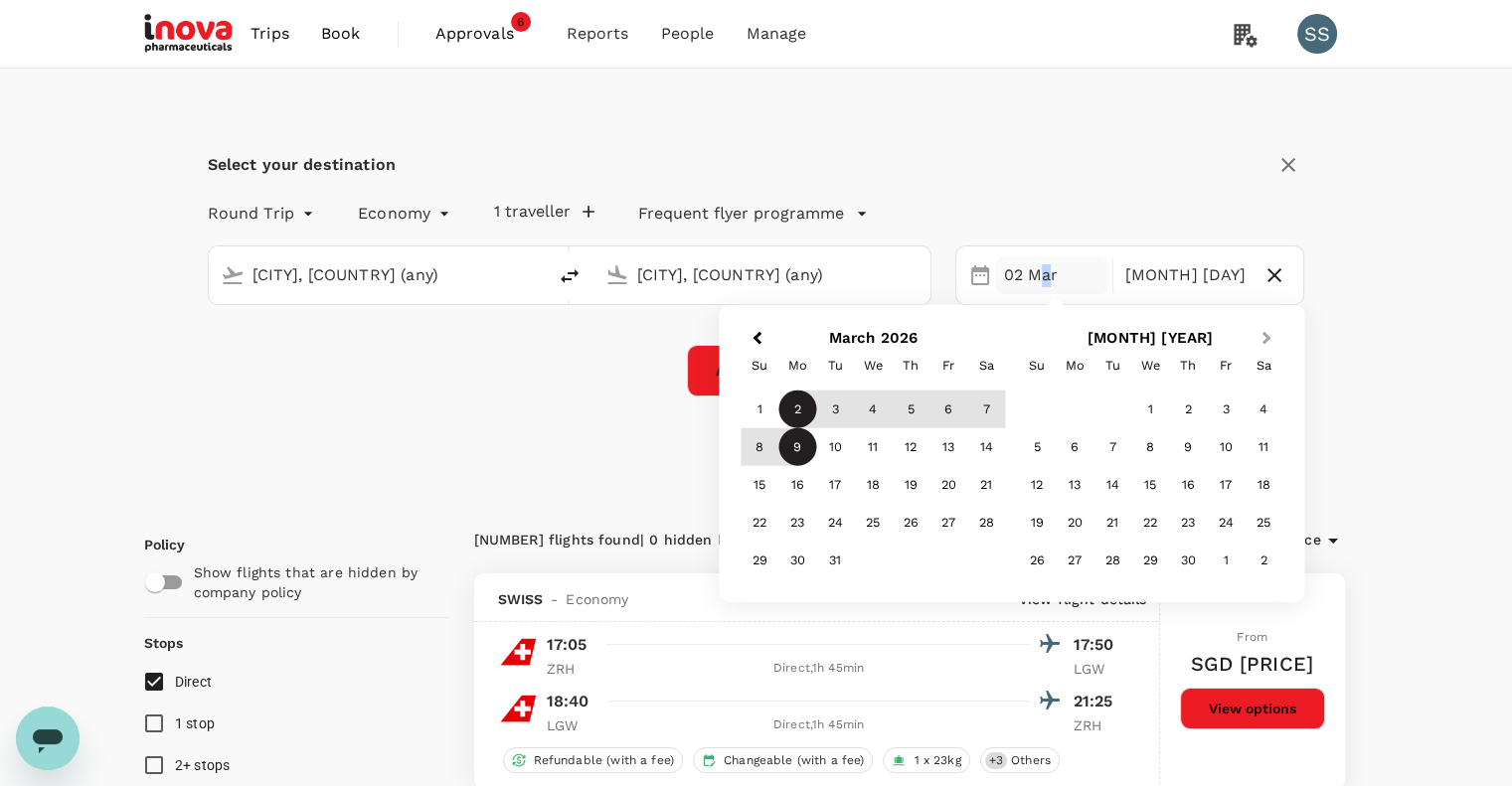 click on "Next Month" at bounding box center (1266, 338) 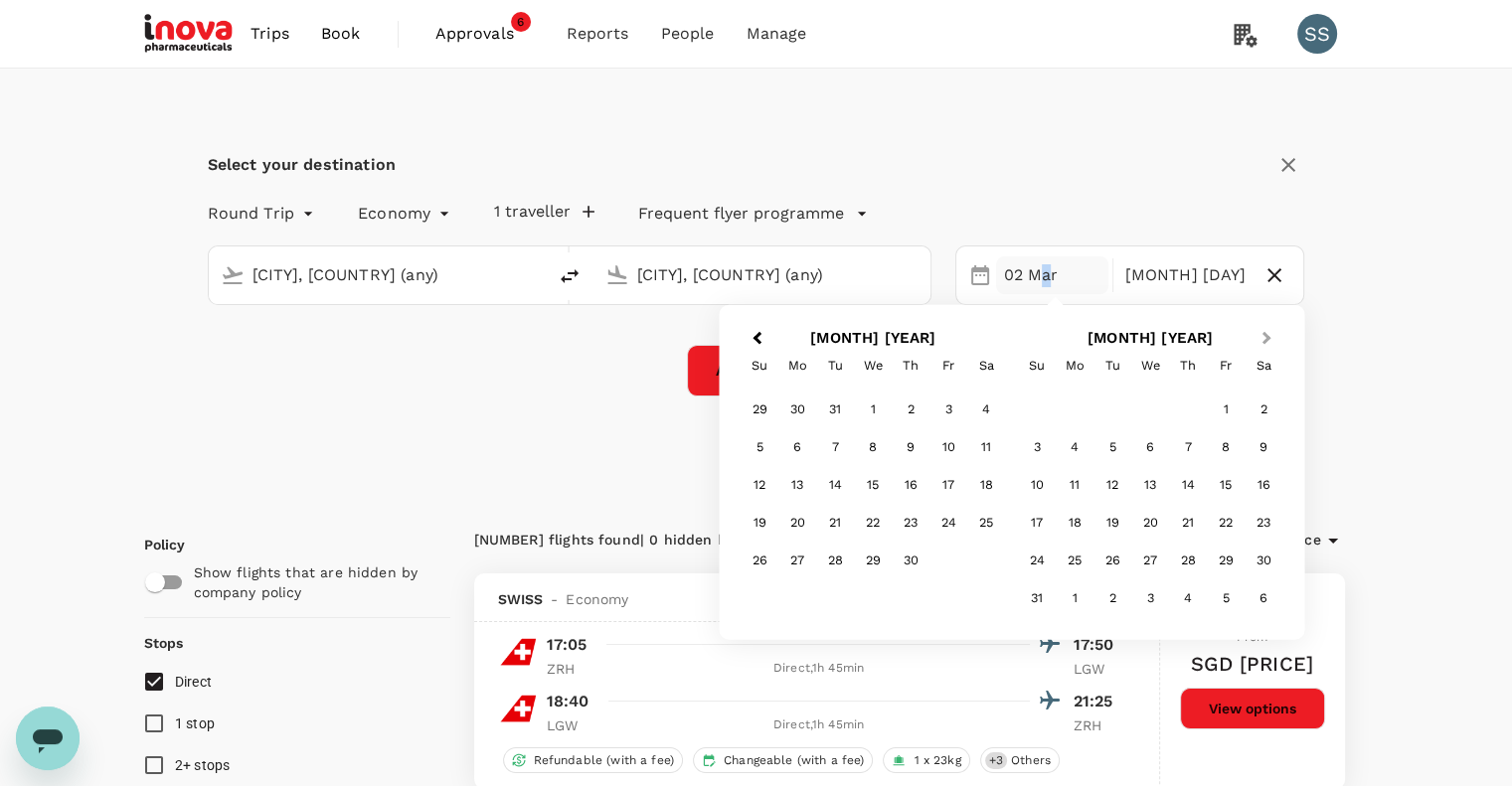 click on "Next Month" at bounding box center (1266, 338) 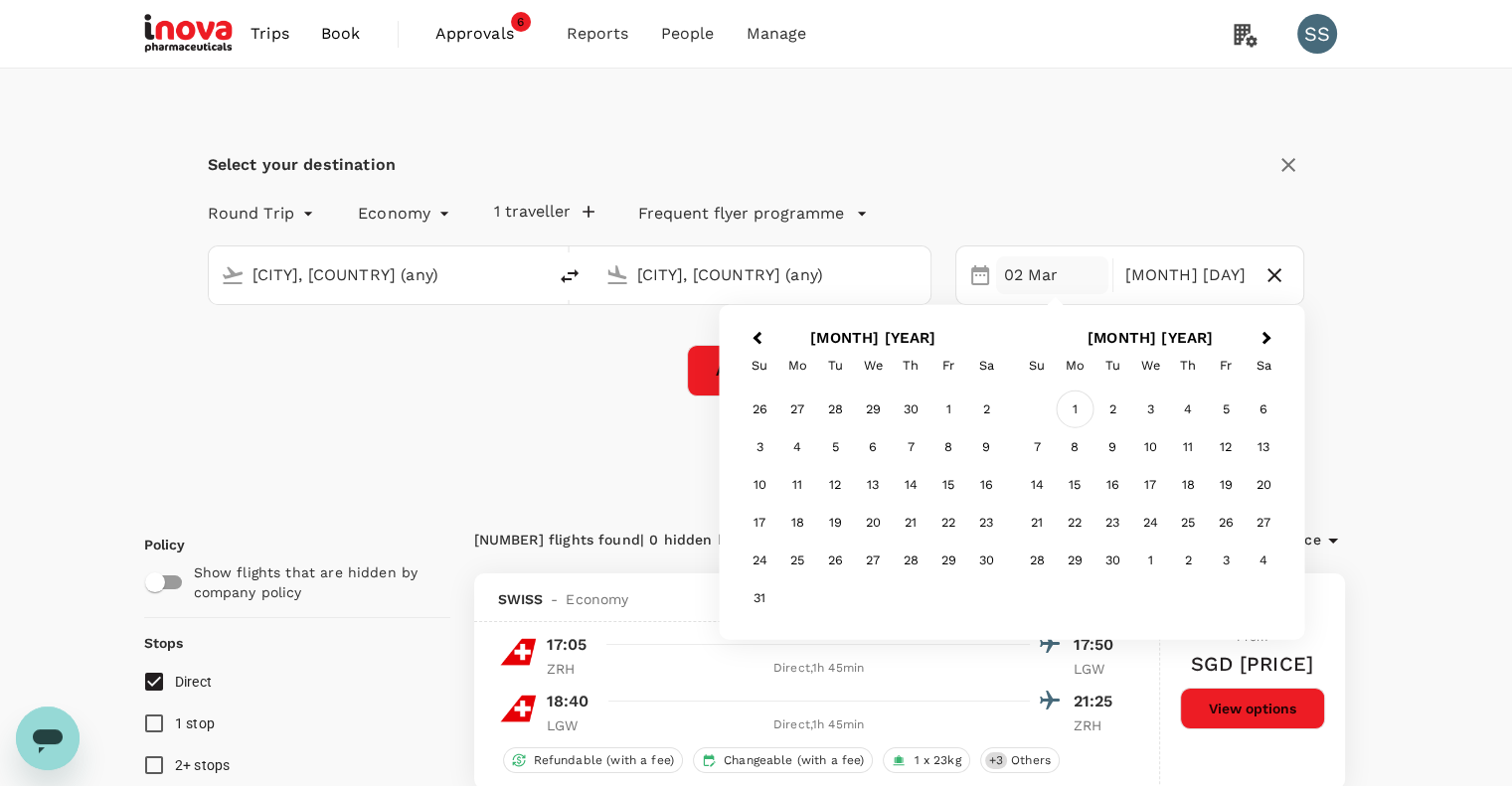 click on "1" at bounding box center (1075, 409) 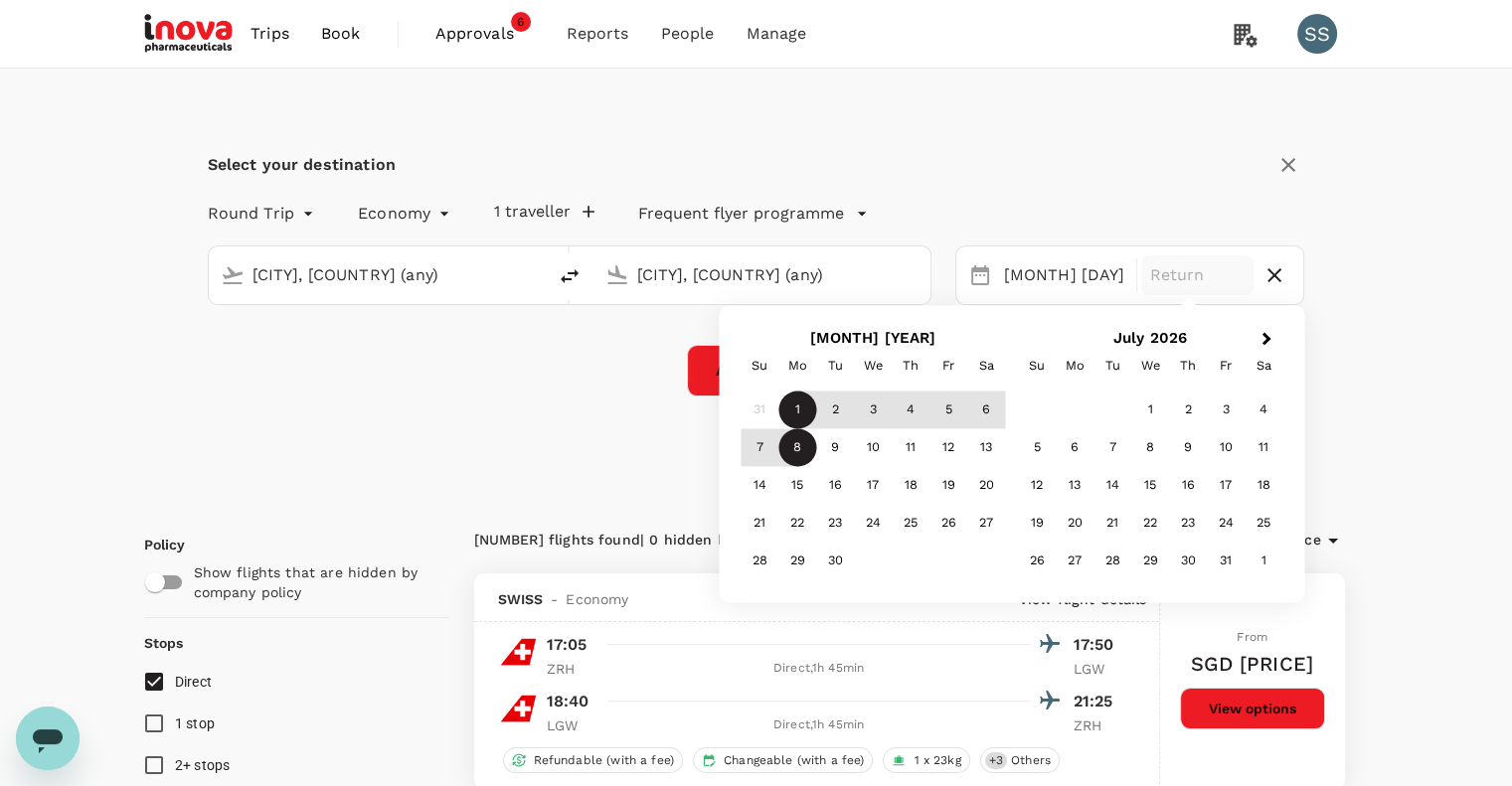 click on "8" at bounding box center (797, 448) 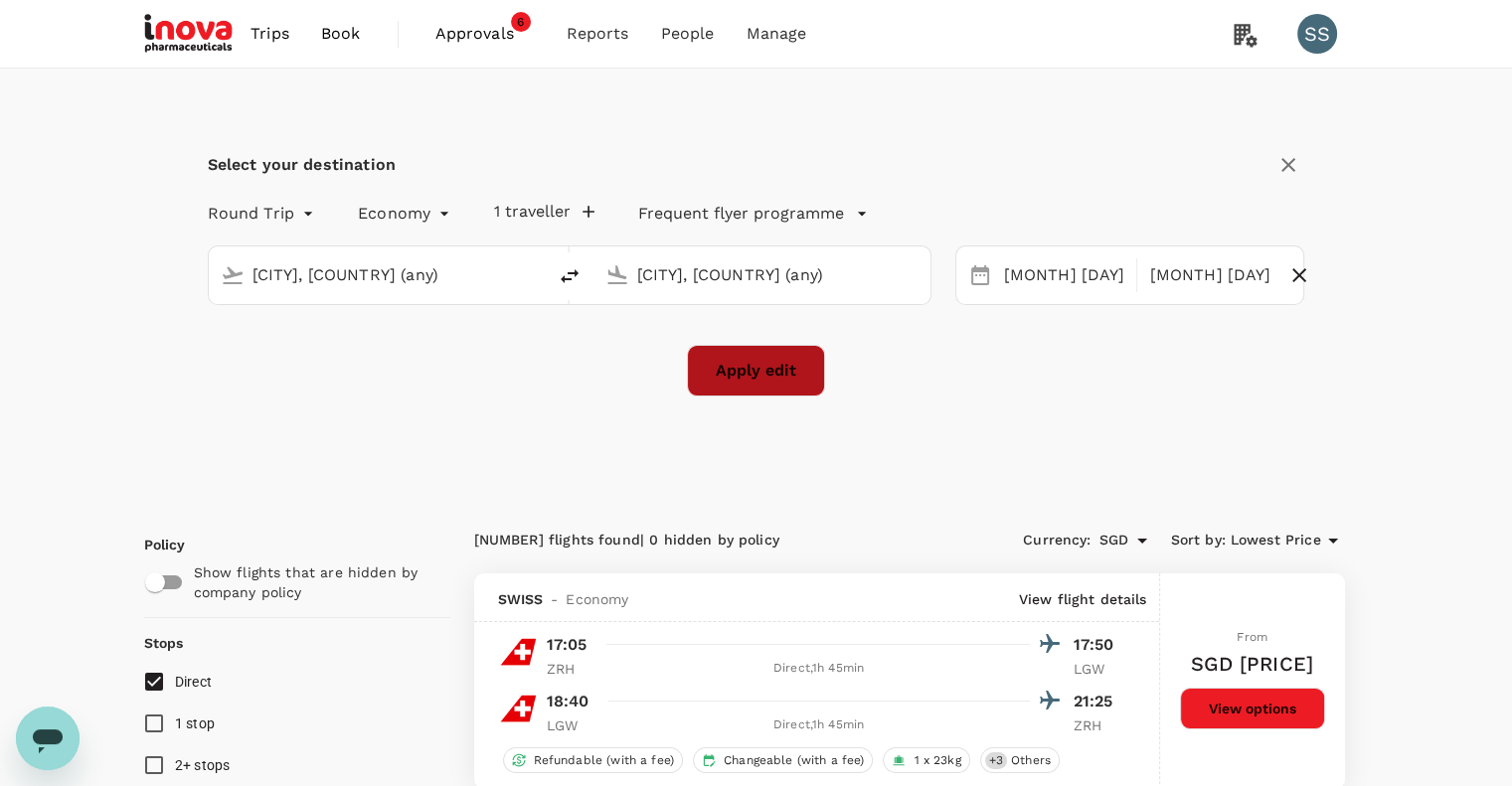 click on "Apply edit" at bounding box center (756, 371) 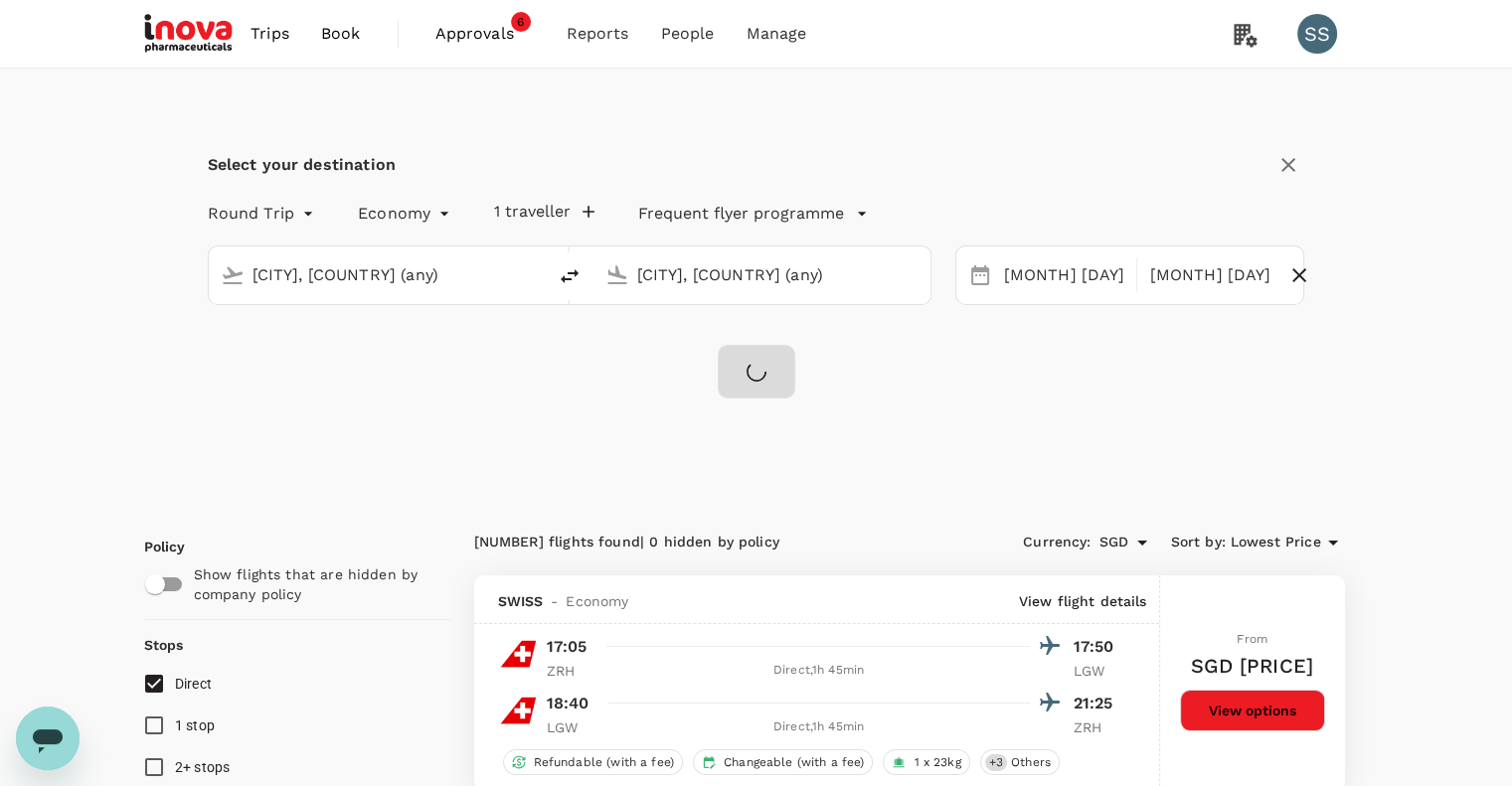 checkbox on "false" 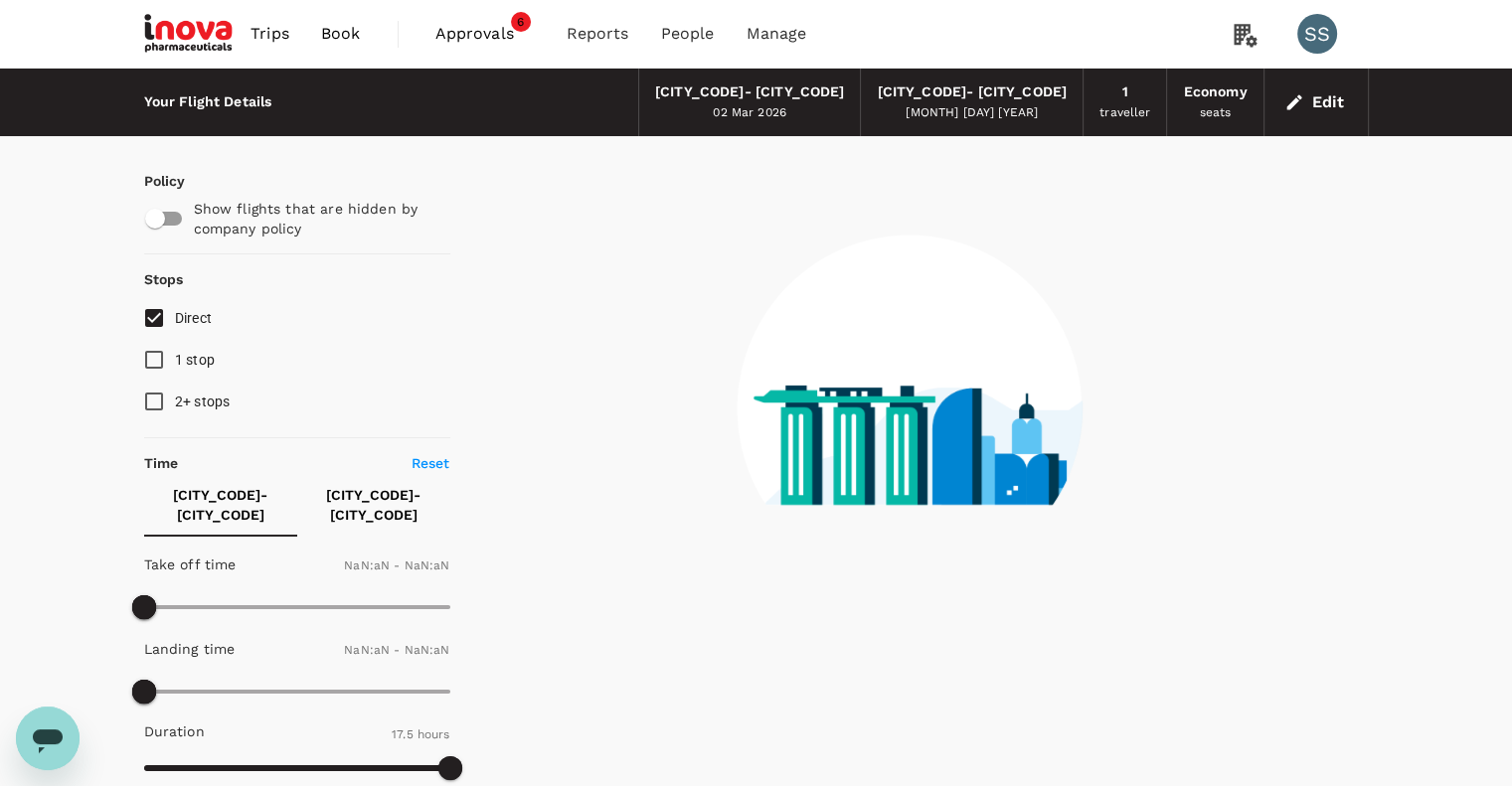 type on "1440" 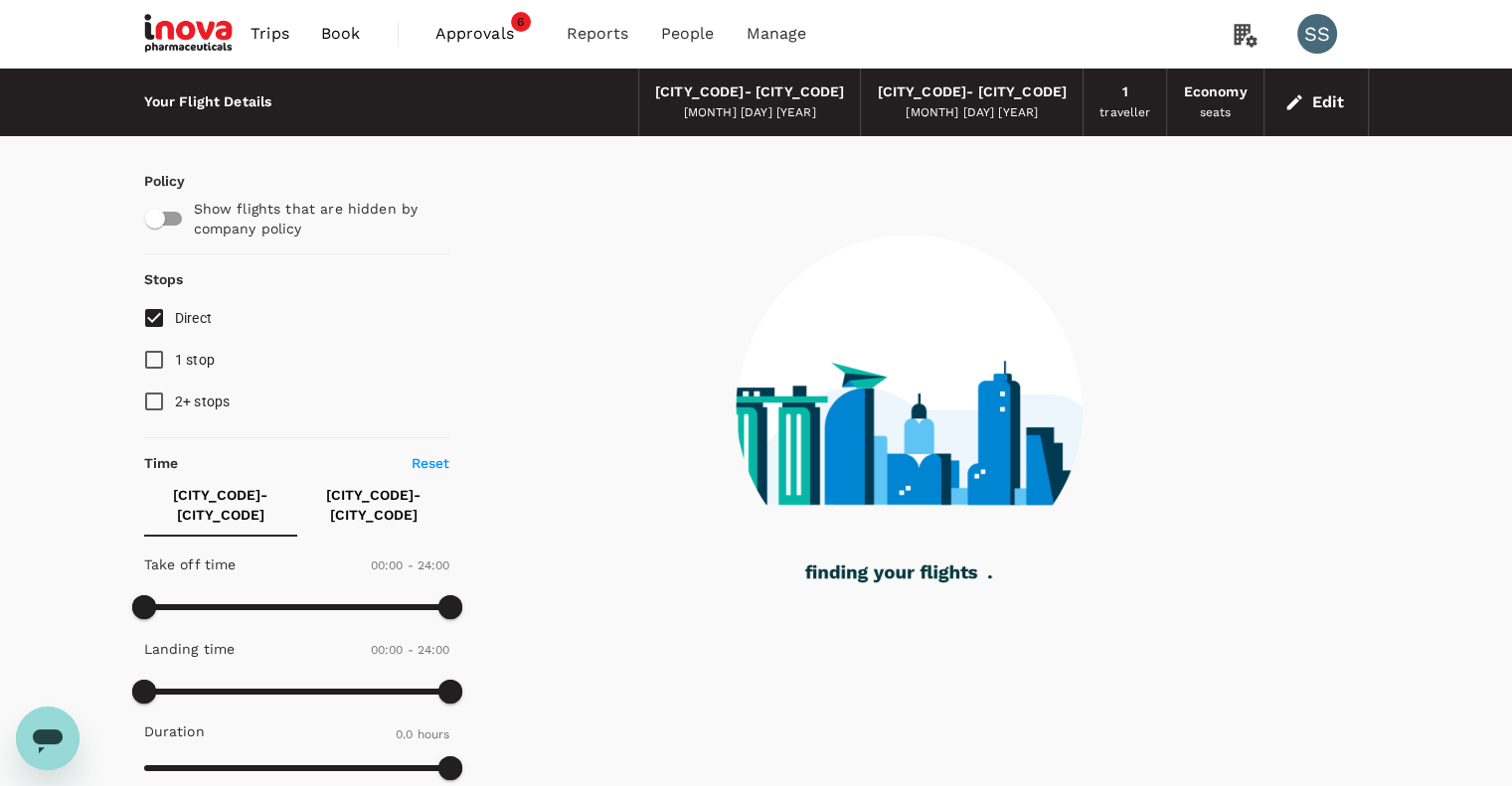 type on "960" 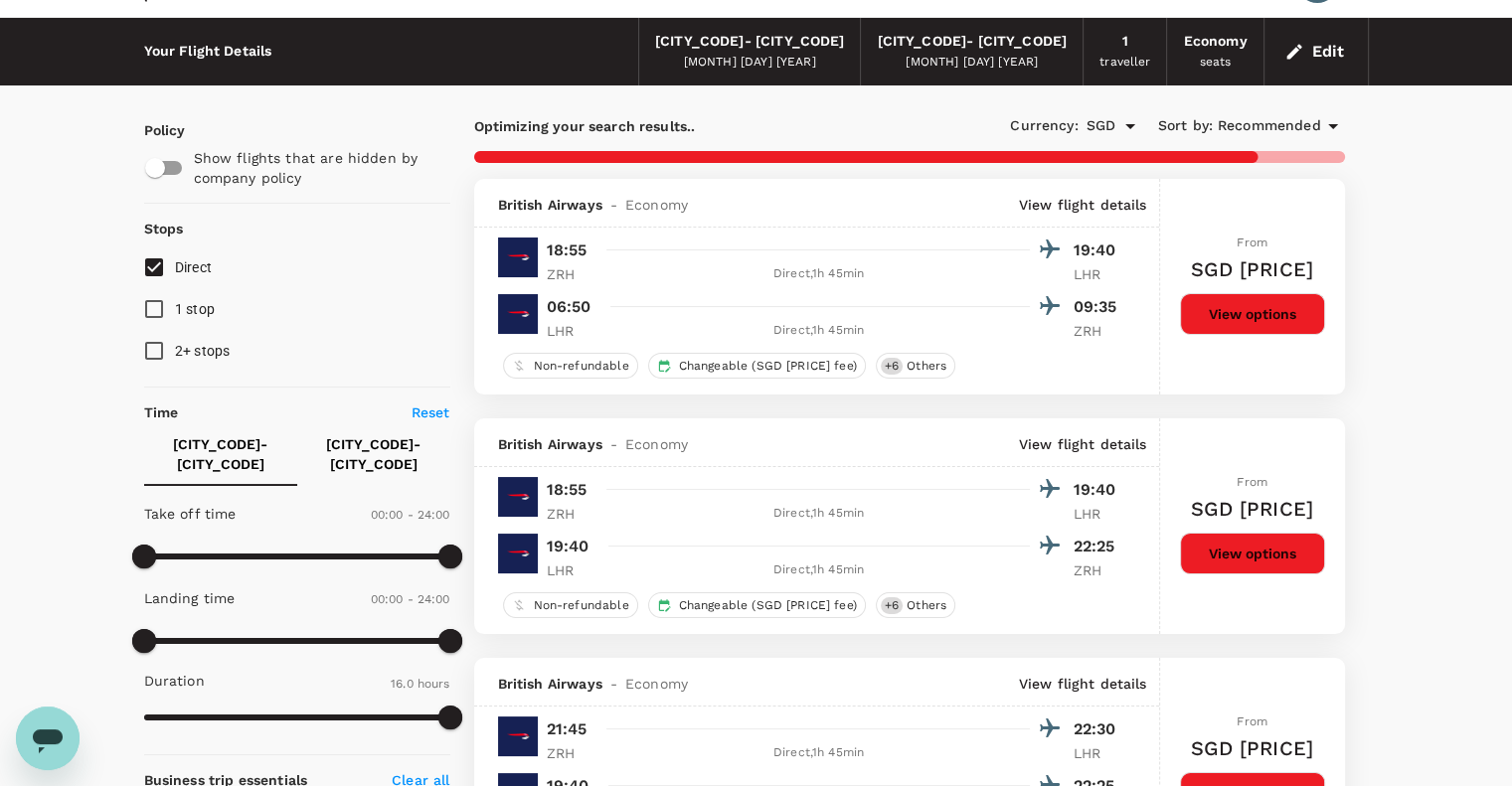 scroll, scrollTop: 99, scrollLeft: 0, axis: vertical 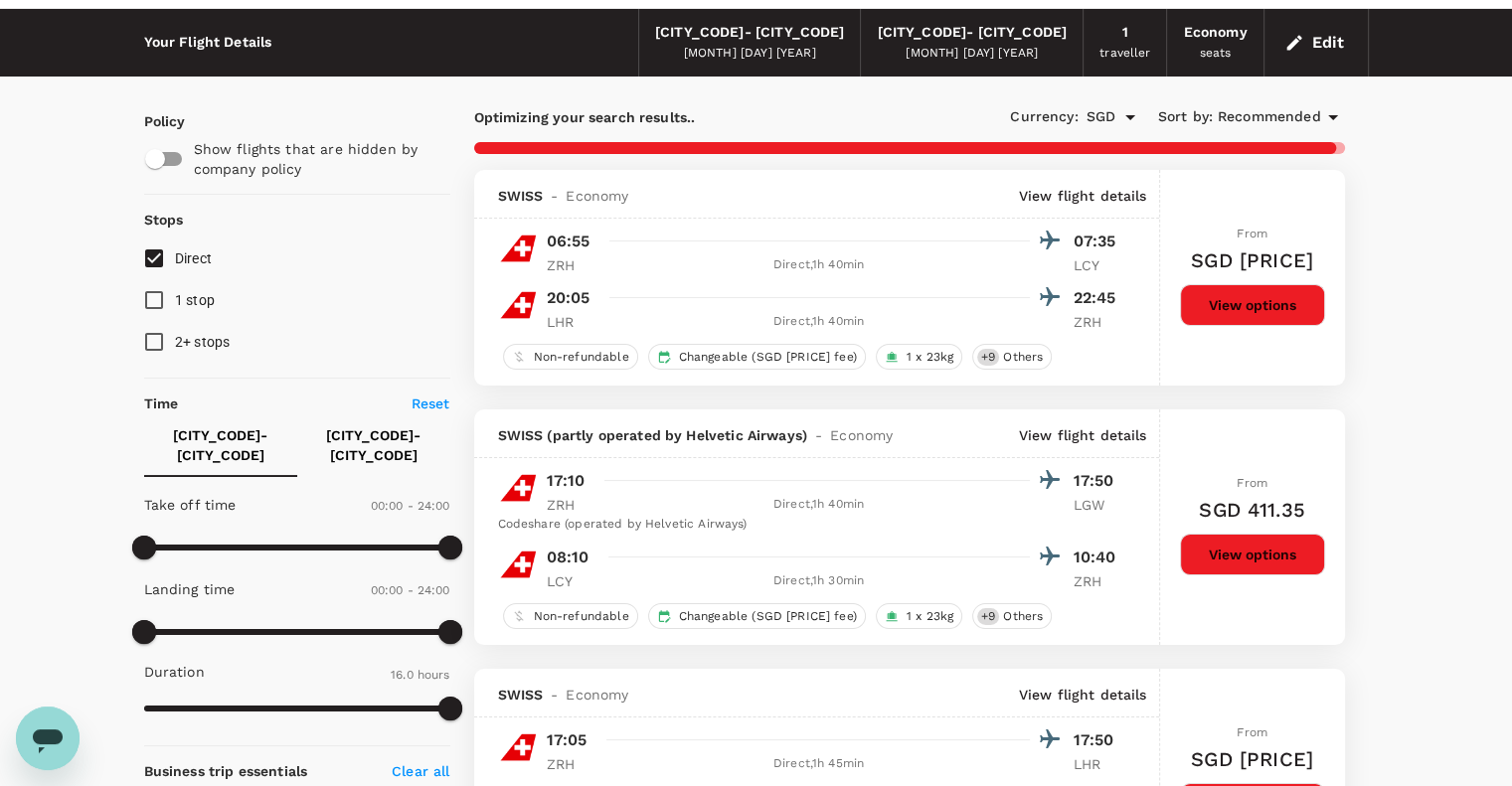 click on "[MONTH] [DAY] [YEAR]" at bounding box center [750, 54] 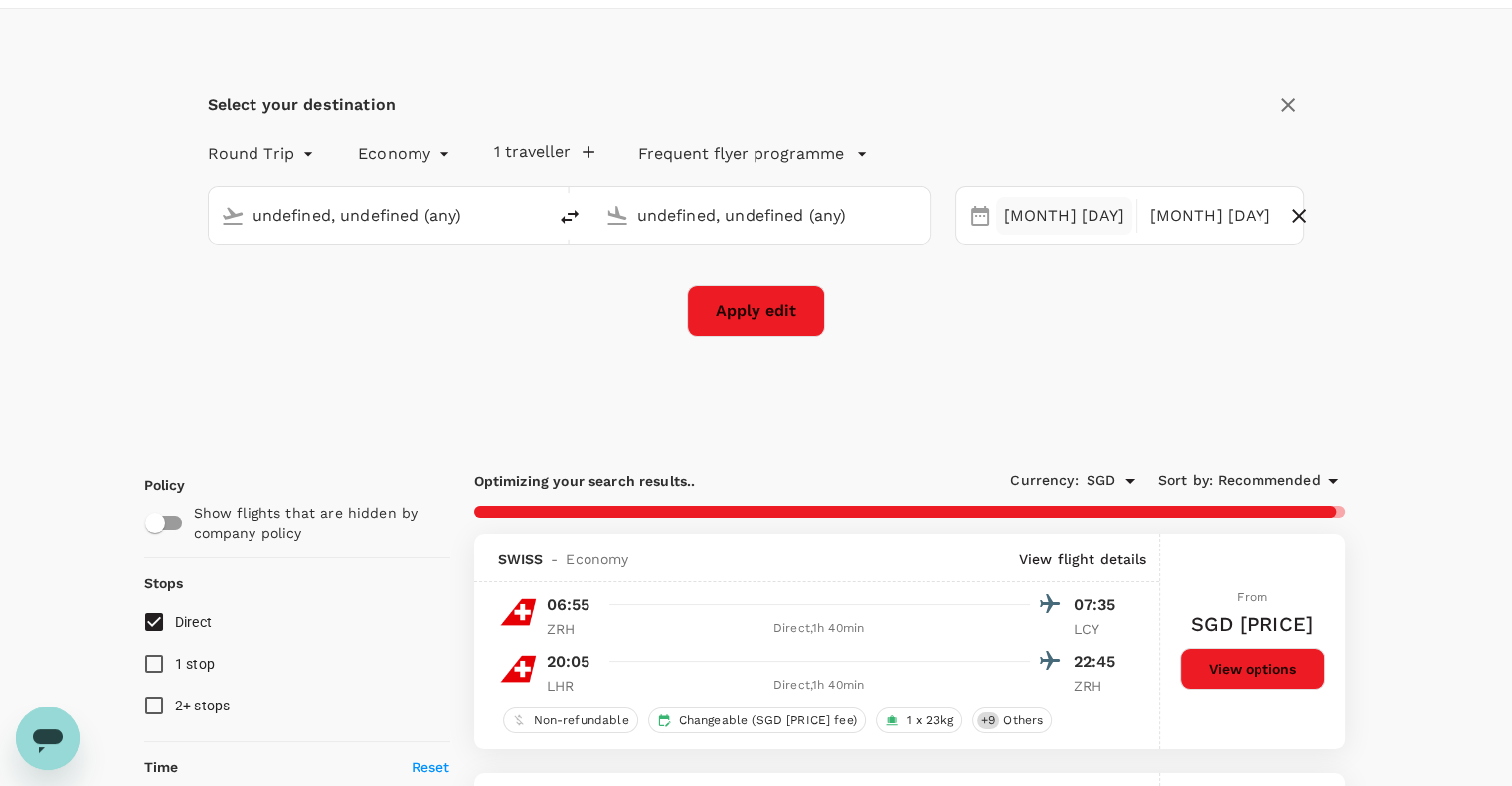 type 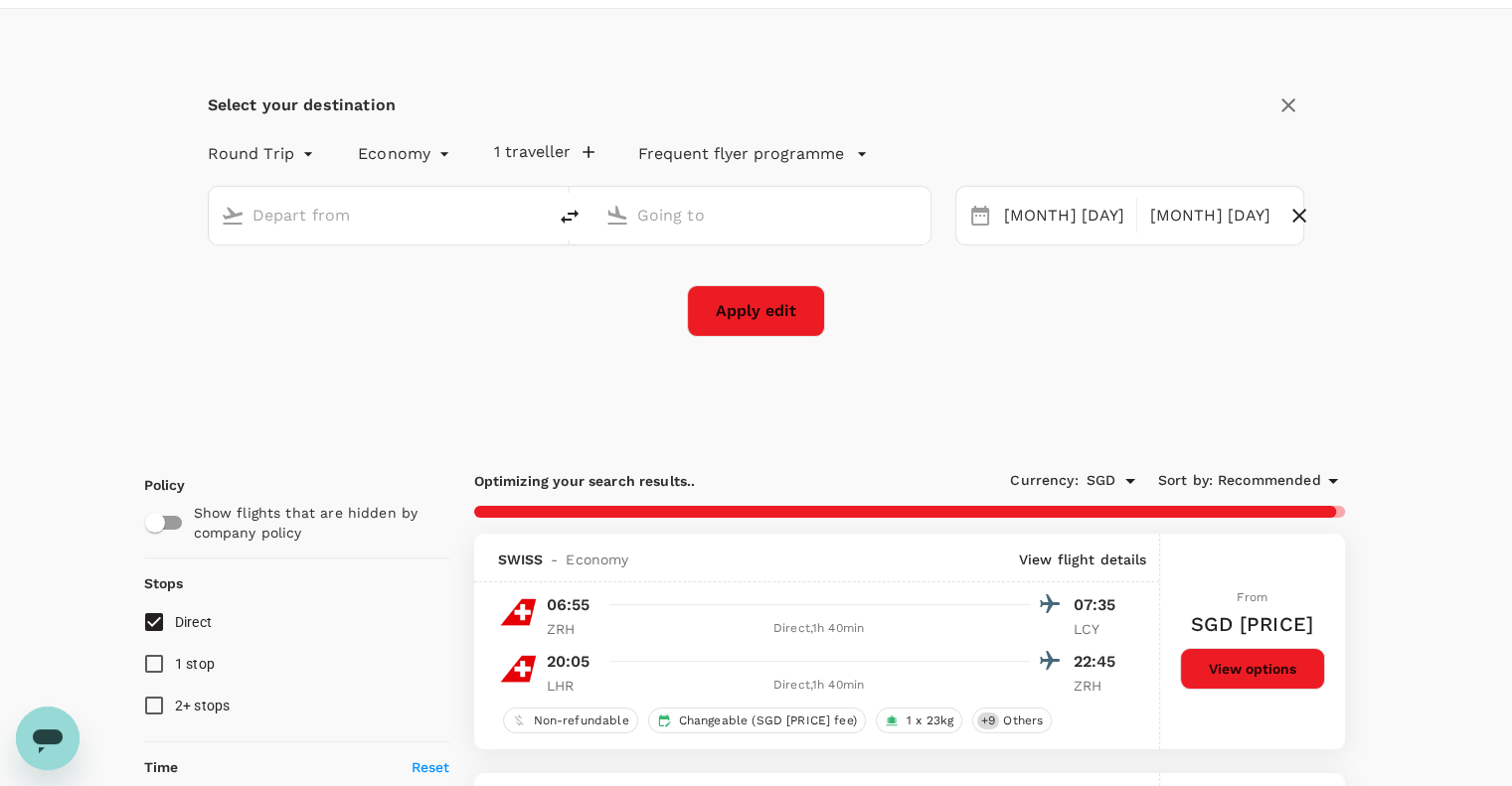 type on "[CITY], [COUNTRY] (any)" 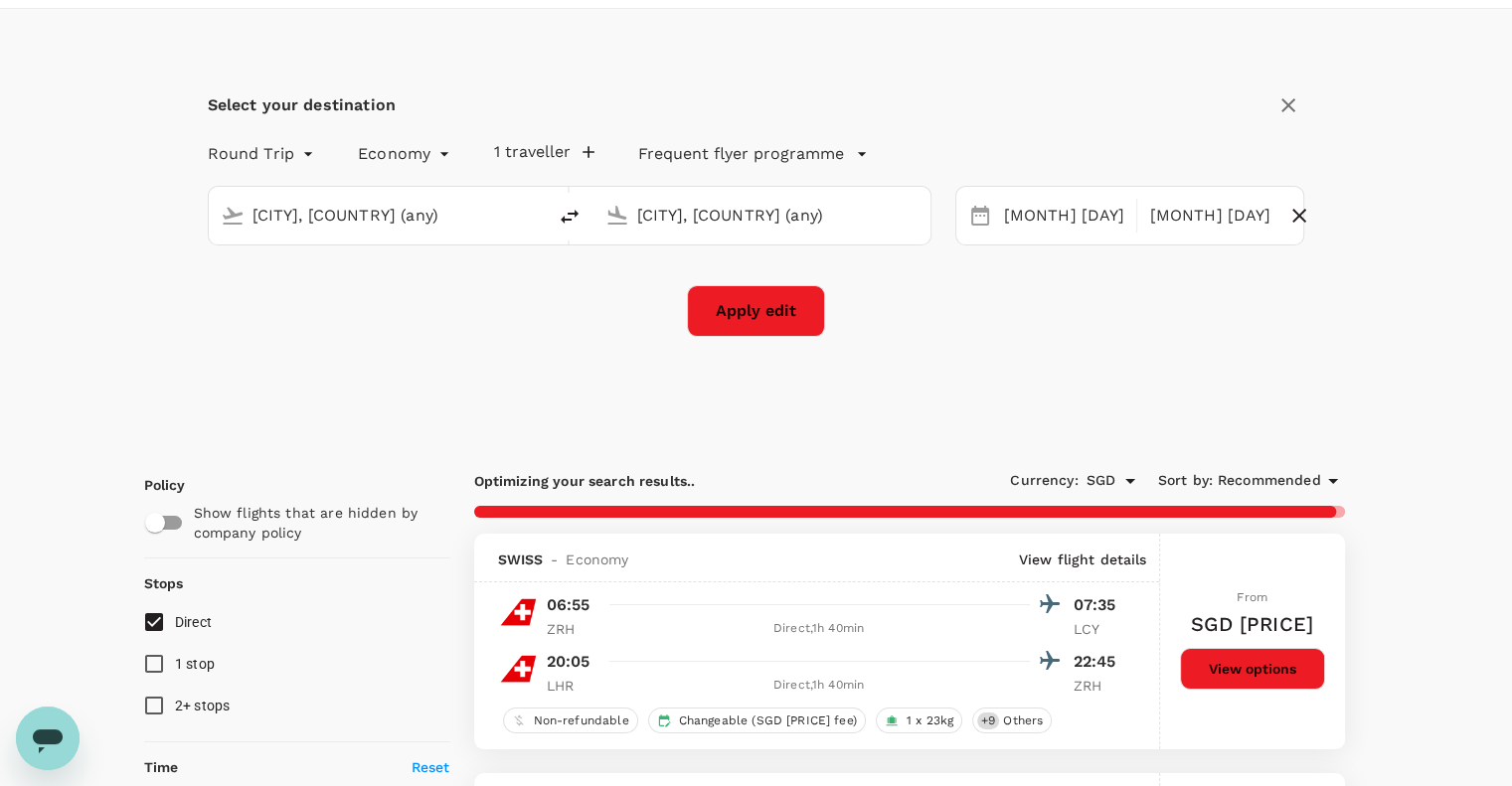 drag, startPoint x: 486, startPoint y: 214, endPoint x: 223, endPoint y: 210, distance: 263.03042 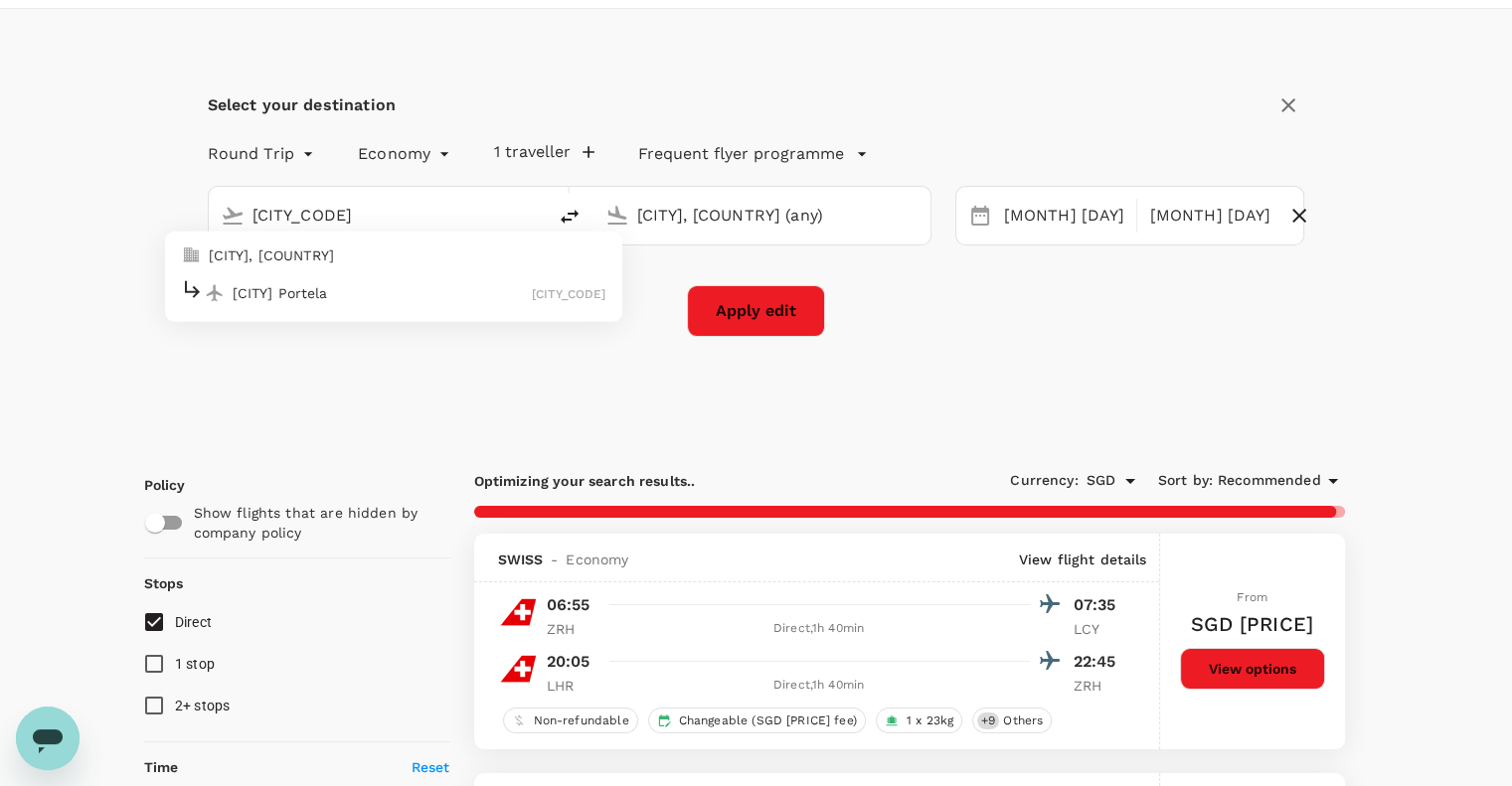 click on "[CITY], [COUNTRY]" at bounding box center [408, 255] 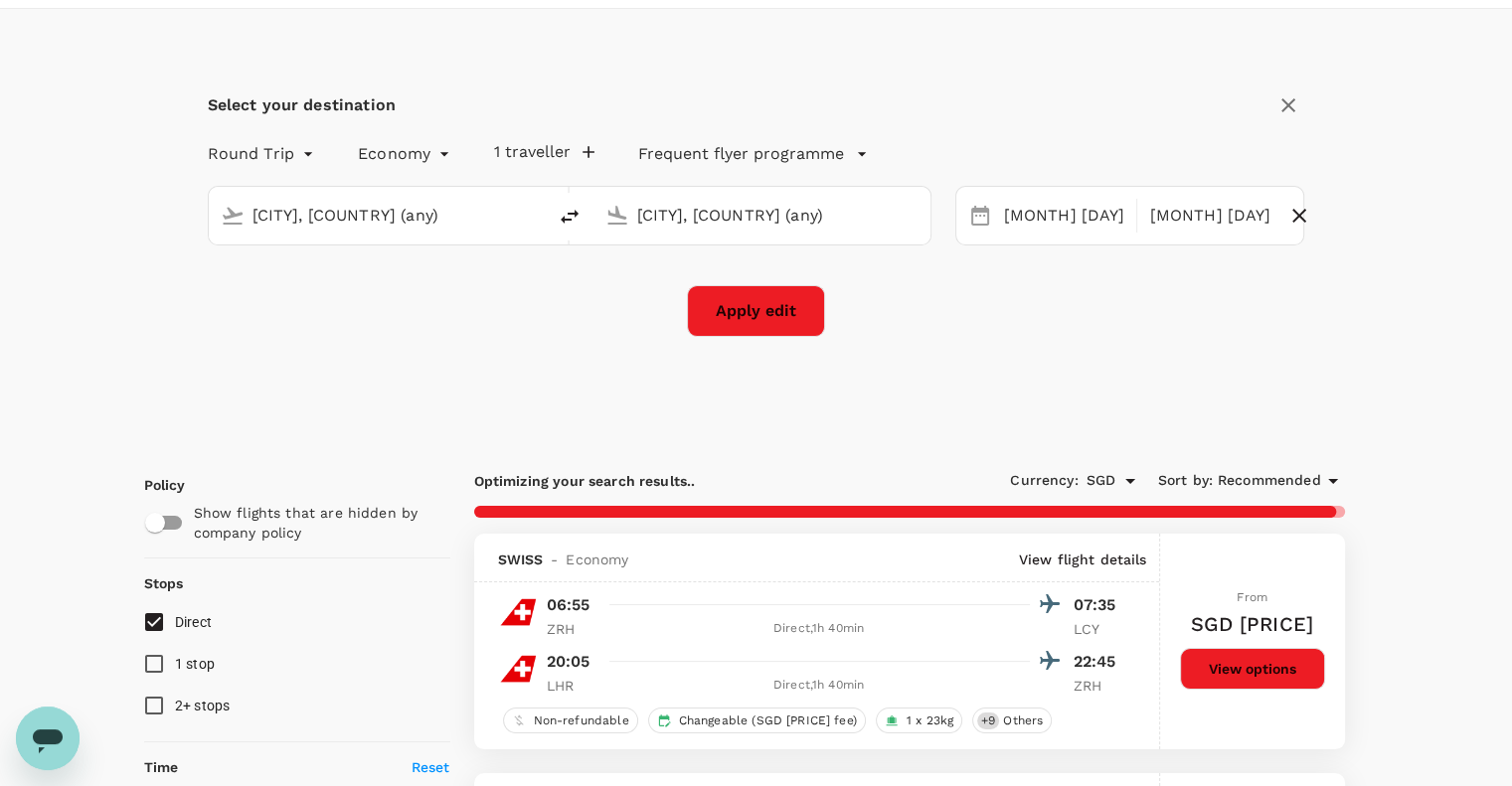 click on "[CITY], [COUNTRY] (any)" at bounding box center [762, 215] 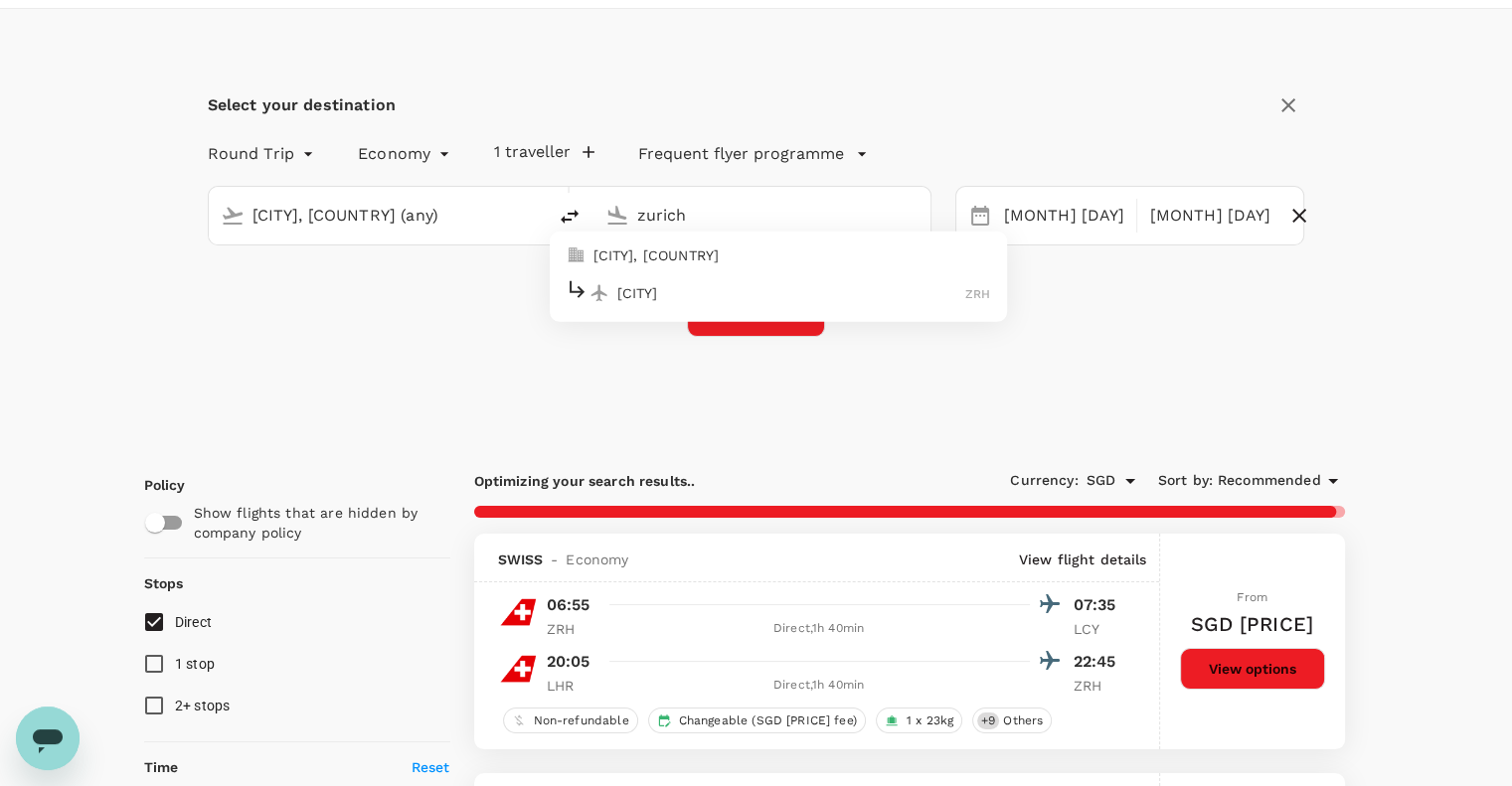 click on "[CITY], [COUNTRY]" at bounding box center (792, 255) 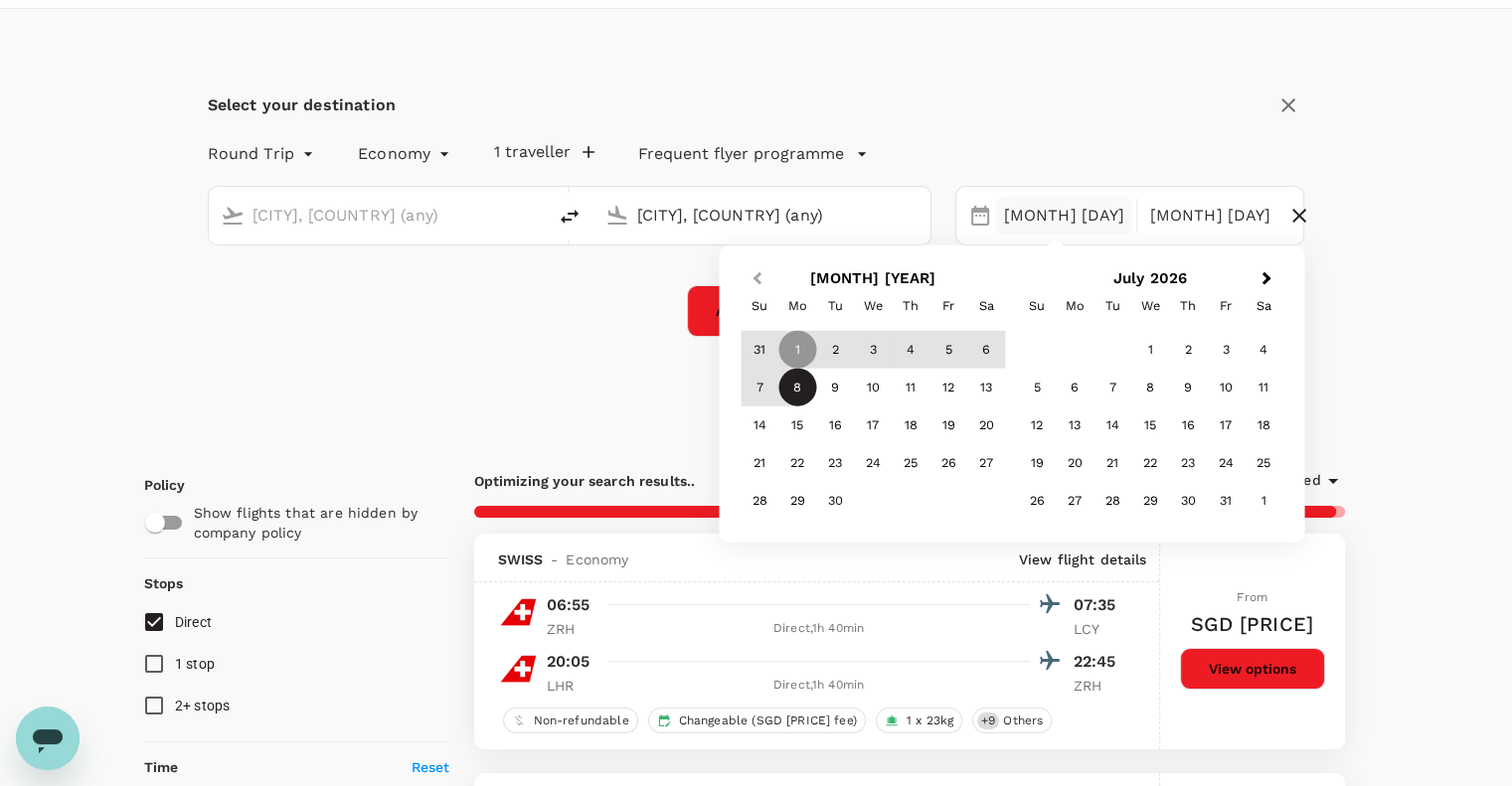 type on "[CITY], [COUNTRY] (any)" 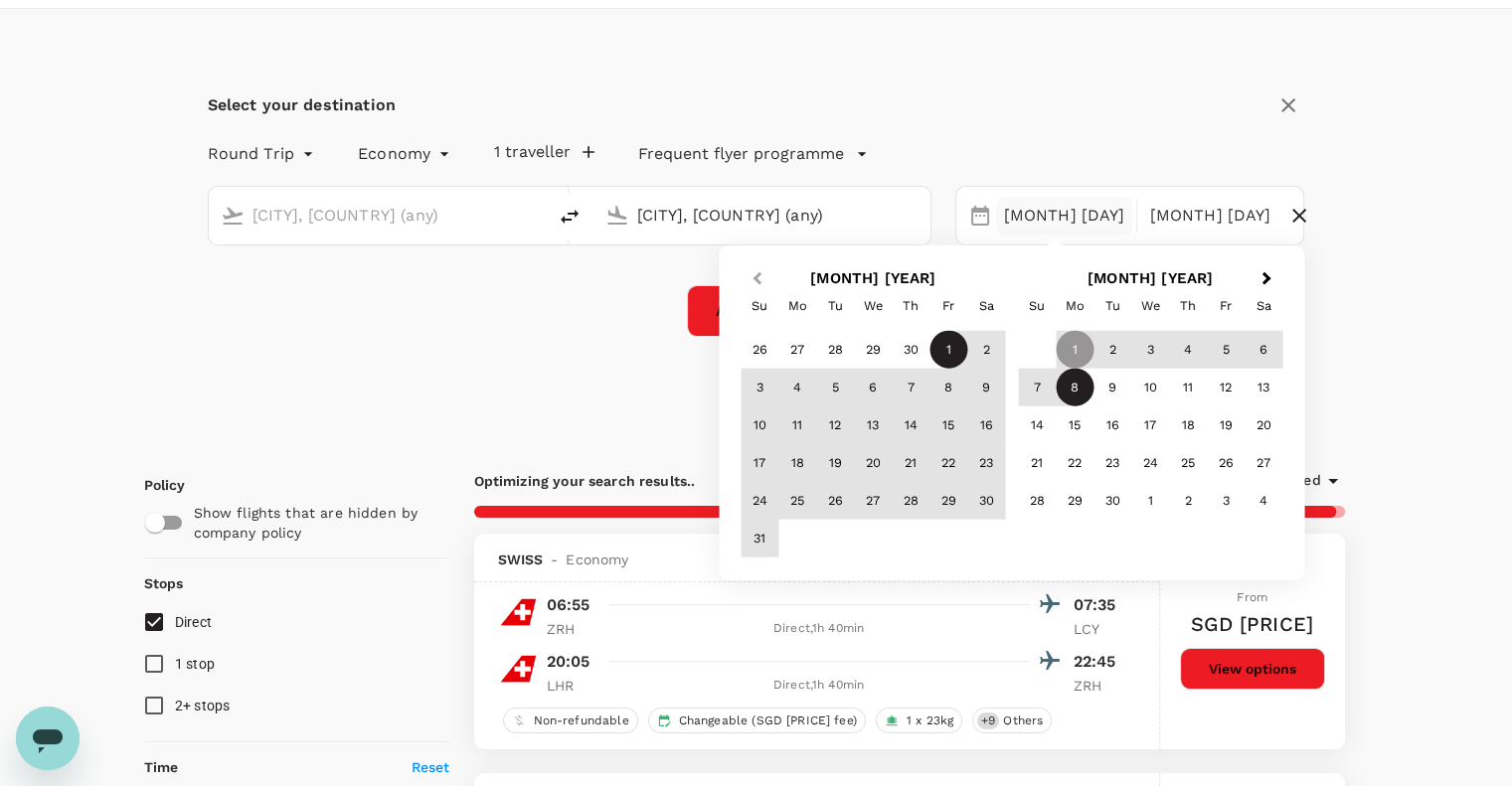 click on "Previous Month" at bounding box center (755, 280) 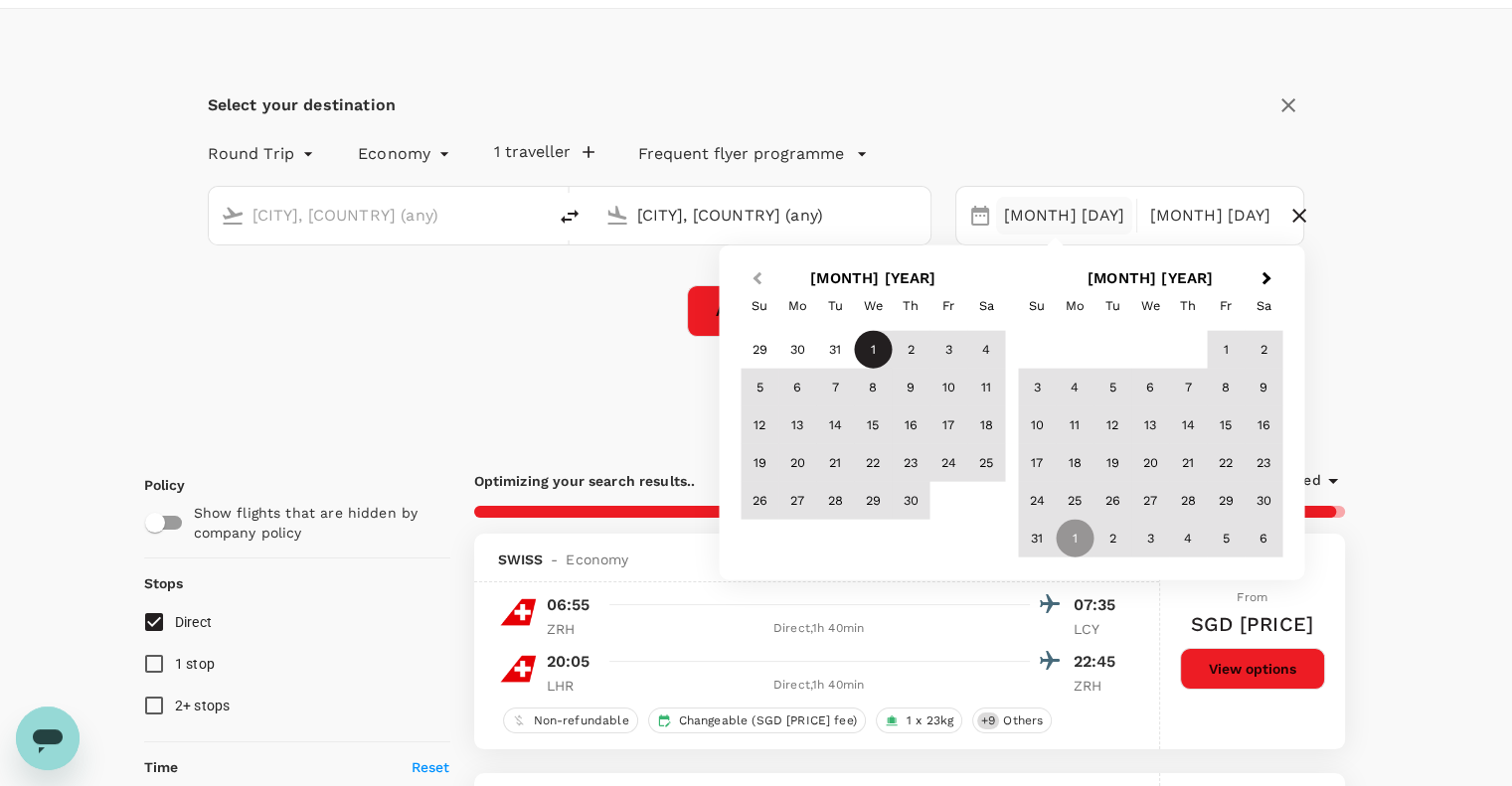 click on "Previous Month" at bounding box center [755, 280] 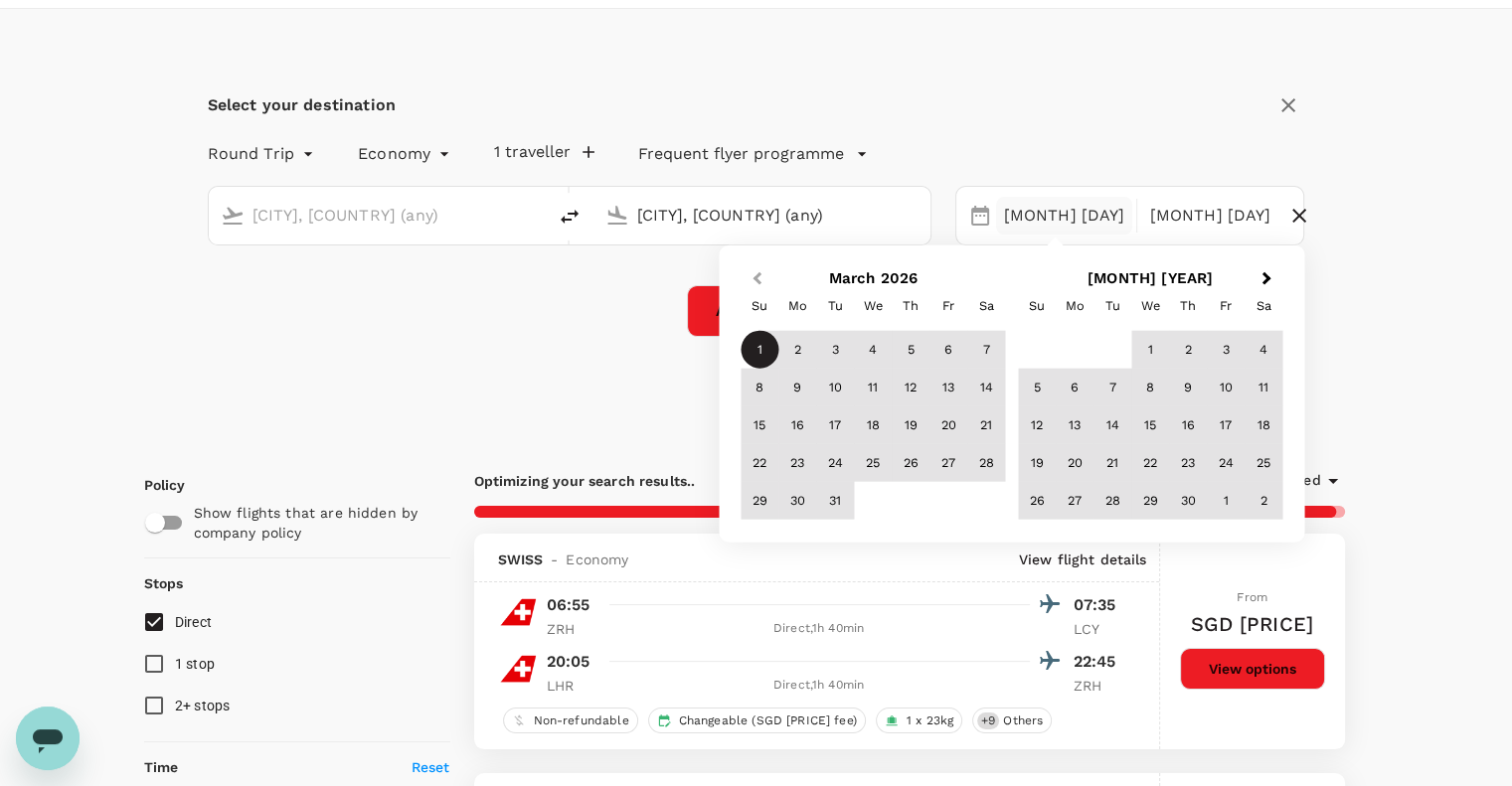 click on "Previous Month" at bounding box center [755, 280] 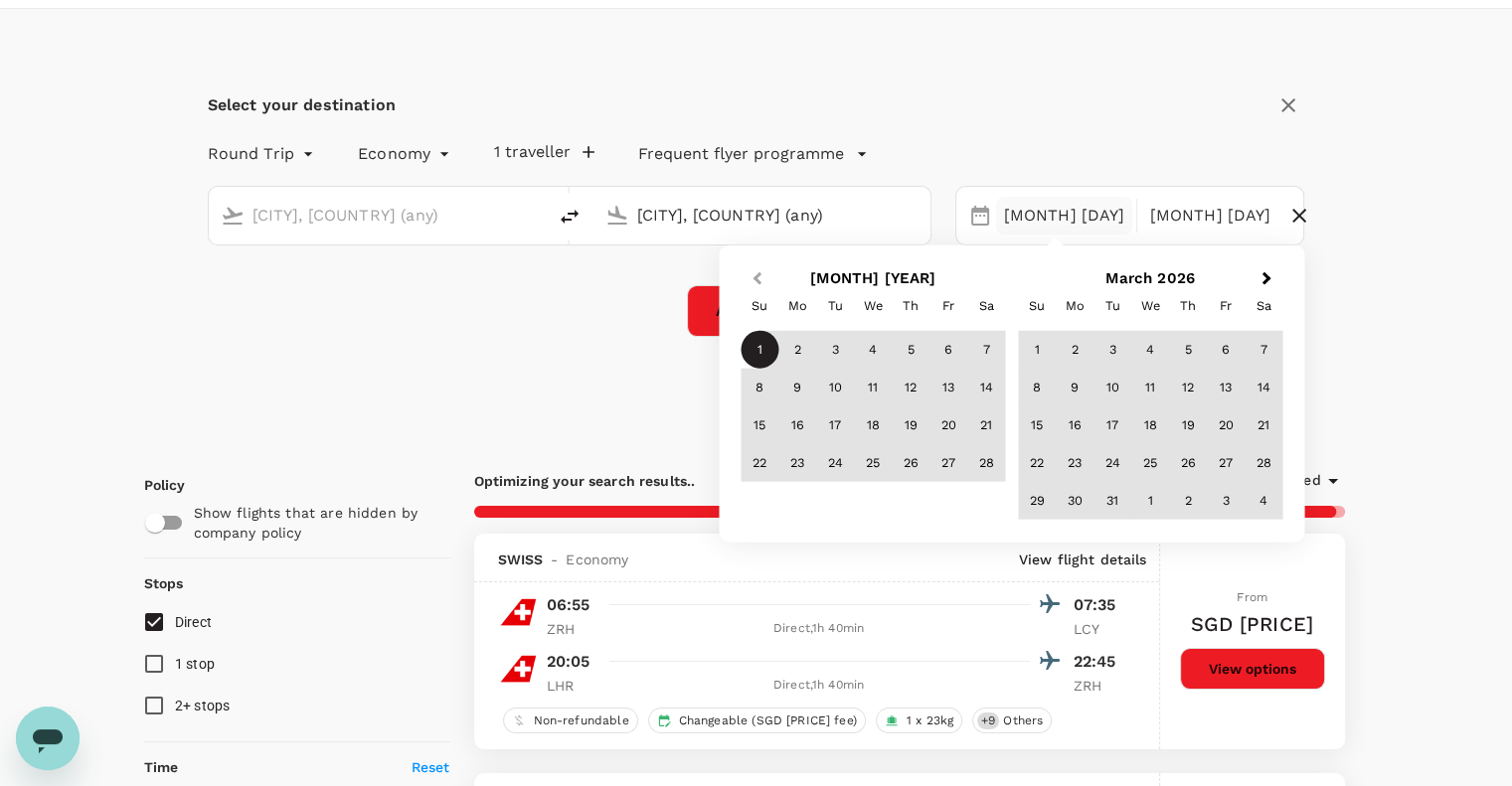 click on "Previous Month" at bounding box center (755, 280) 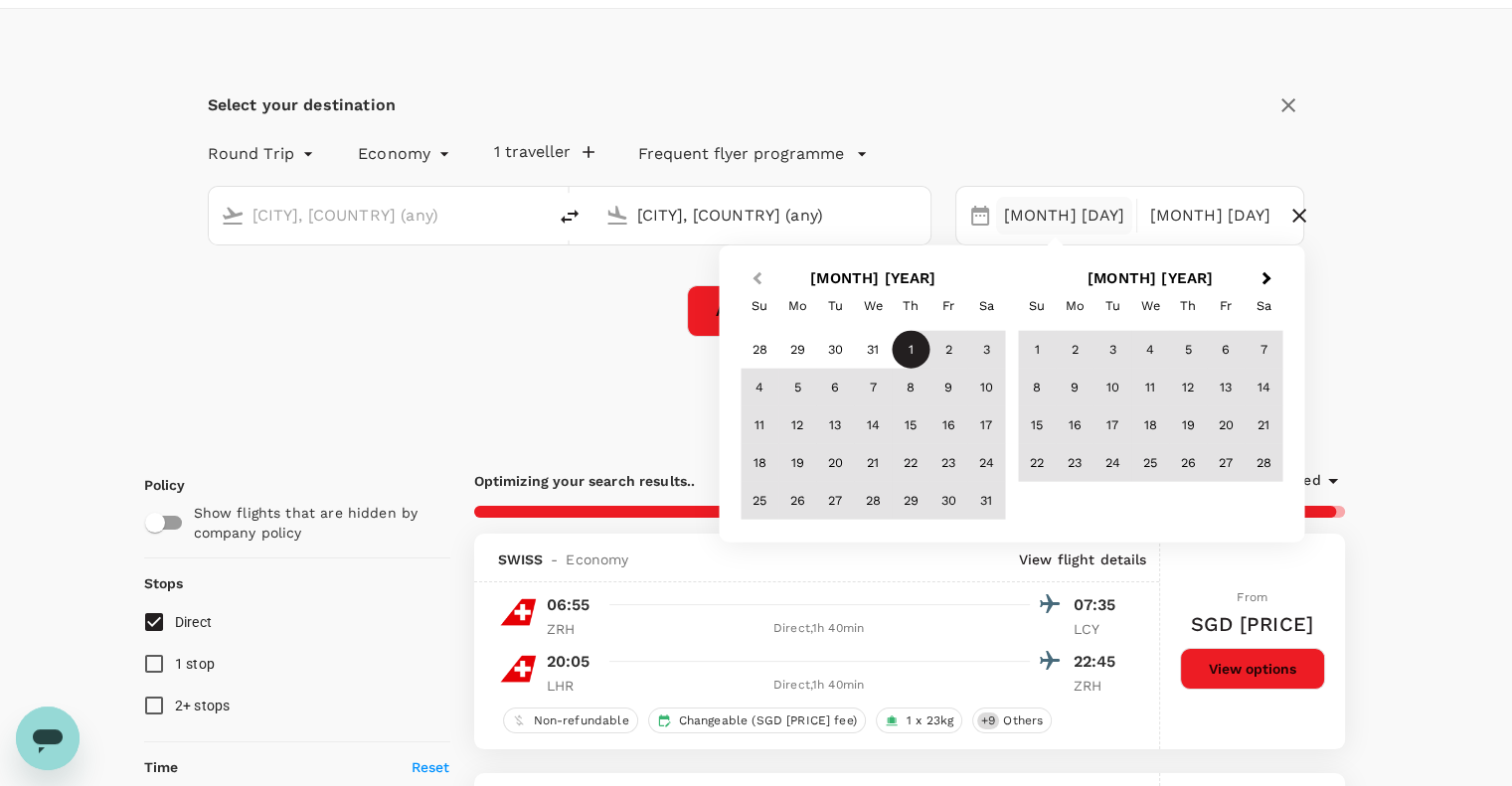 click on "Previous Month" at bounding box center [756, 278] 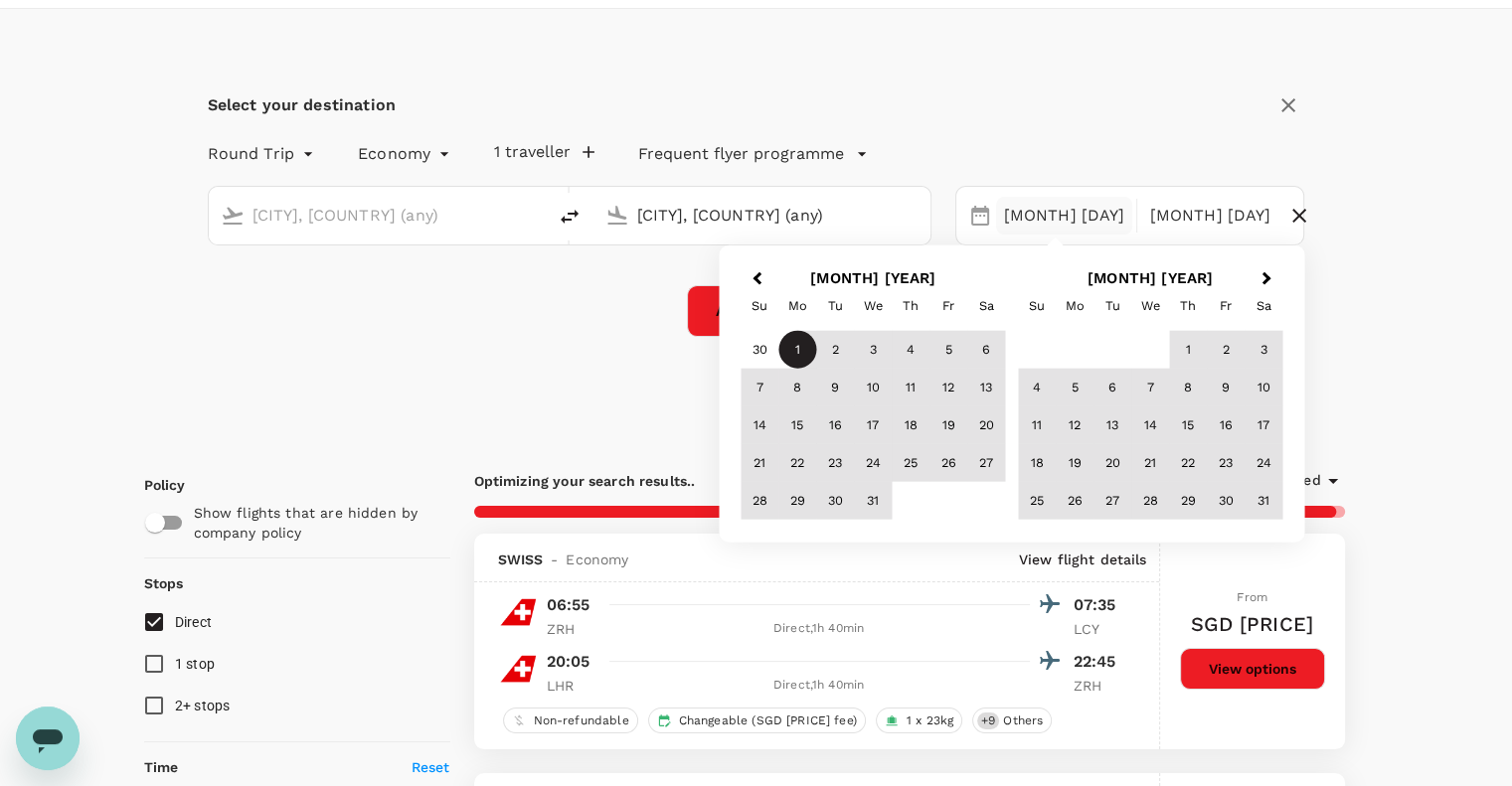 click on "1" at bounding box center [797, 350] 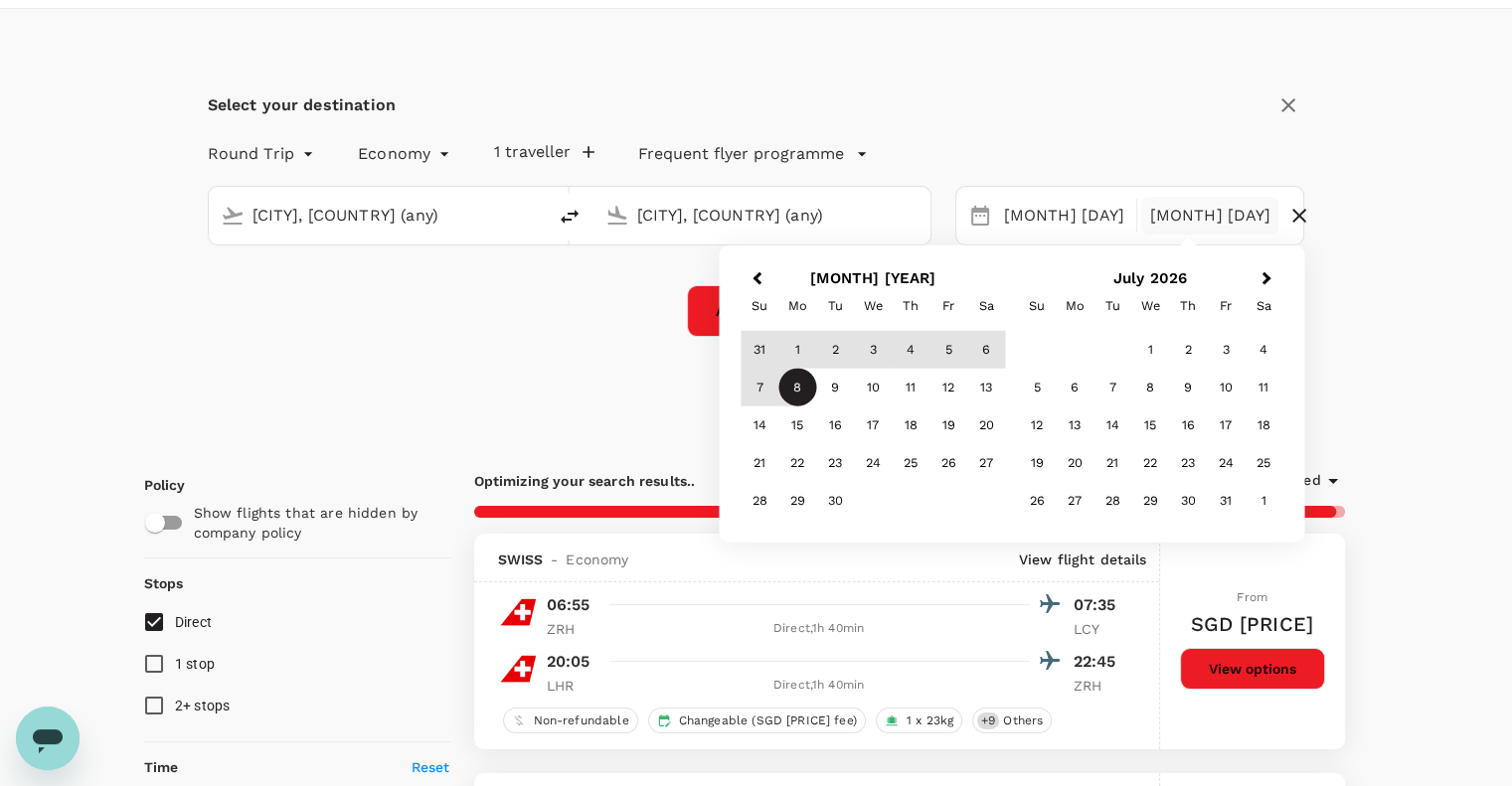 click on "8" at bounding box center [797, 388] 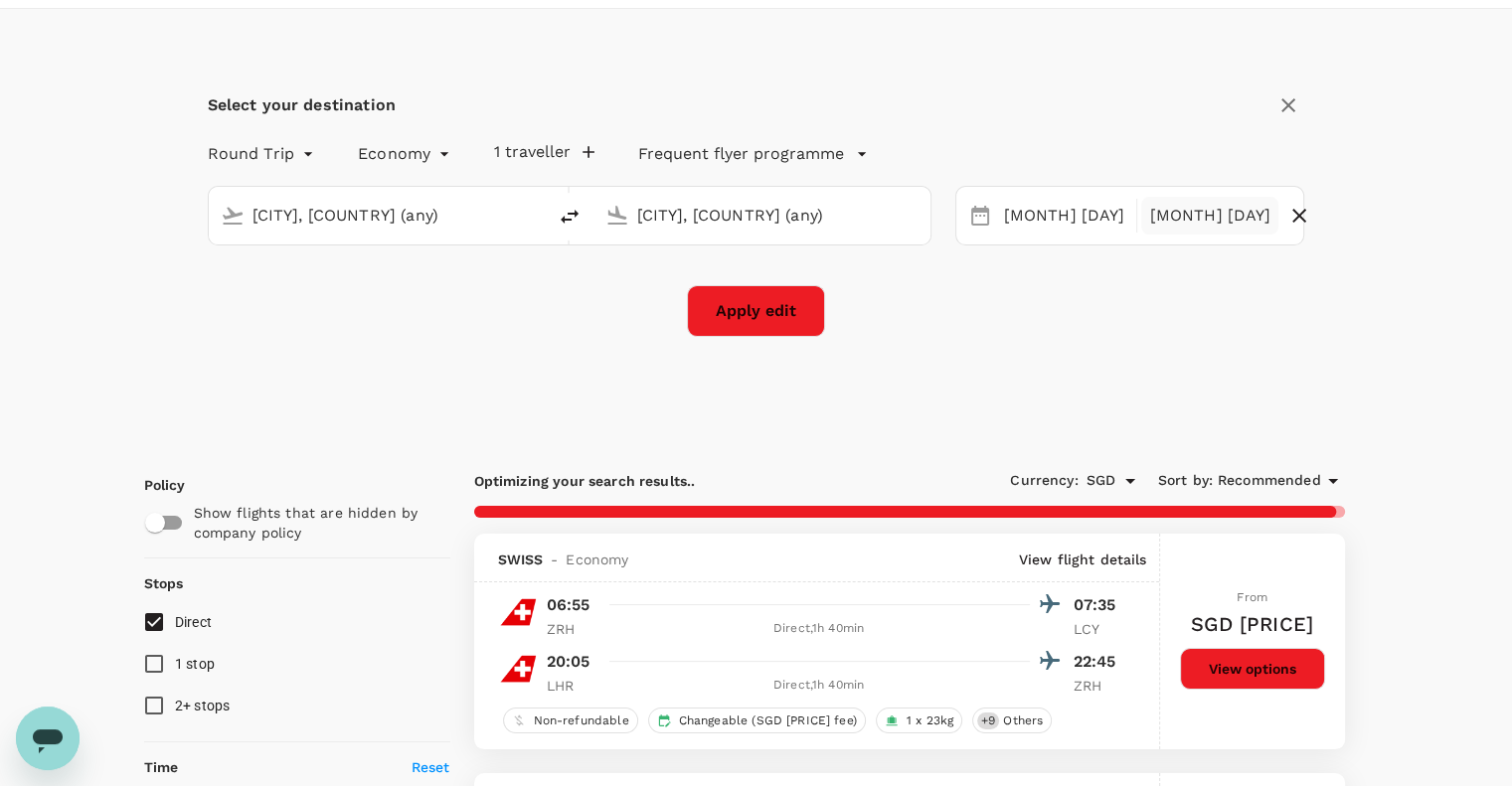 click on "[MONTH] [DAY]" at bounding box center (1210, 216) 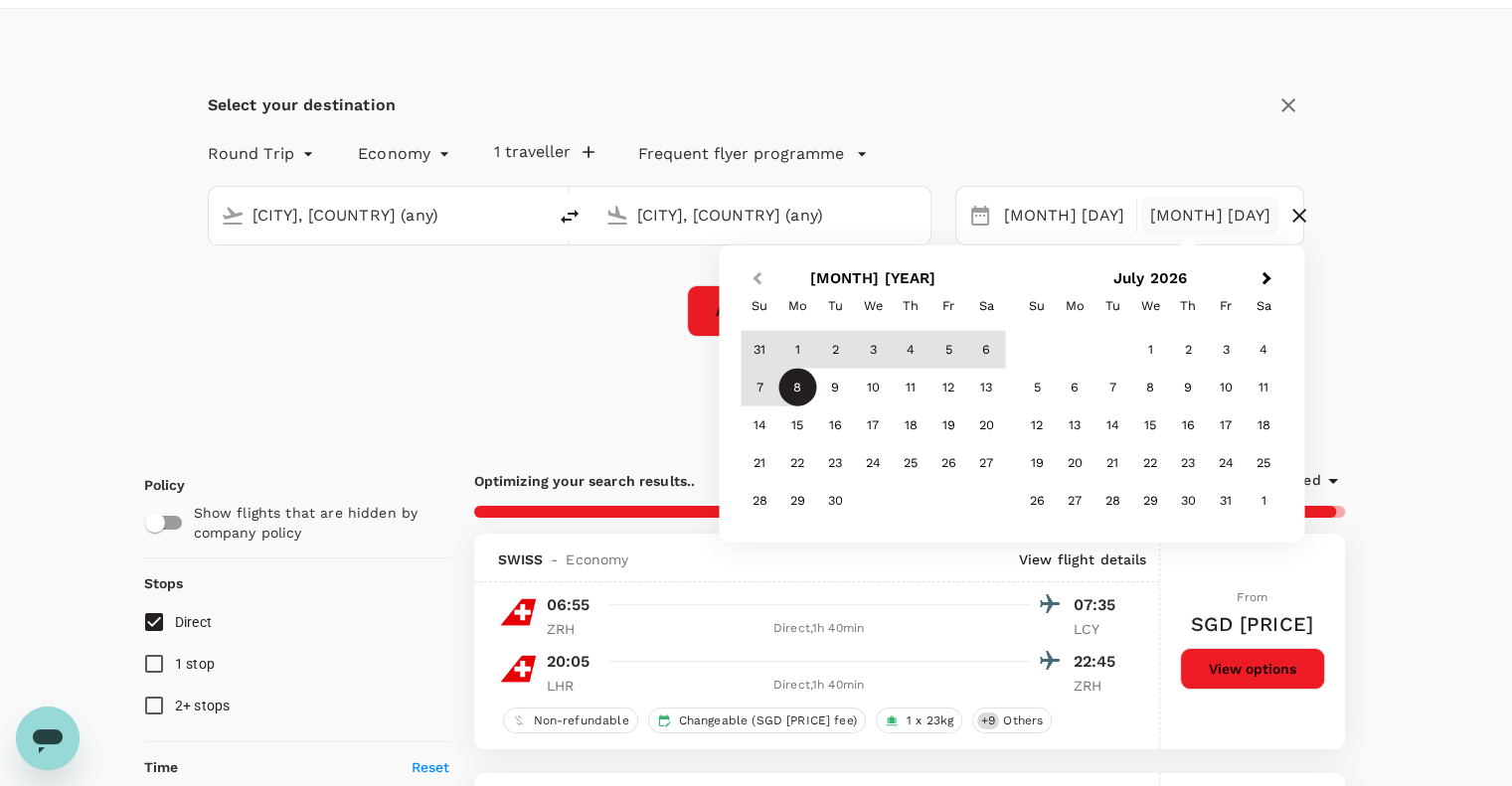 click on "Previous Month" at bounding box center (756, 278) 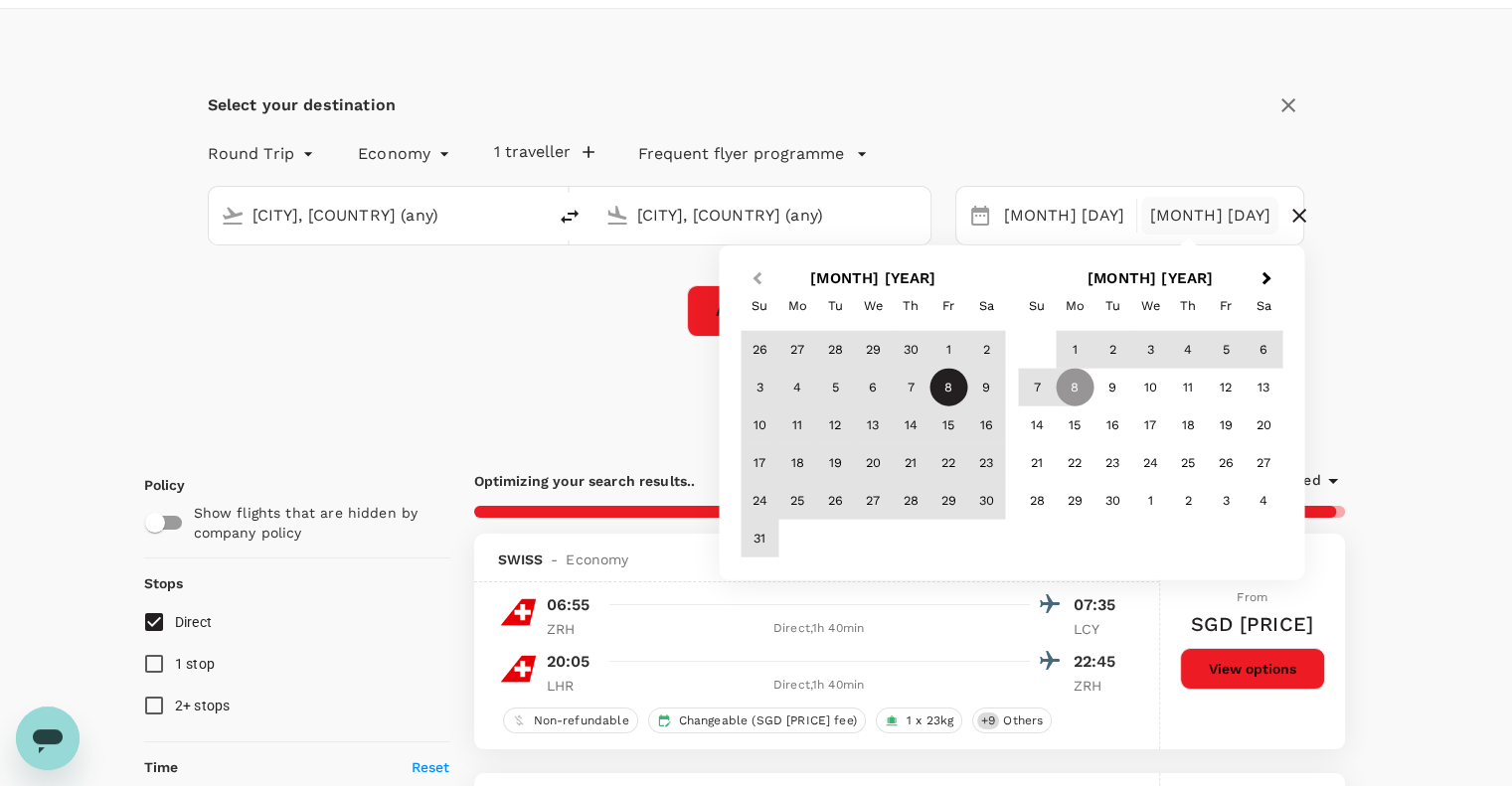 click on "Previous Month" at bounding box center (756, 278) 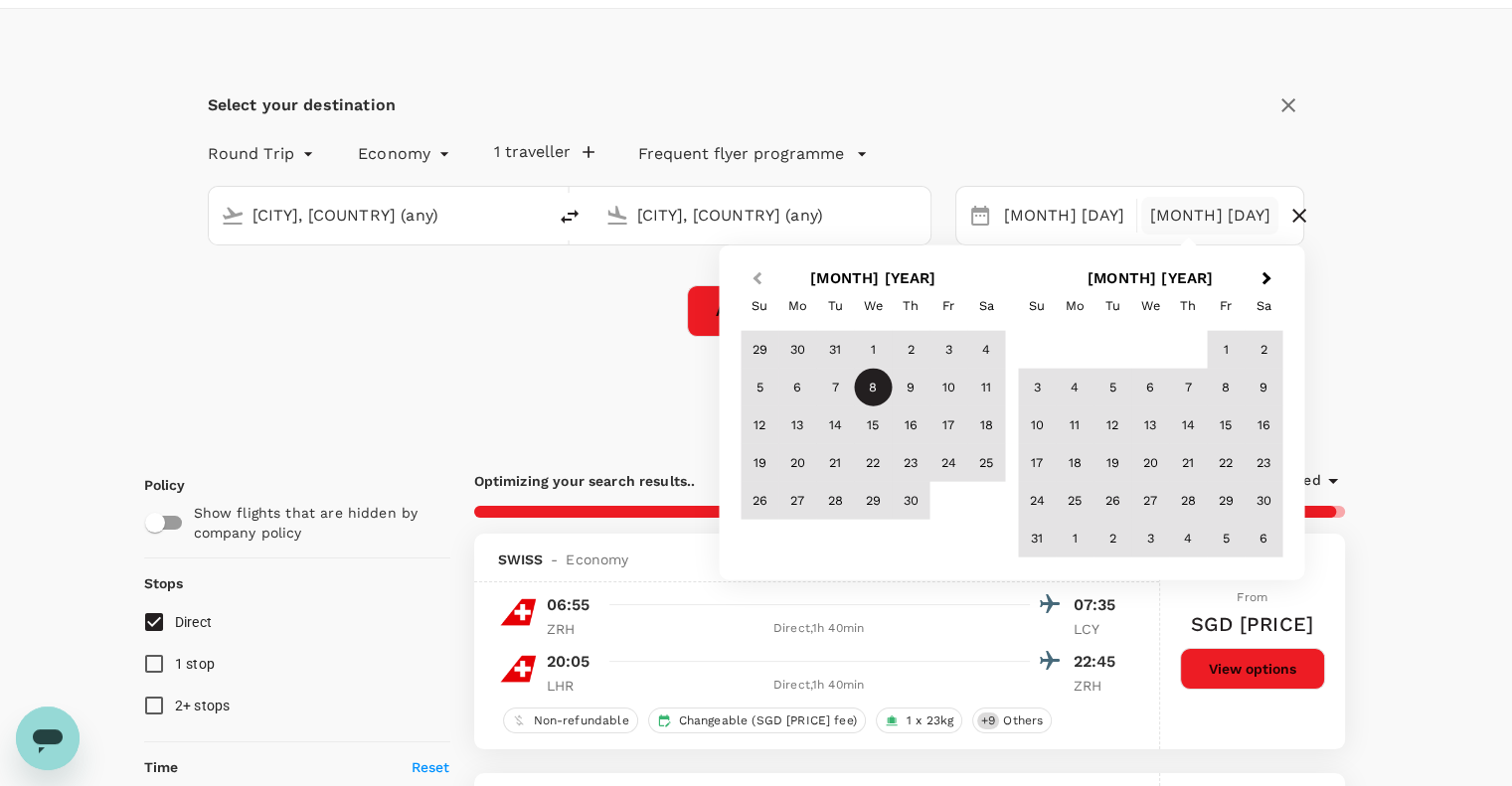 click on "Previous Month" at bounding box center (756, 278) 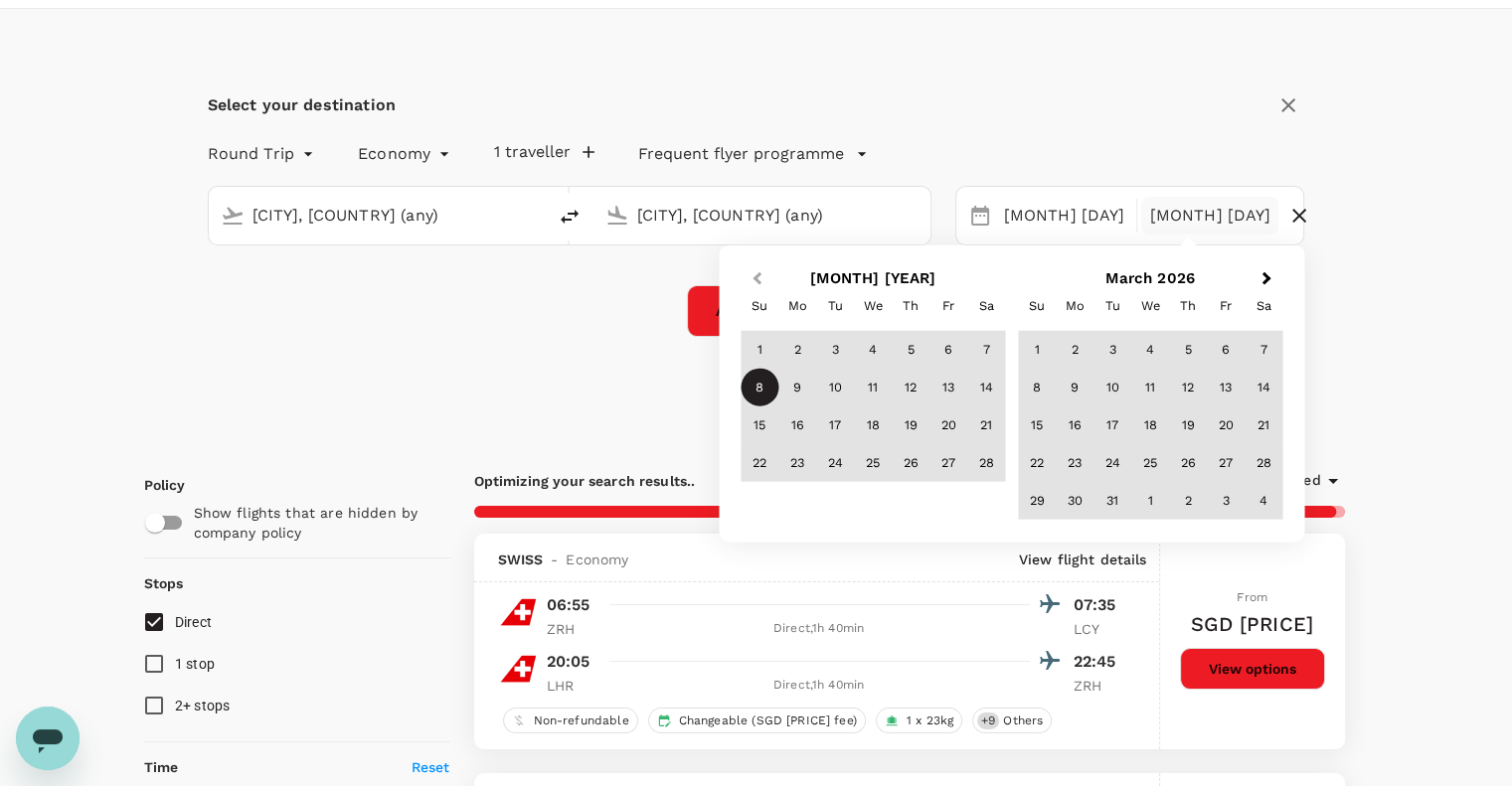 click on "Previous Month" at bounding box center [756, 278] 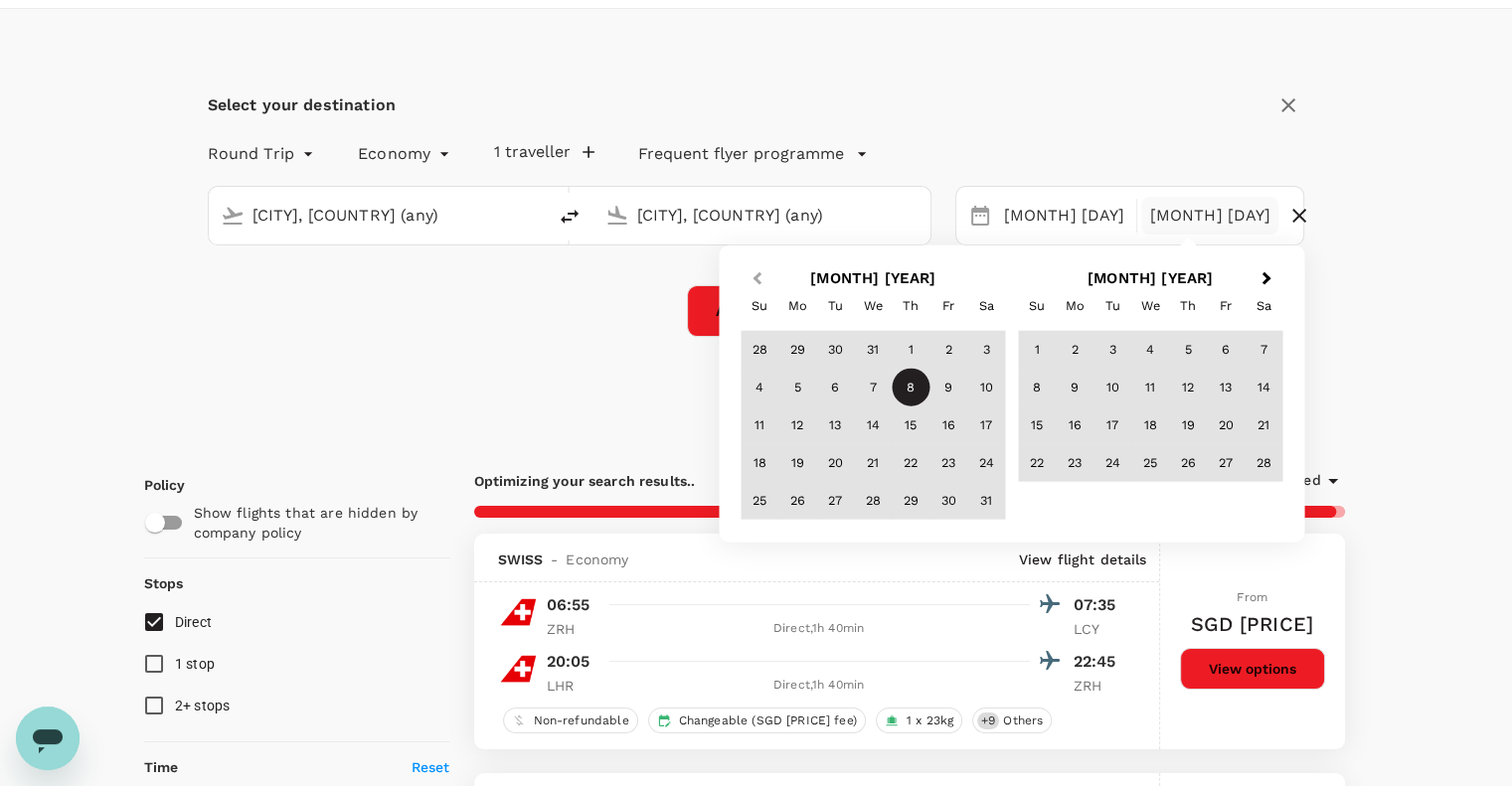 click on "Previous Month" at bounding box center [756, 278] 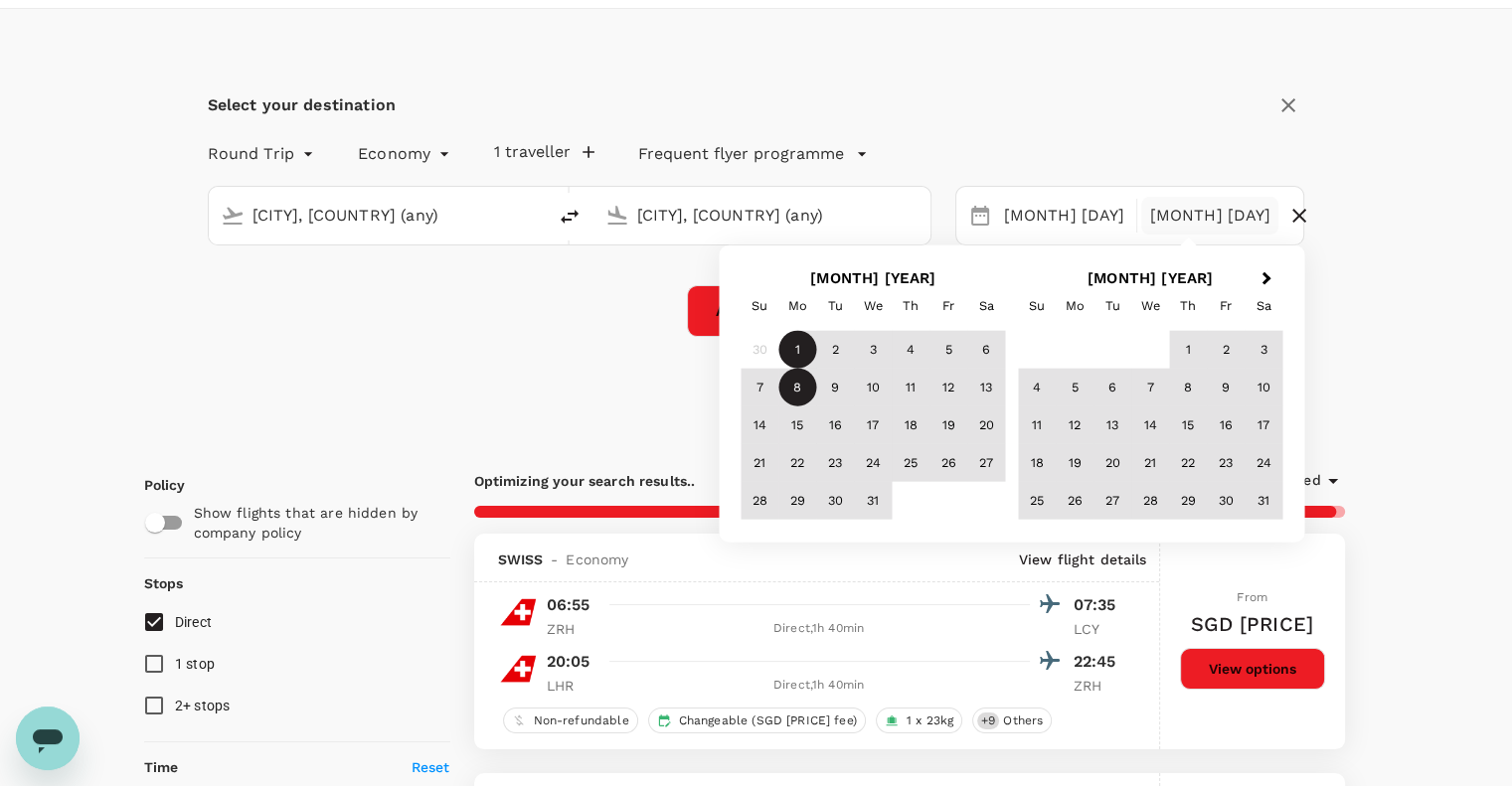 click on "8" at bounding box center (797, 388) 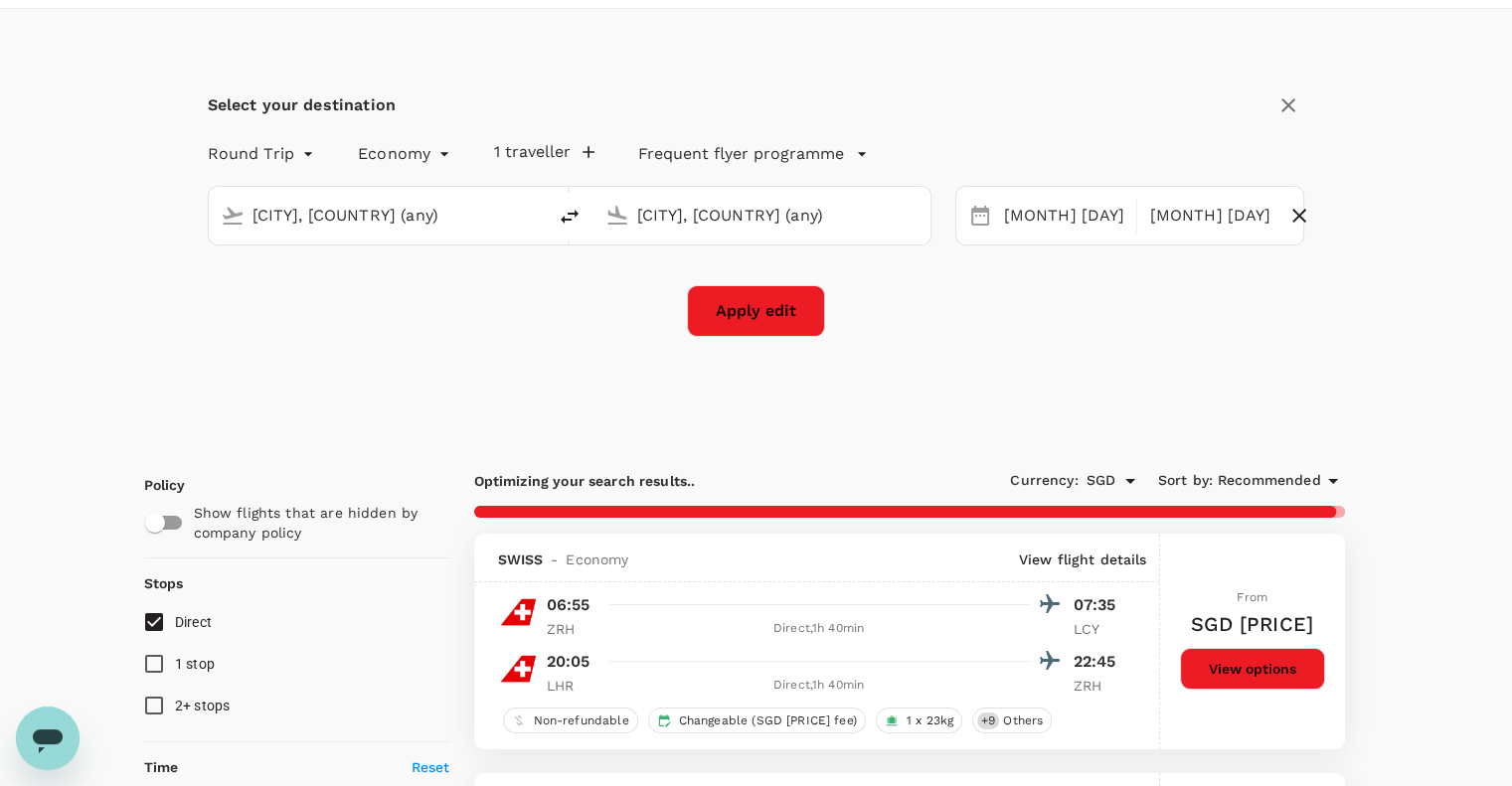 click on "Apply edit" at bounding box center (756, 311) 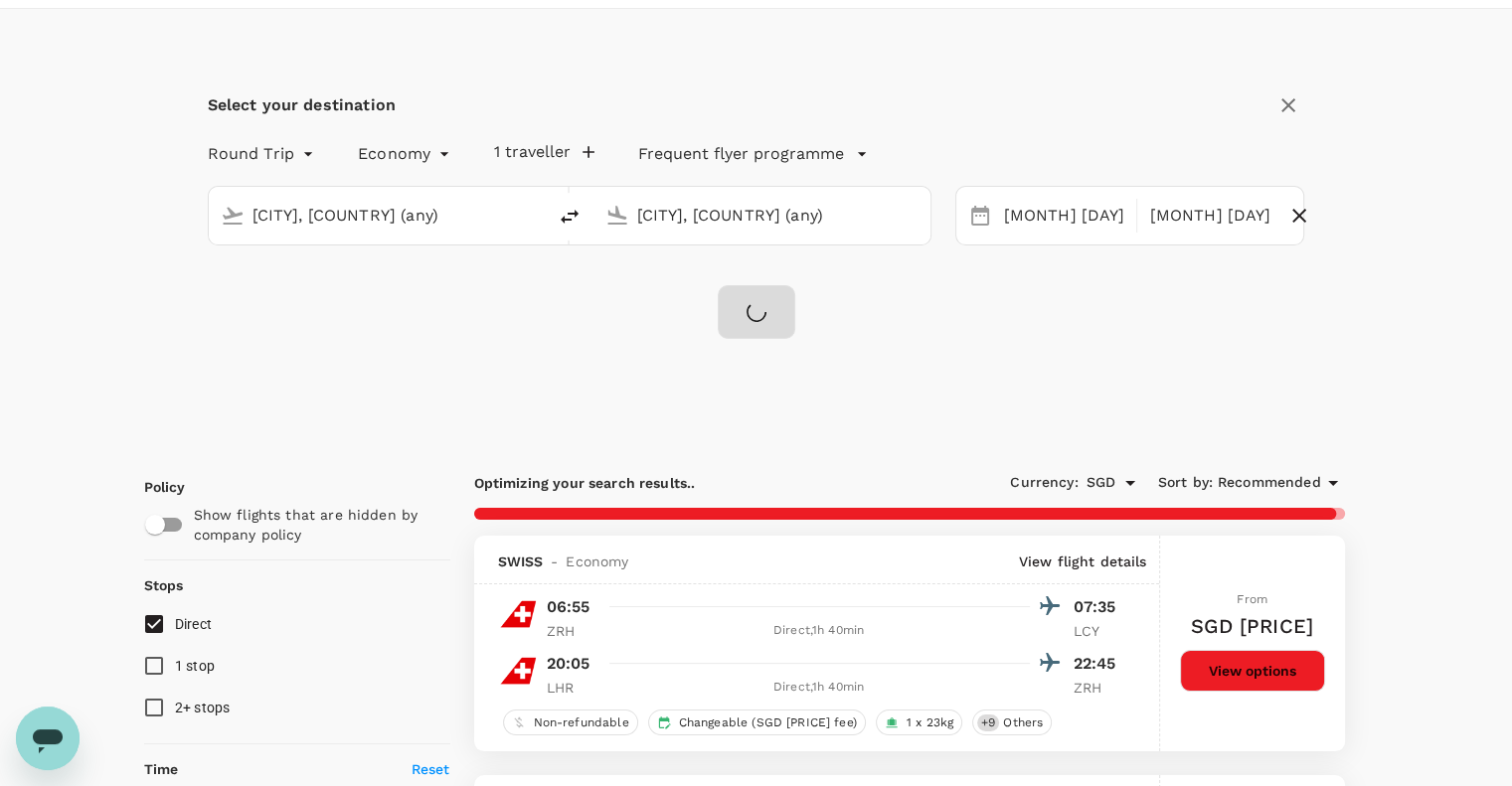 checkbox on "false" 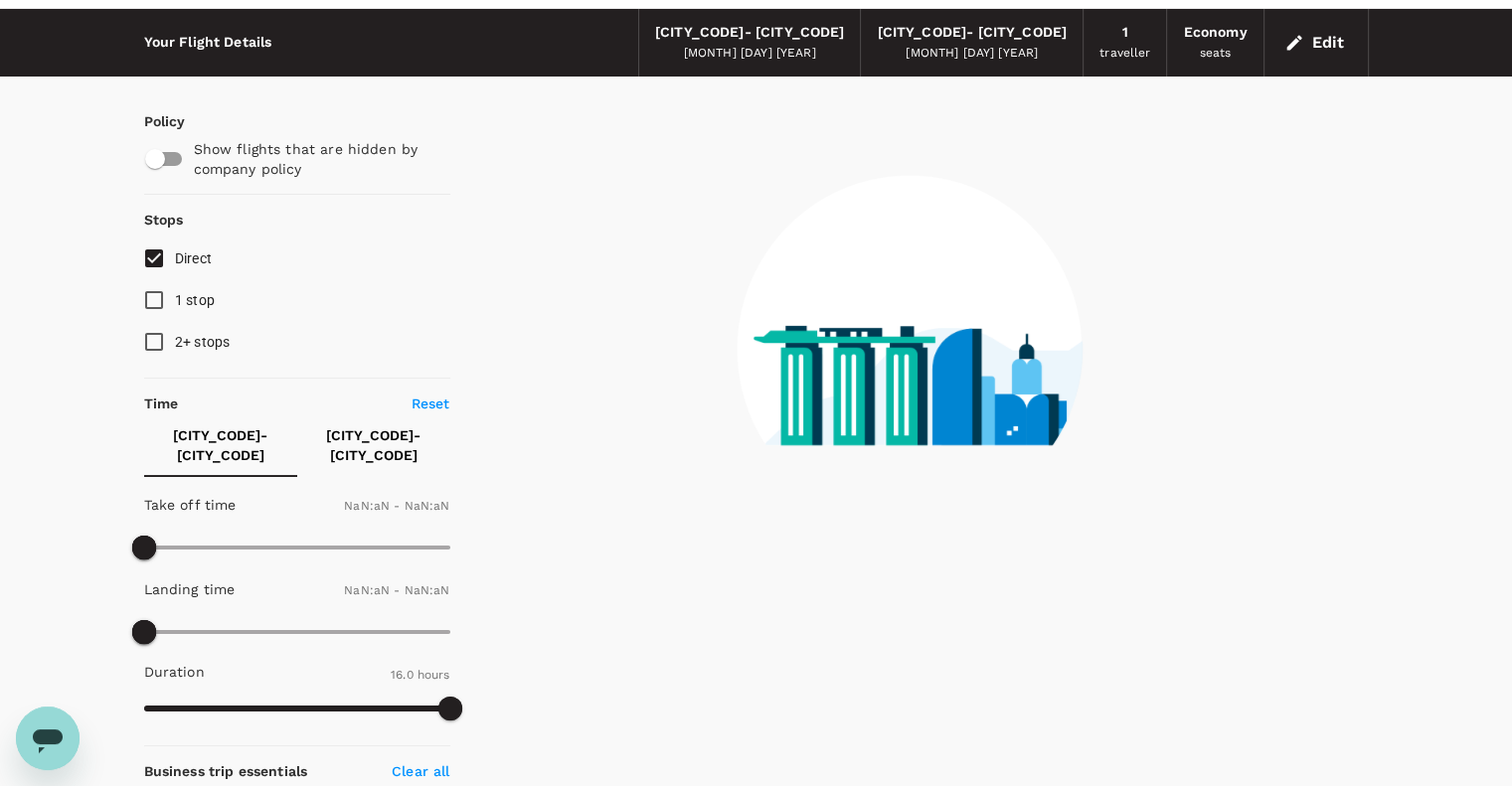 type on "1440" 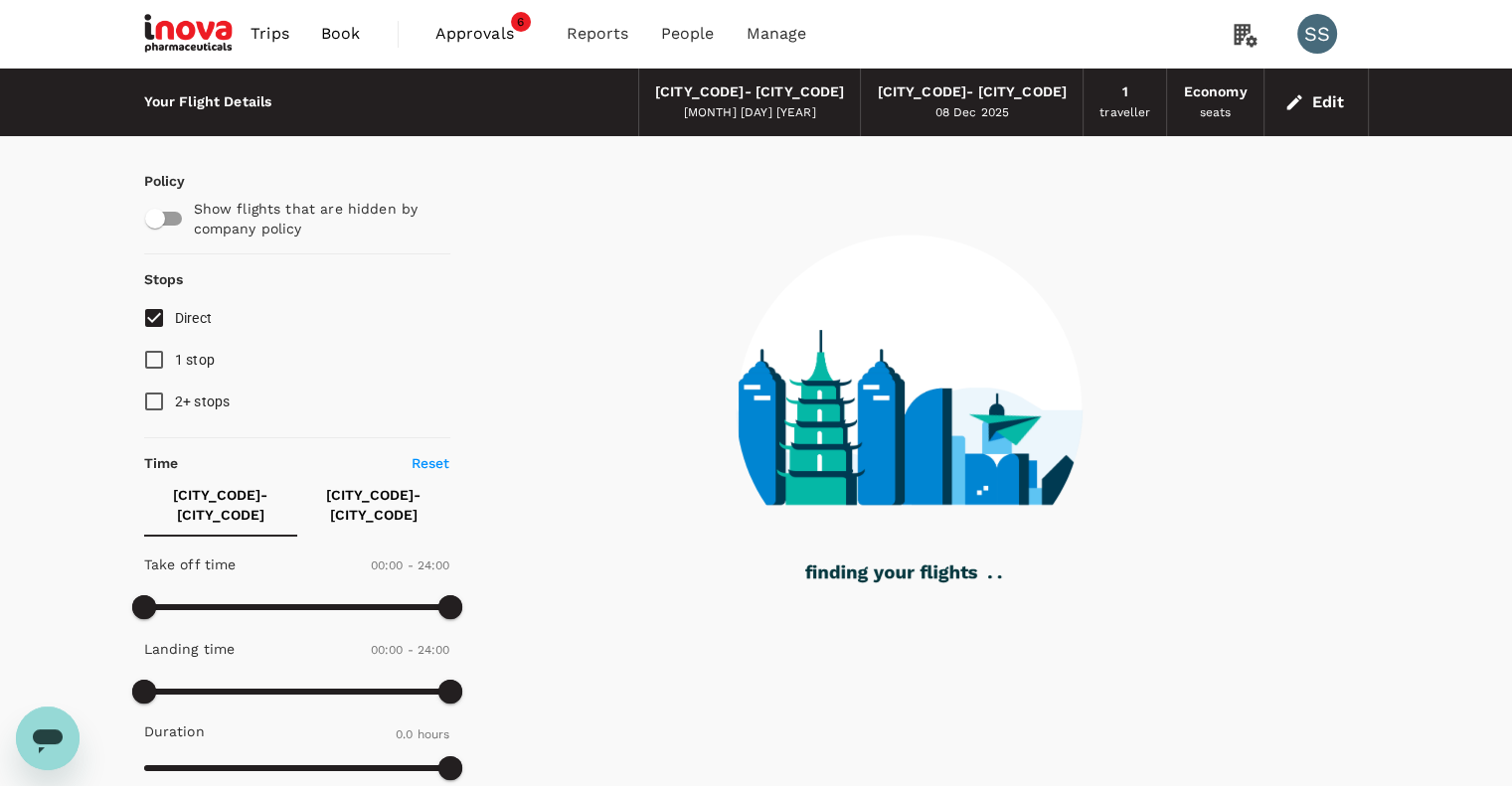 type on "770" 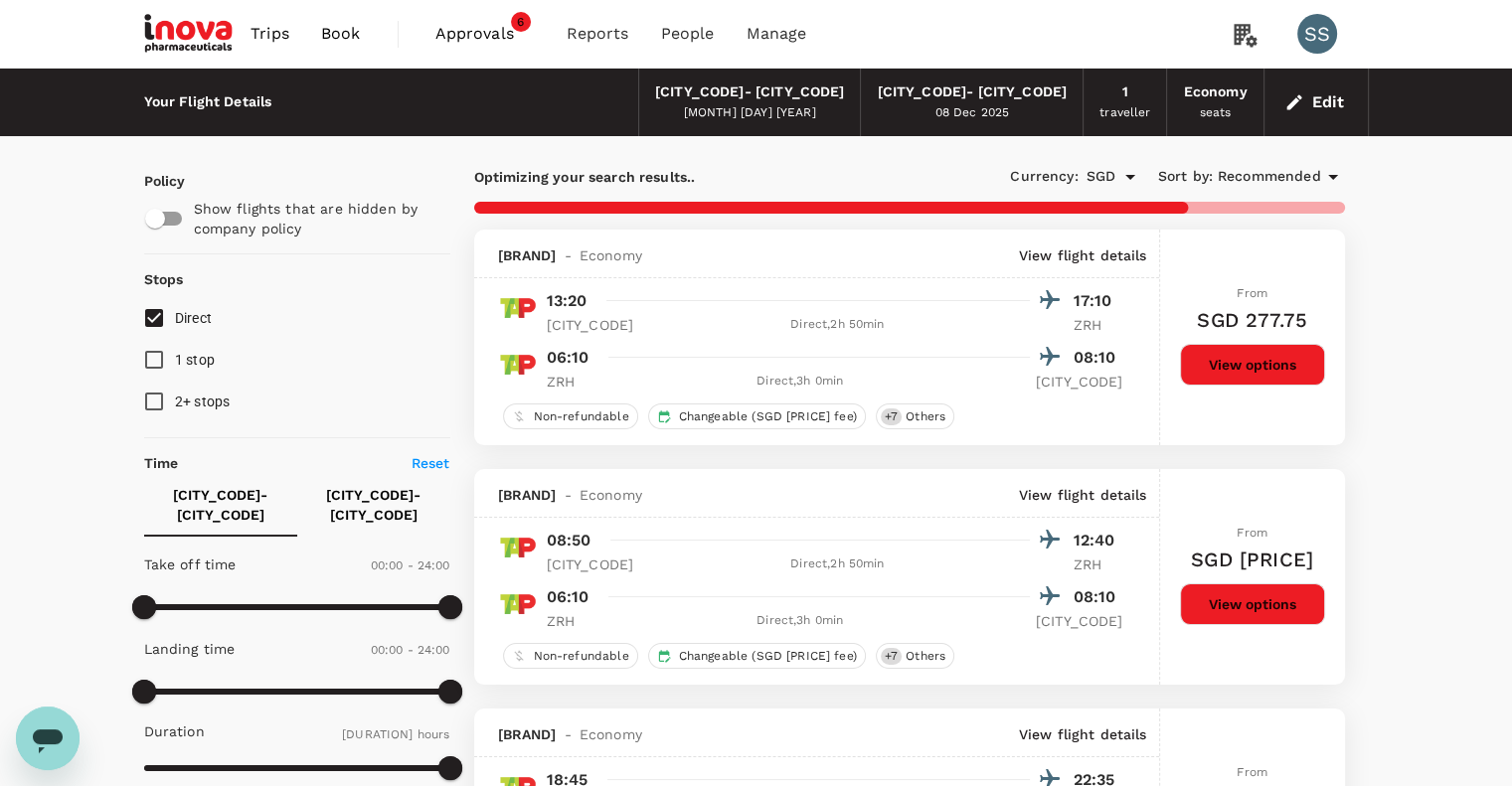 type on "1100" 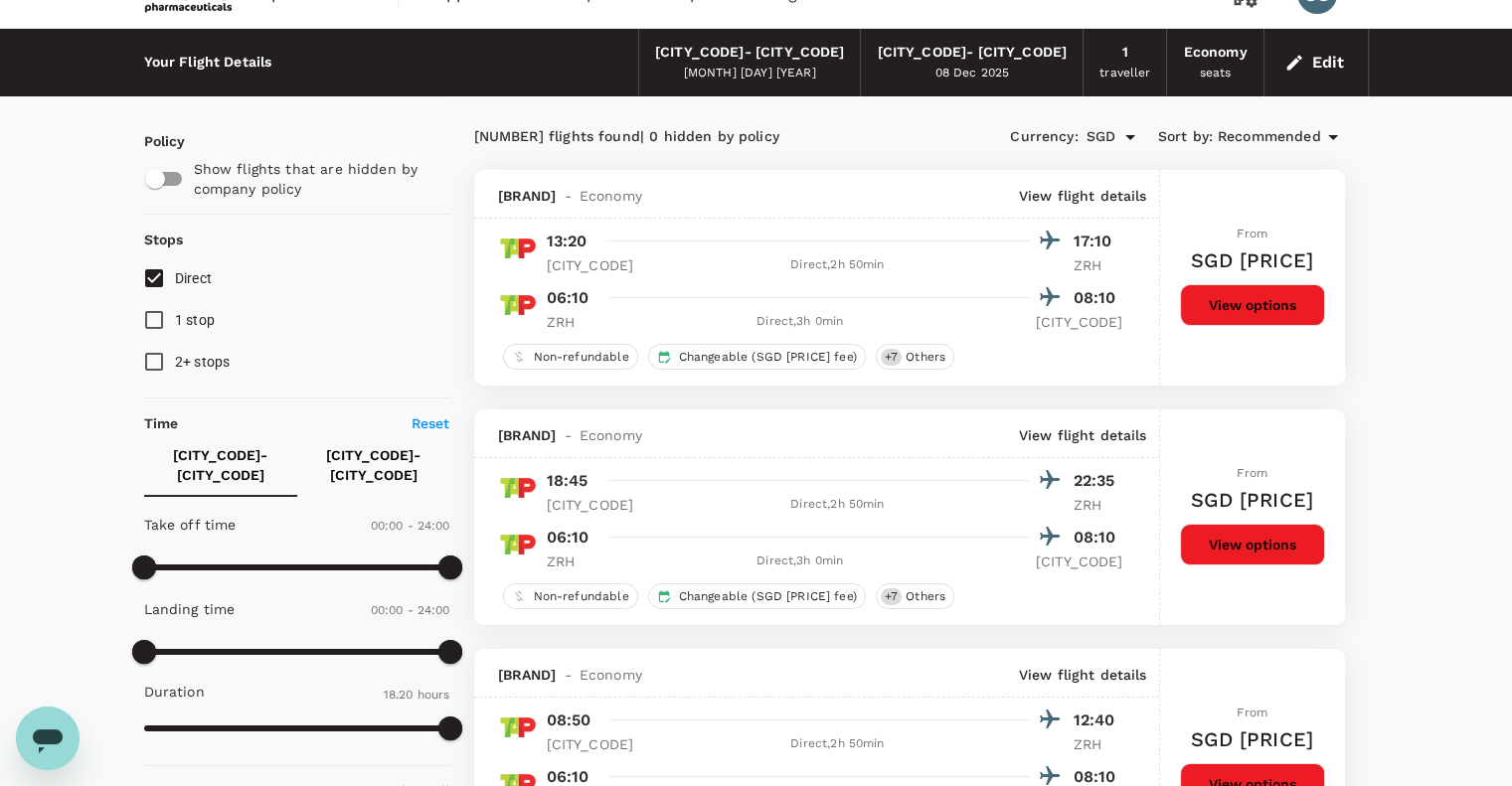 scroll, scrollTop: 79, scrollLeft: 0, axis: vertical 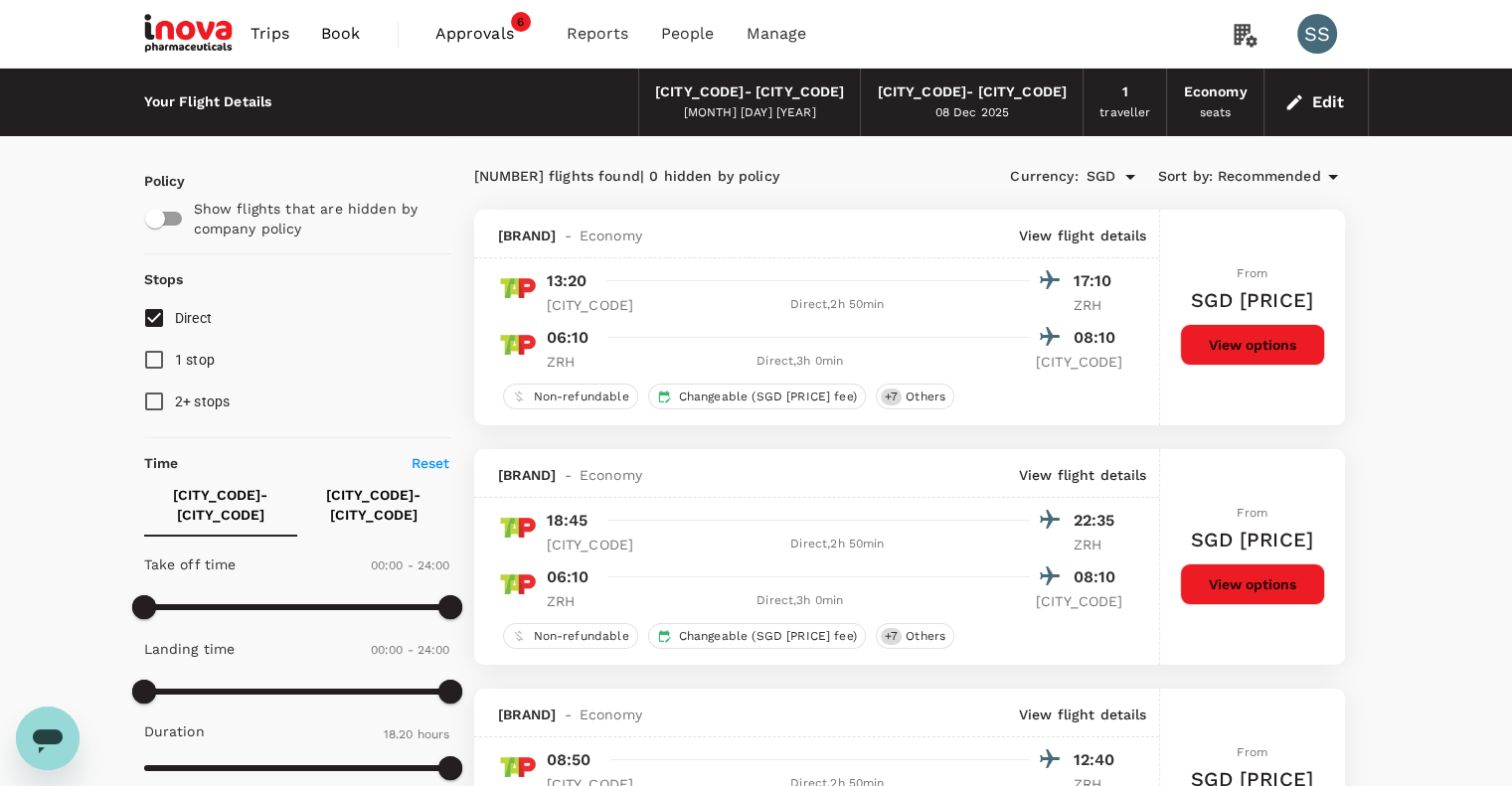 click on "Edit" at bounding box center [1316, 102] 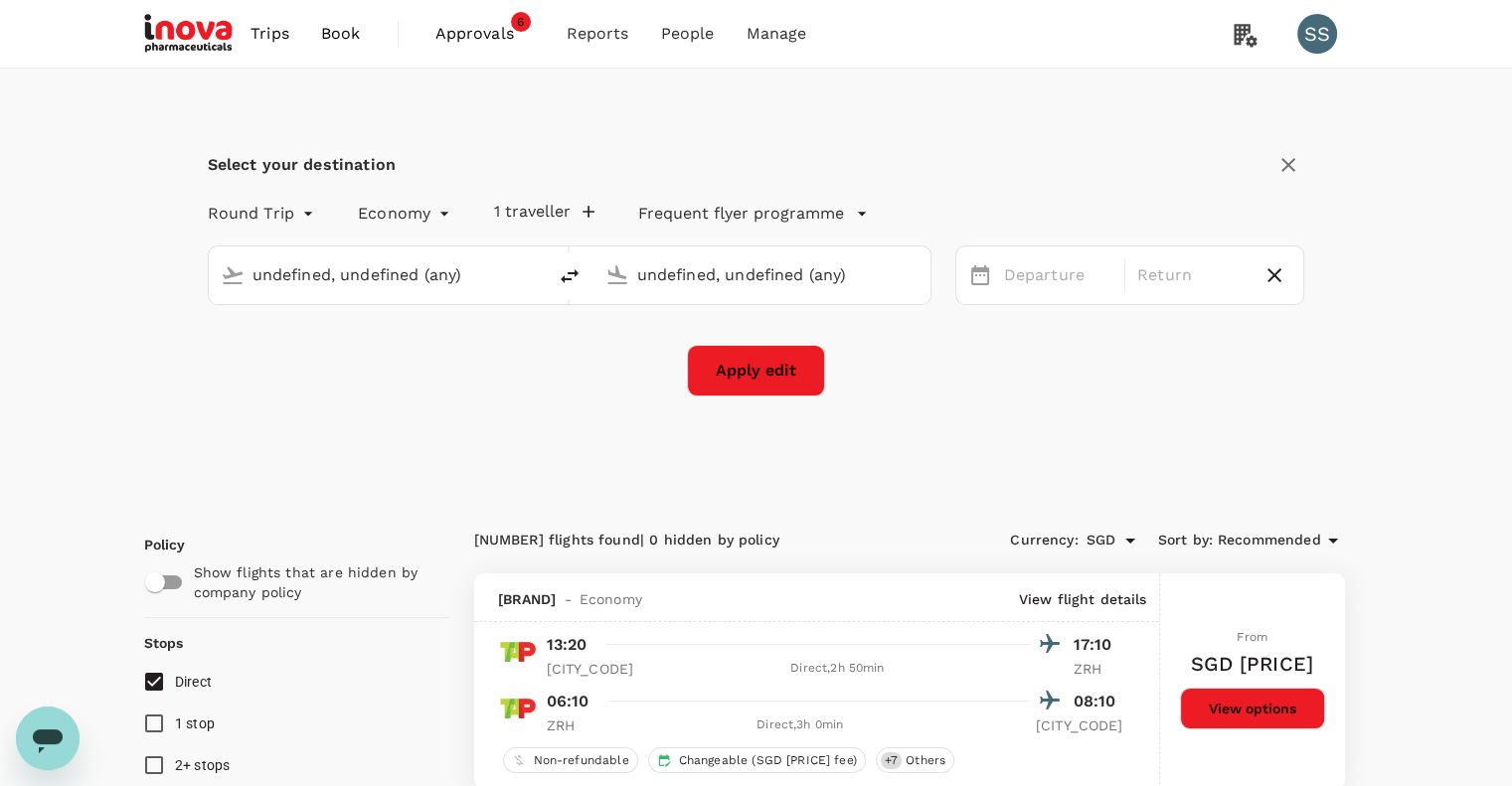 type 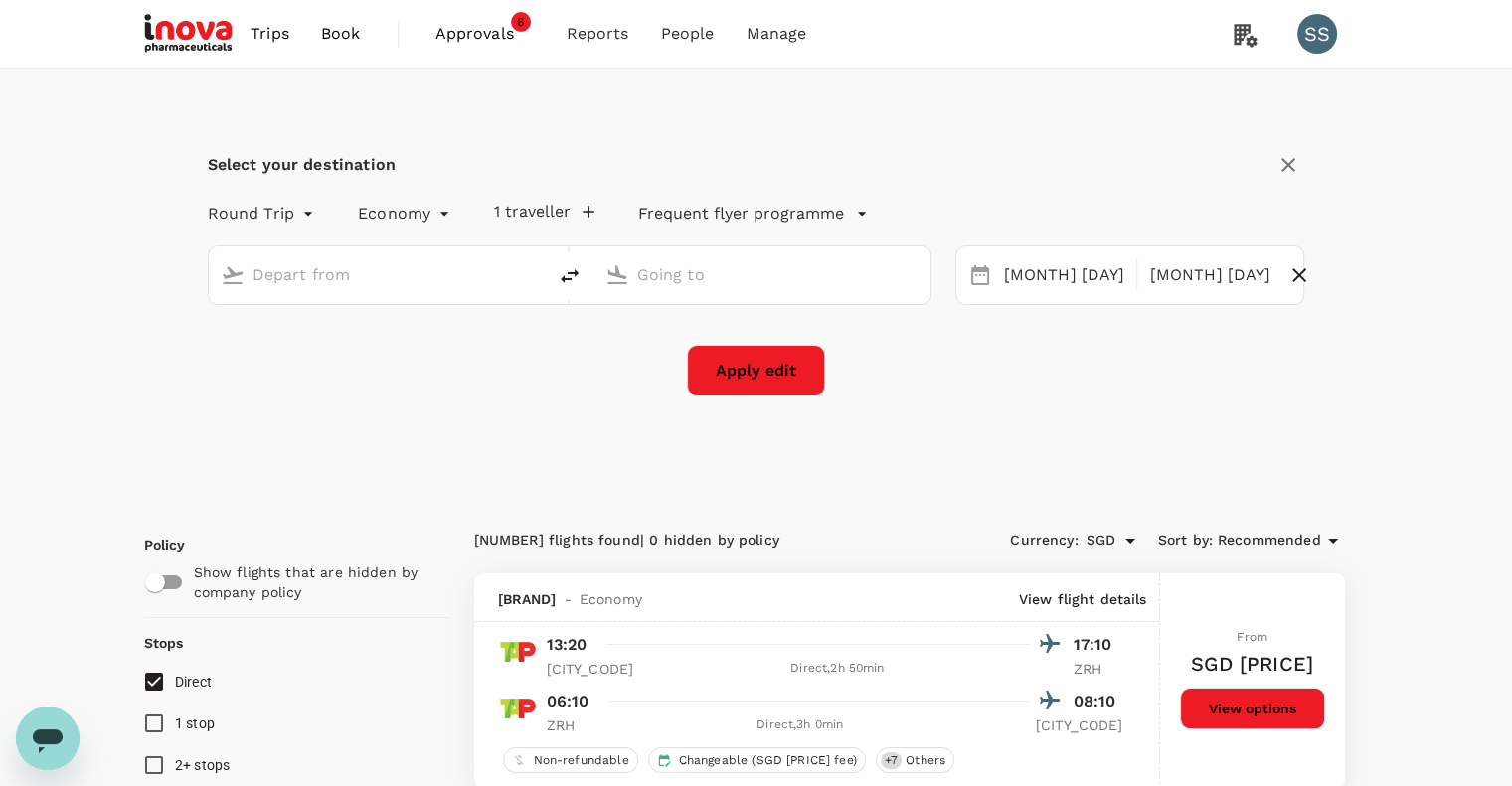 type on "[CITY], [COUNTRY] (any)" 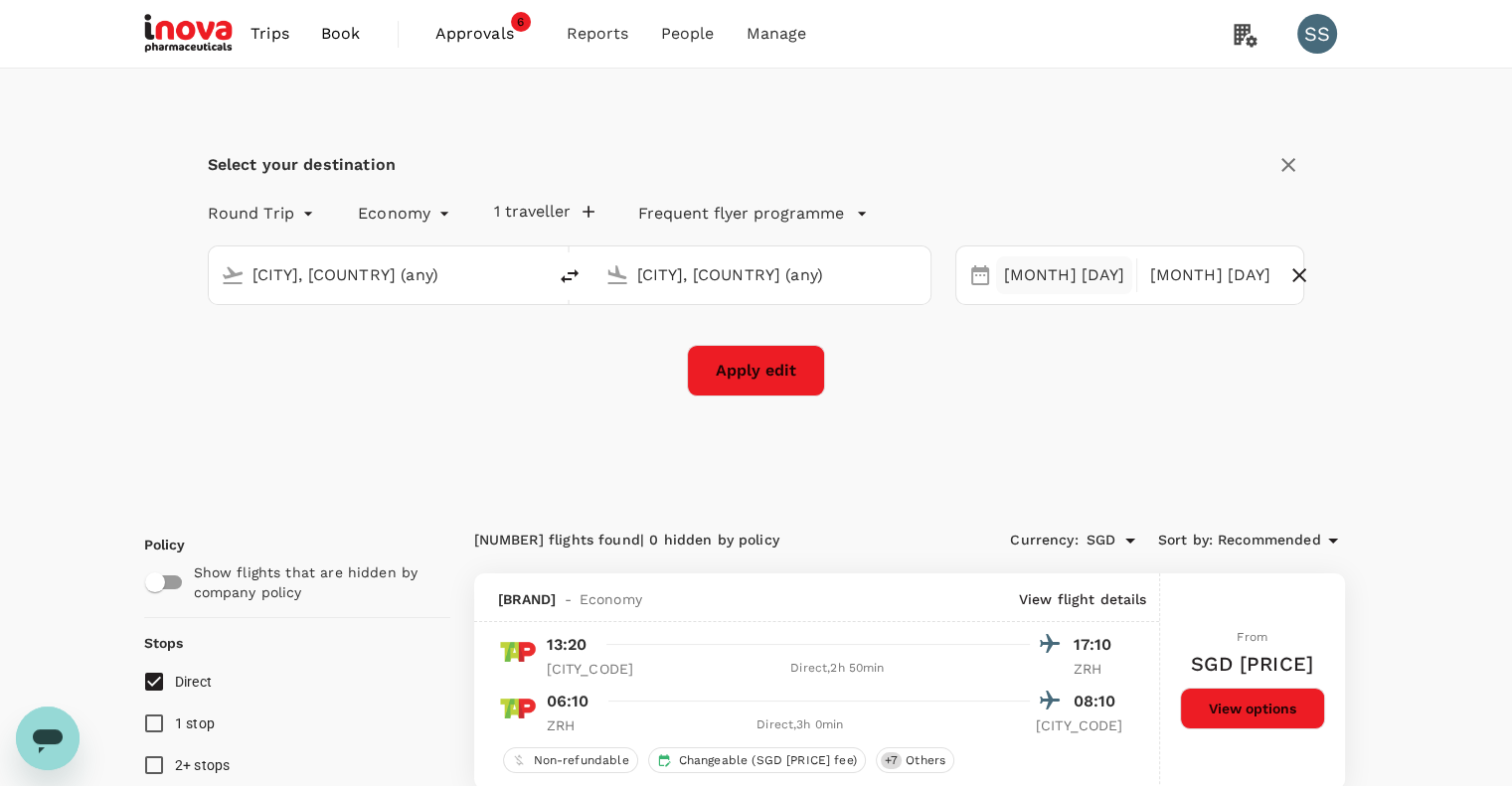 click on "[MONTH] [DAY]" at bounding box center (1065, 275) 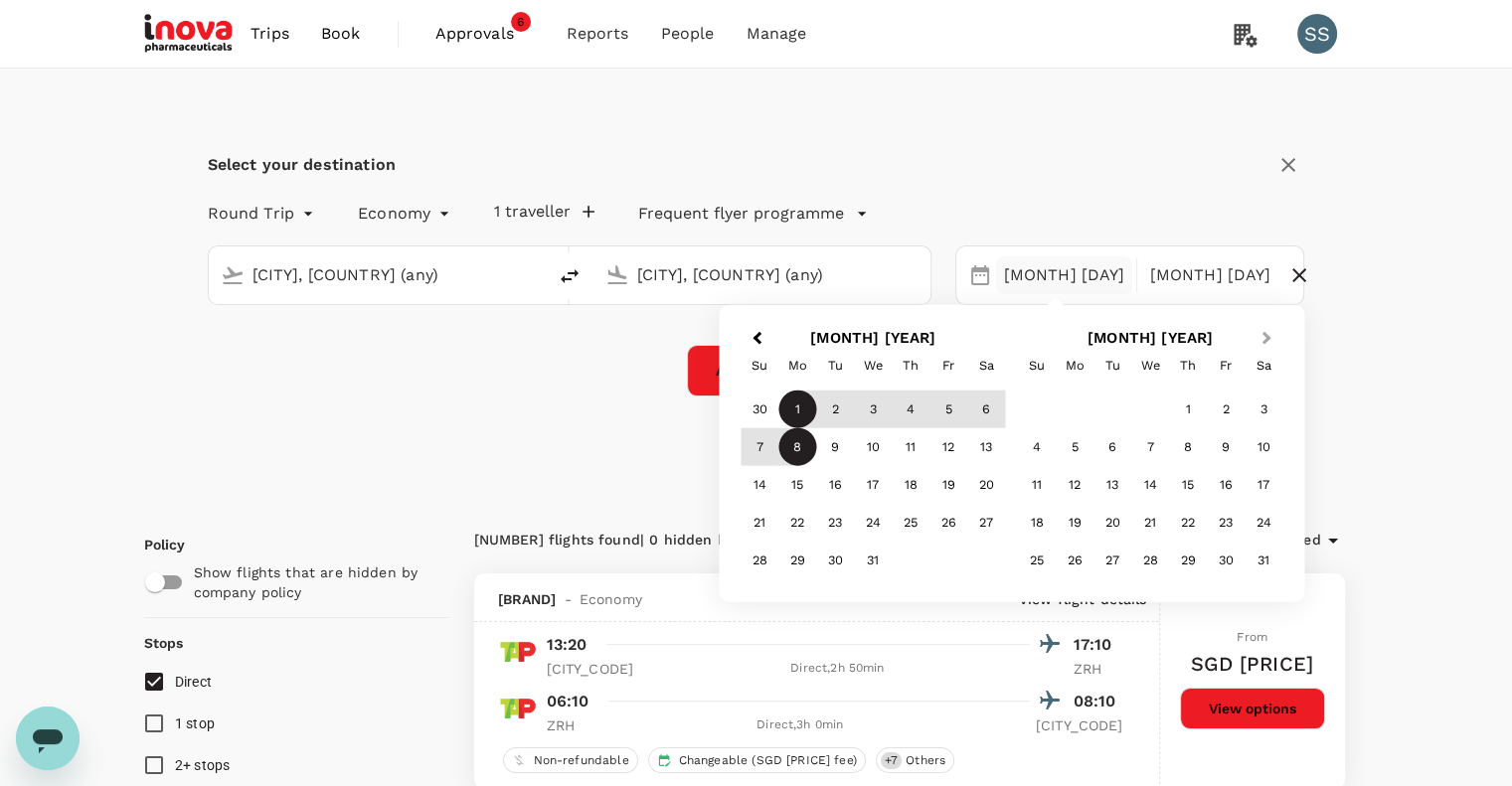 click on "Next Month" at bounding box center (1266, 338) 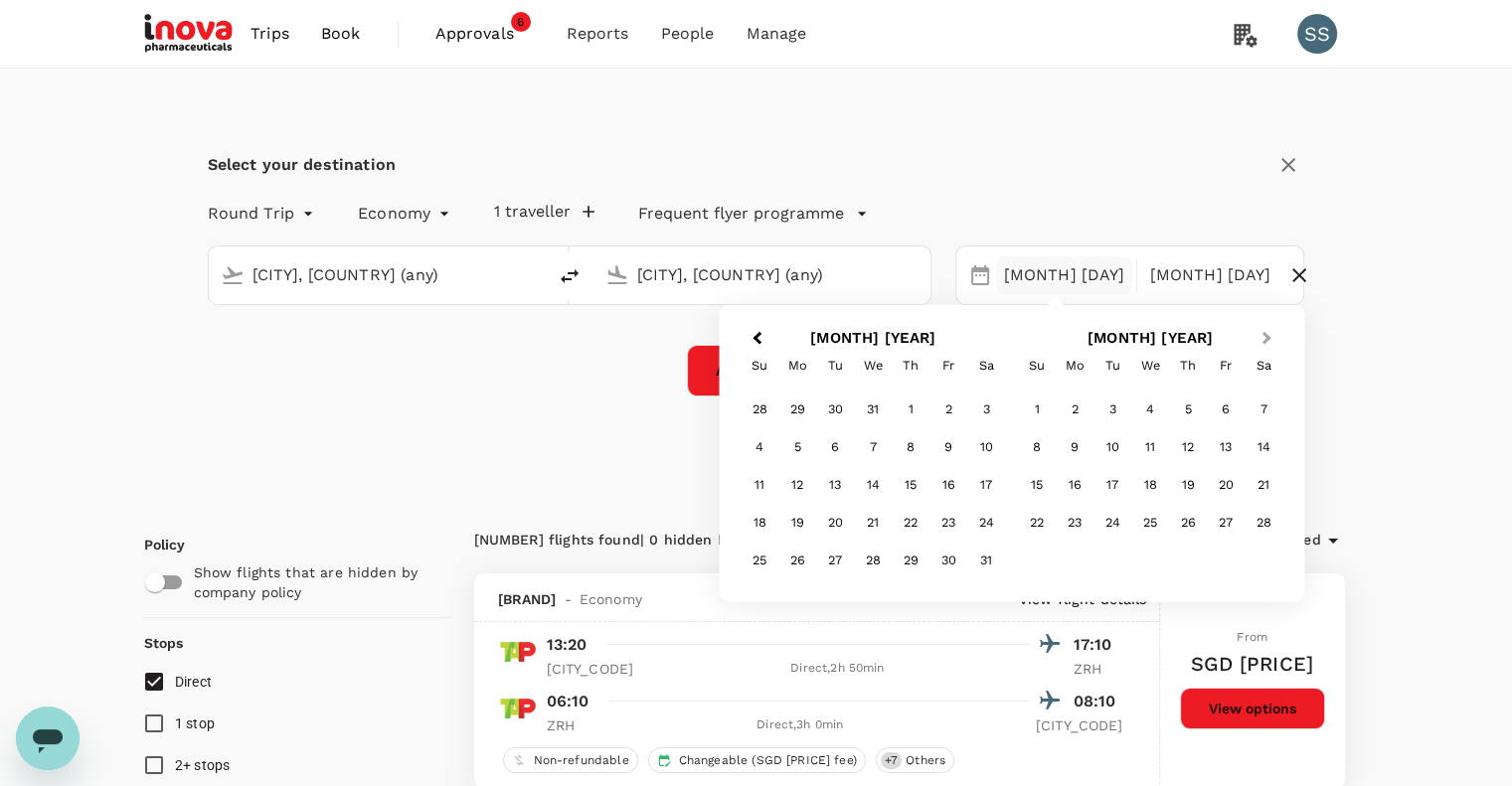 click on "Next Month" at bounding box center [1266, 338] 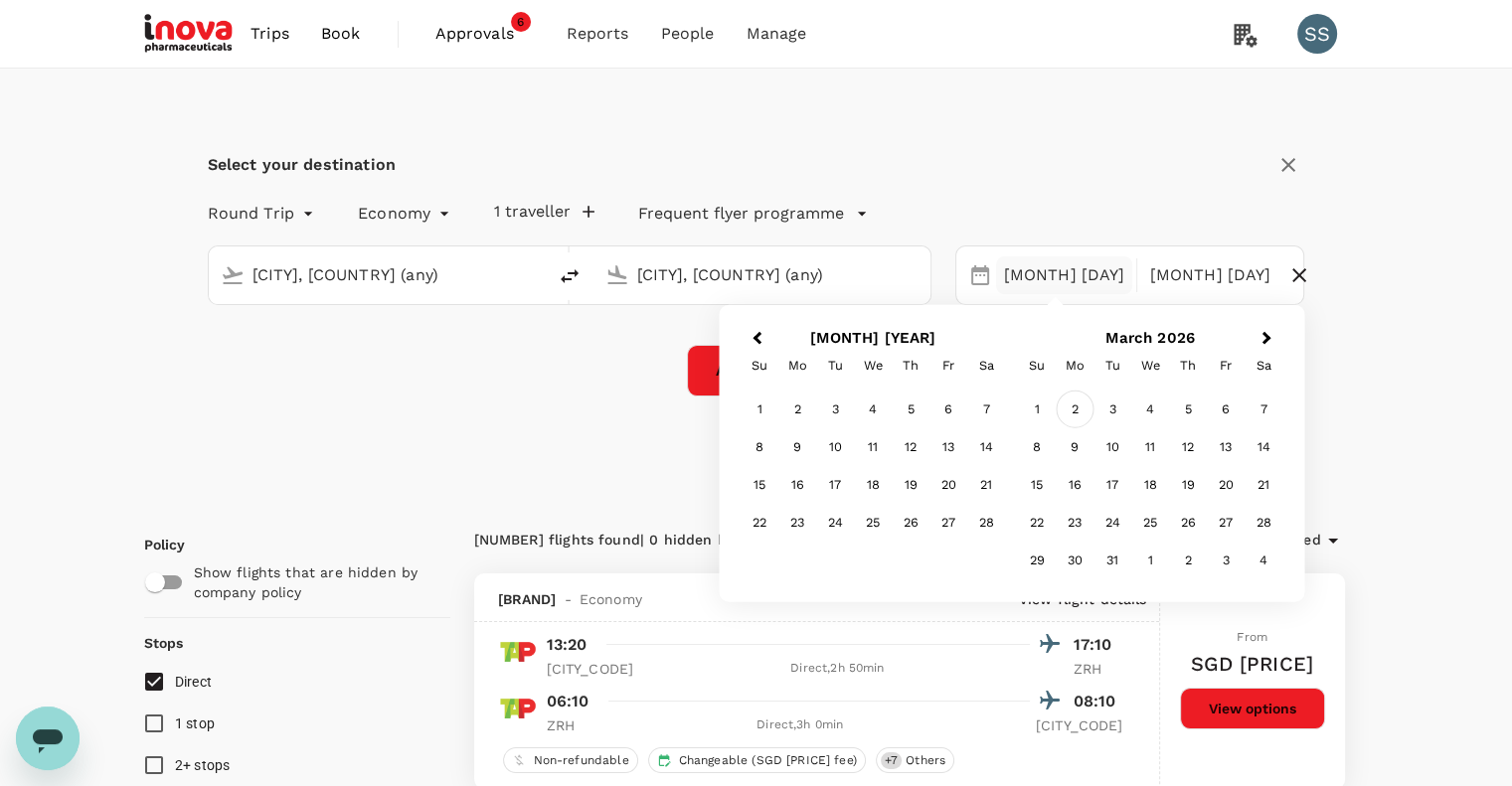 click on "2" at bounding box center [1075, 409] 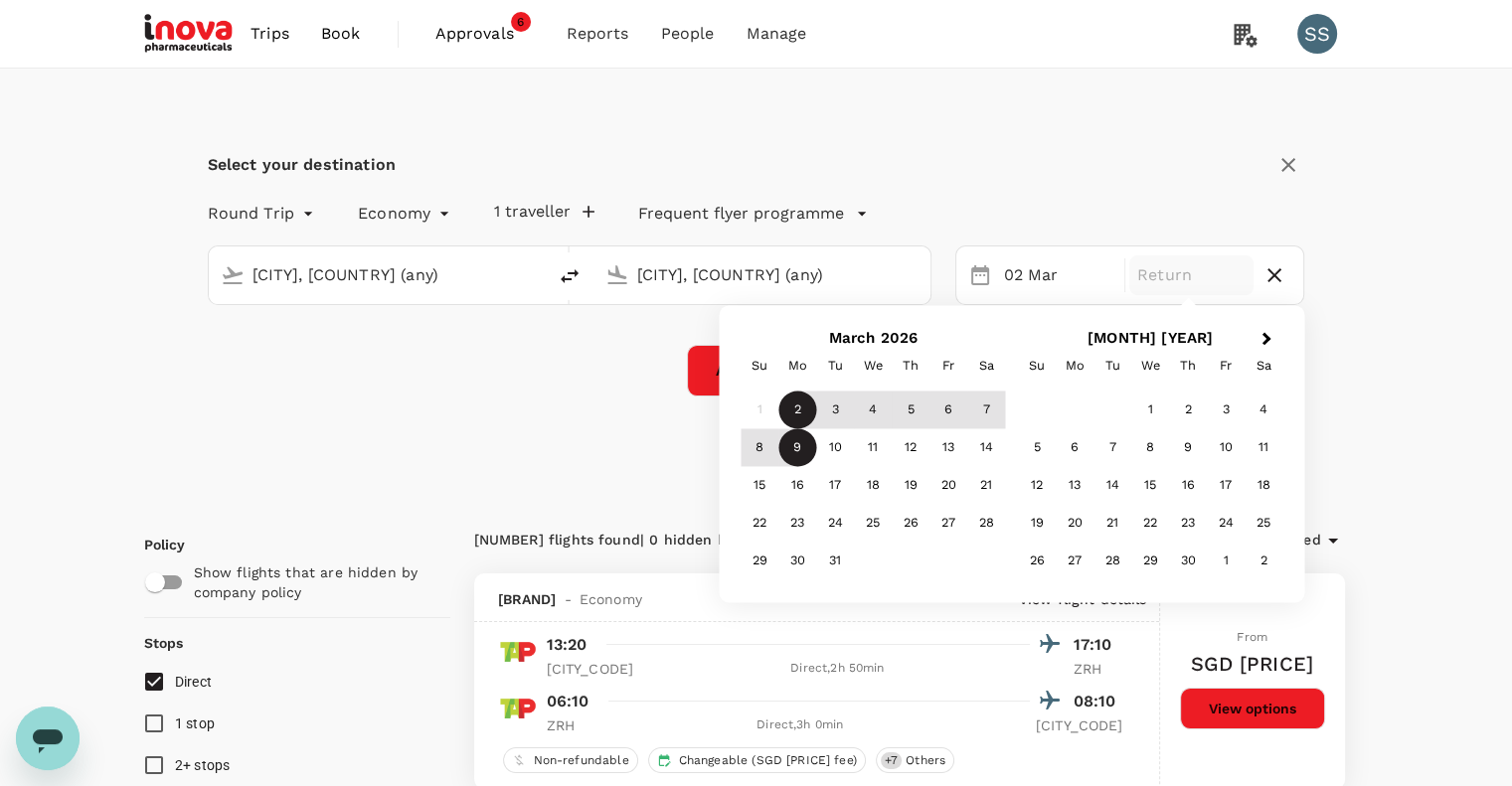 click on "9" at bounding box center [797, 448] 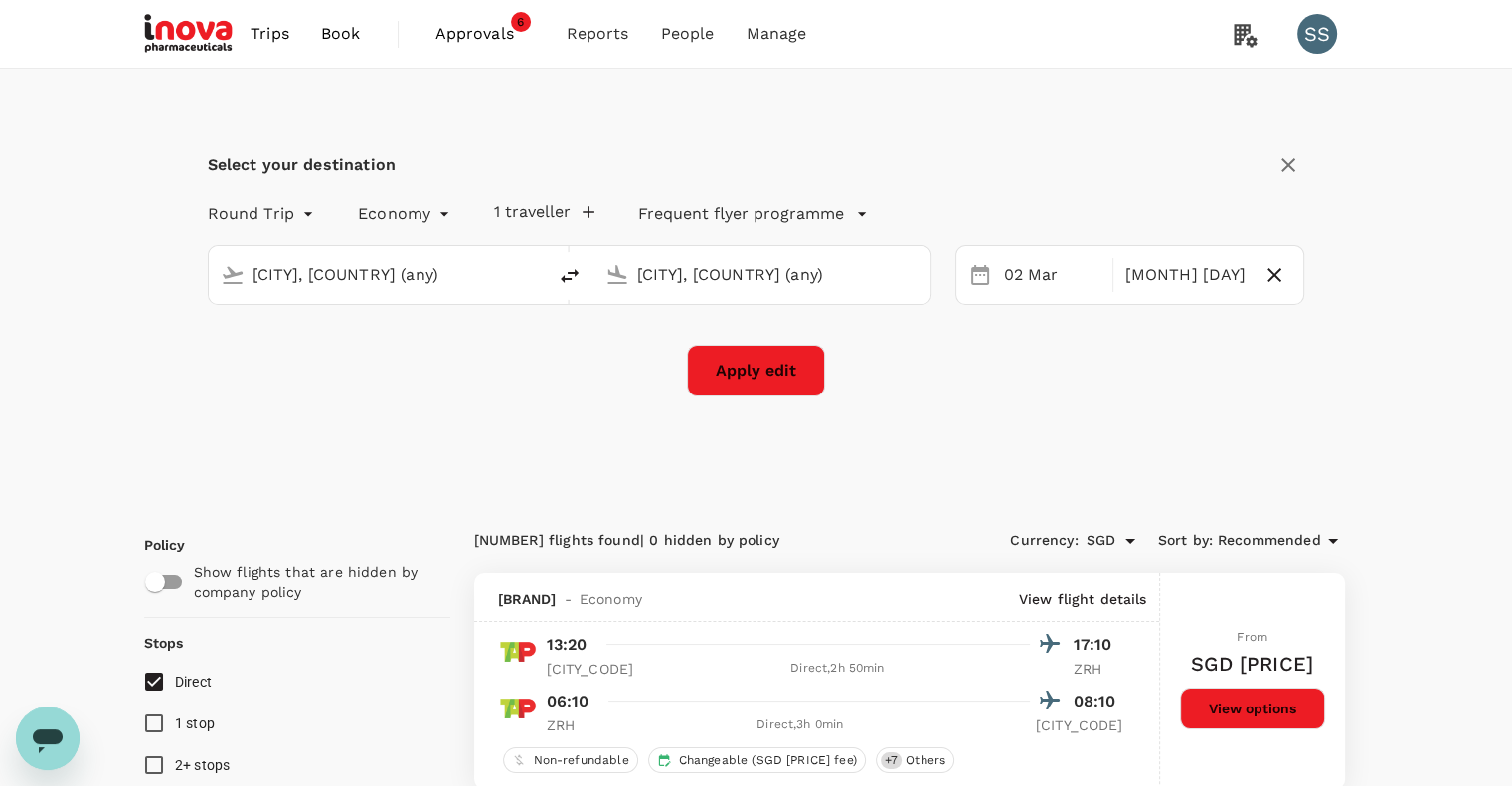 click on "Apply edit" at bounding box center (756, 371) 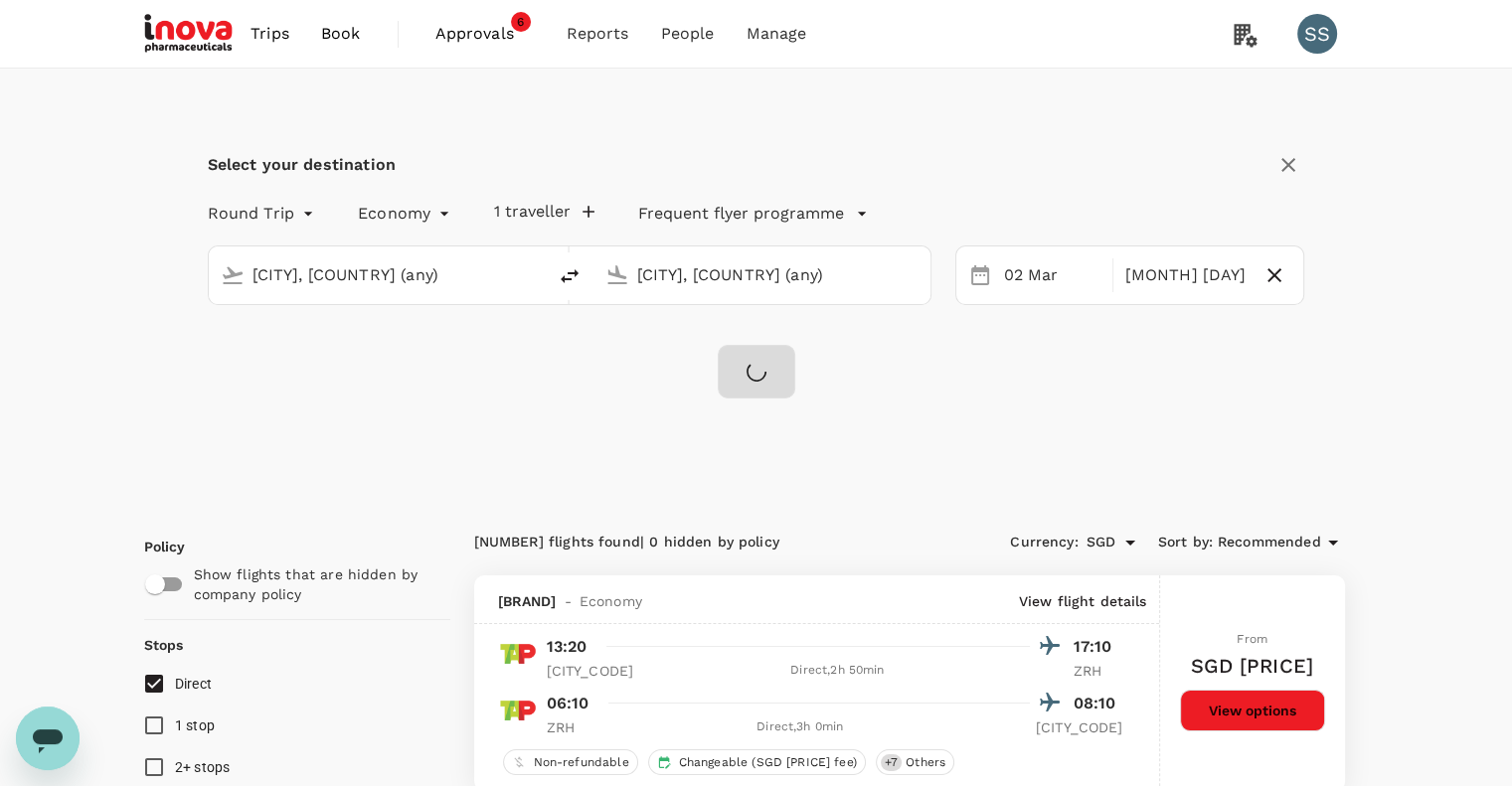 checkbox on "false" 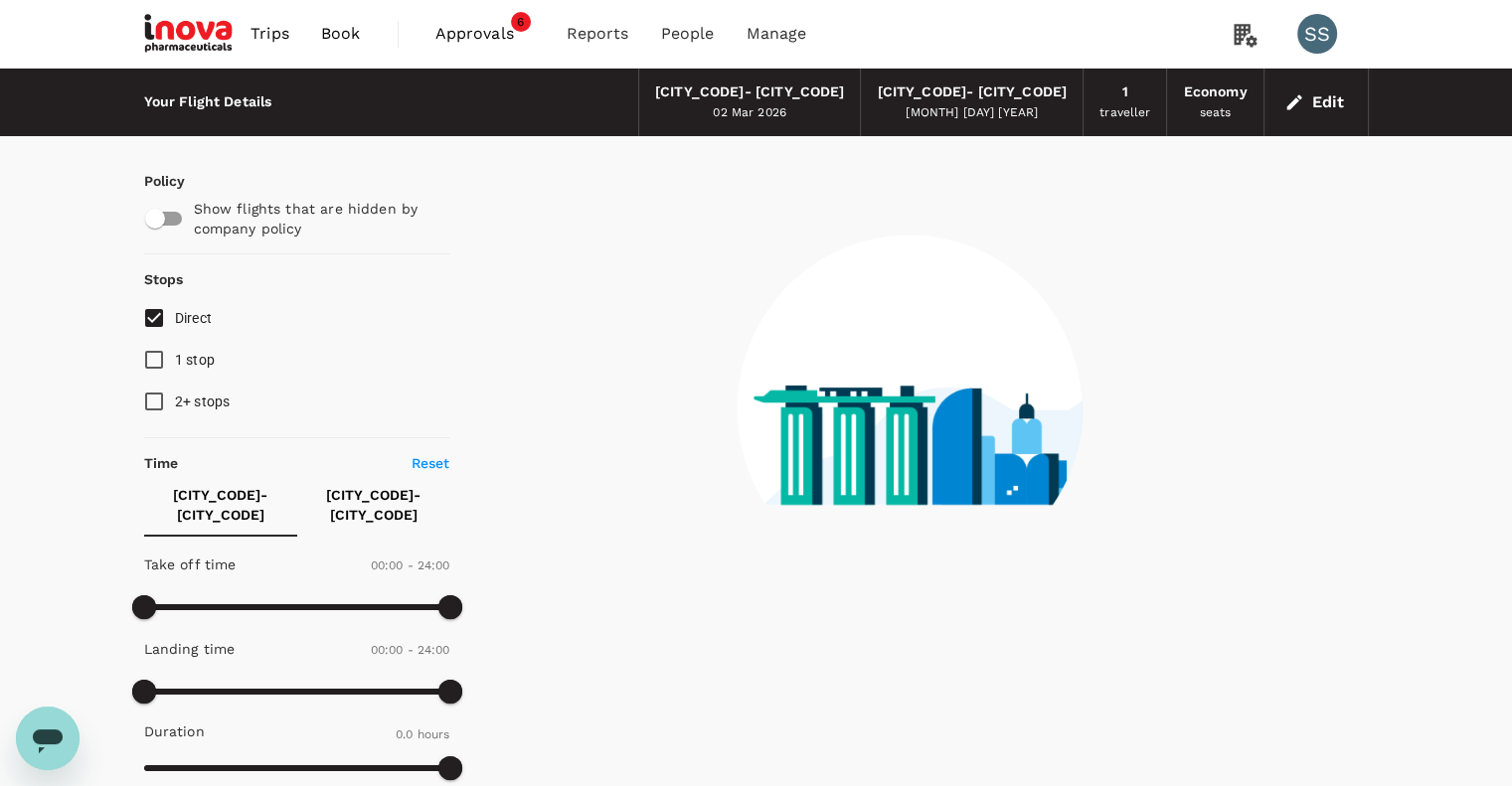 type on "945" 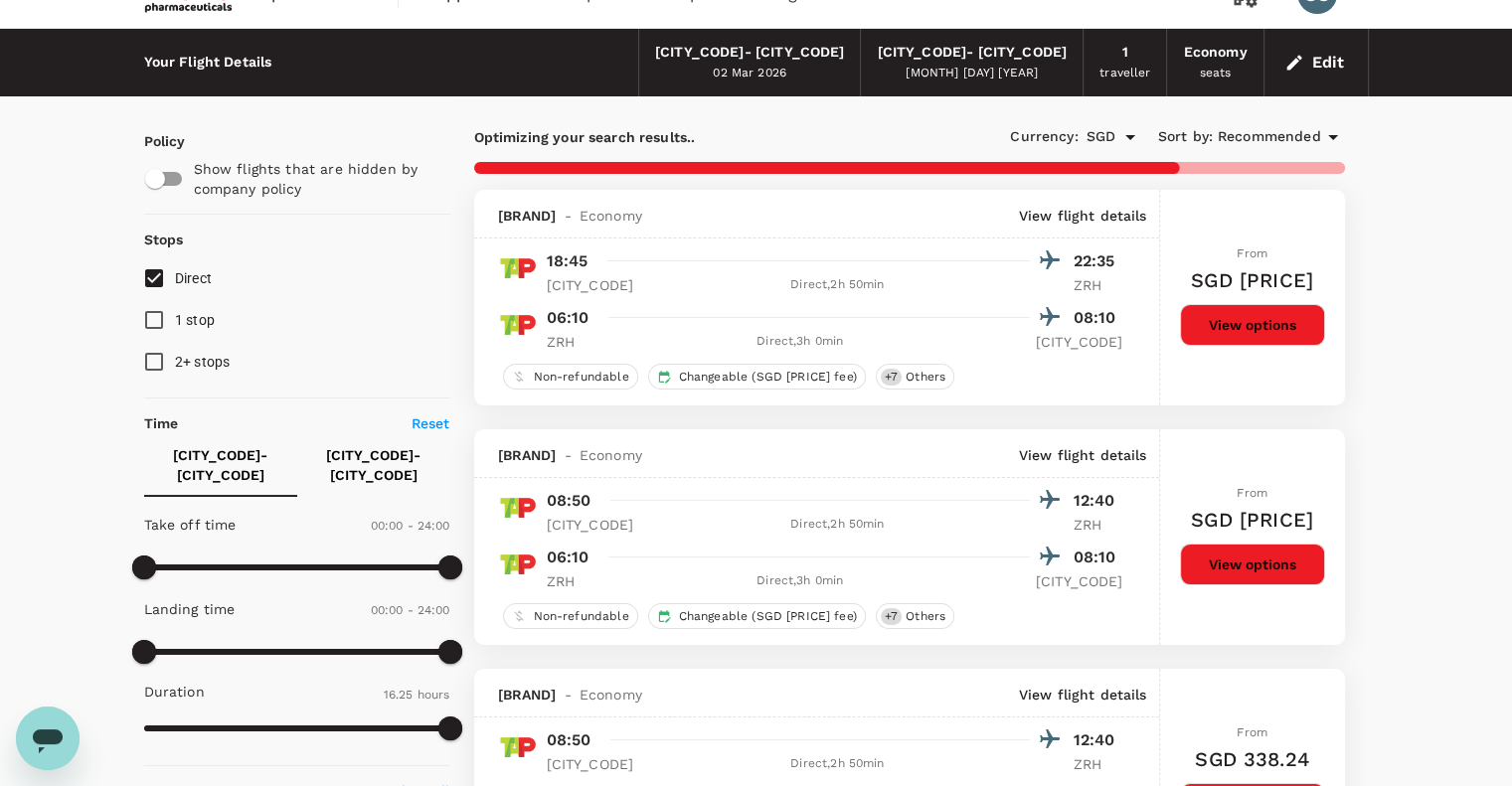 scroll, scrollTop: 79, scrollLeft: 0, axis: vertical 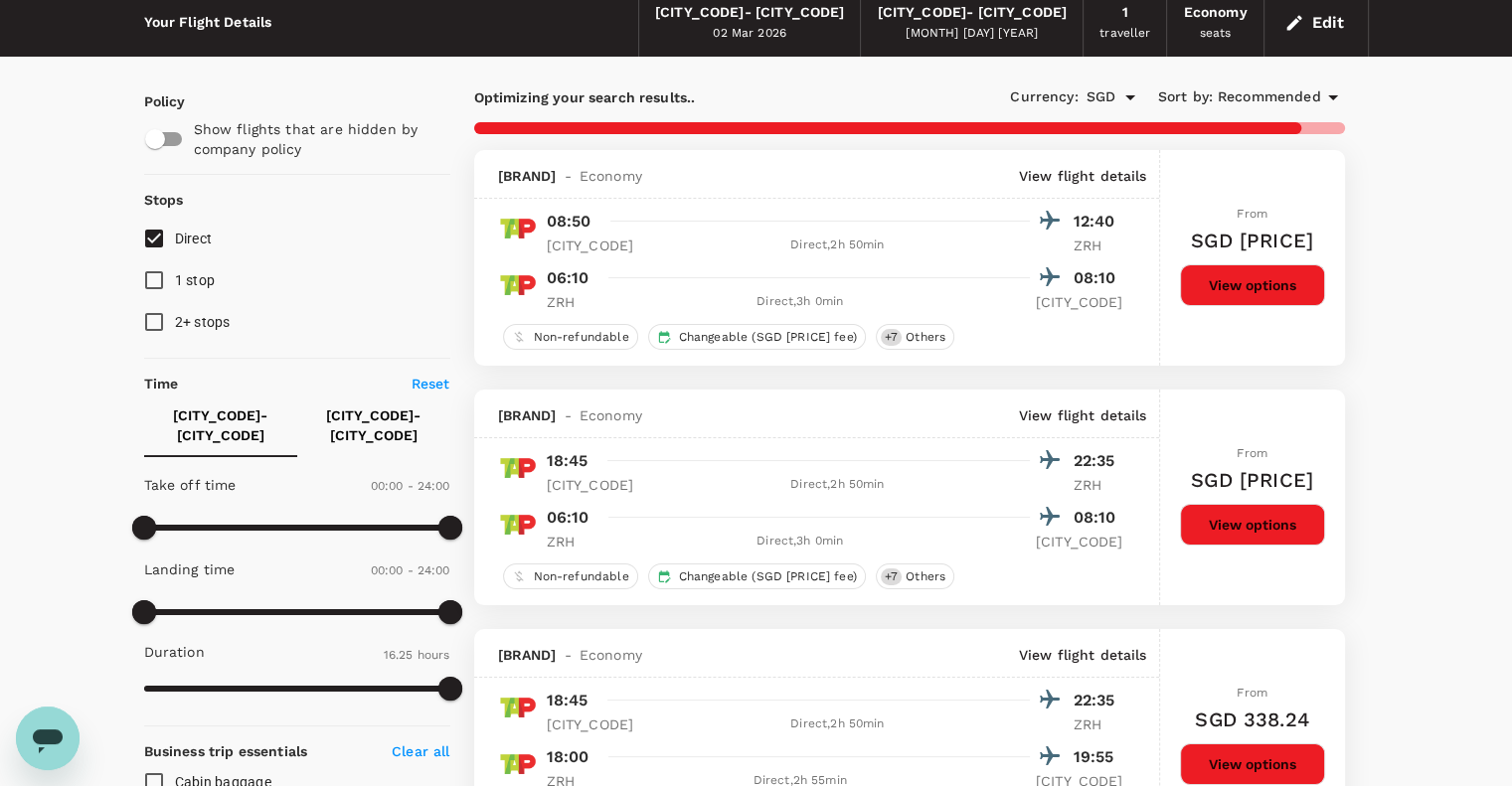 type on "[POSTAL_CODE]" 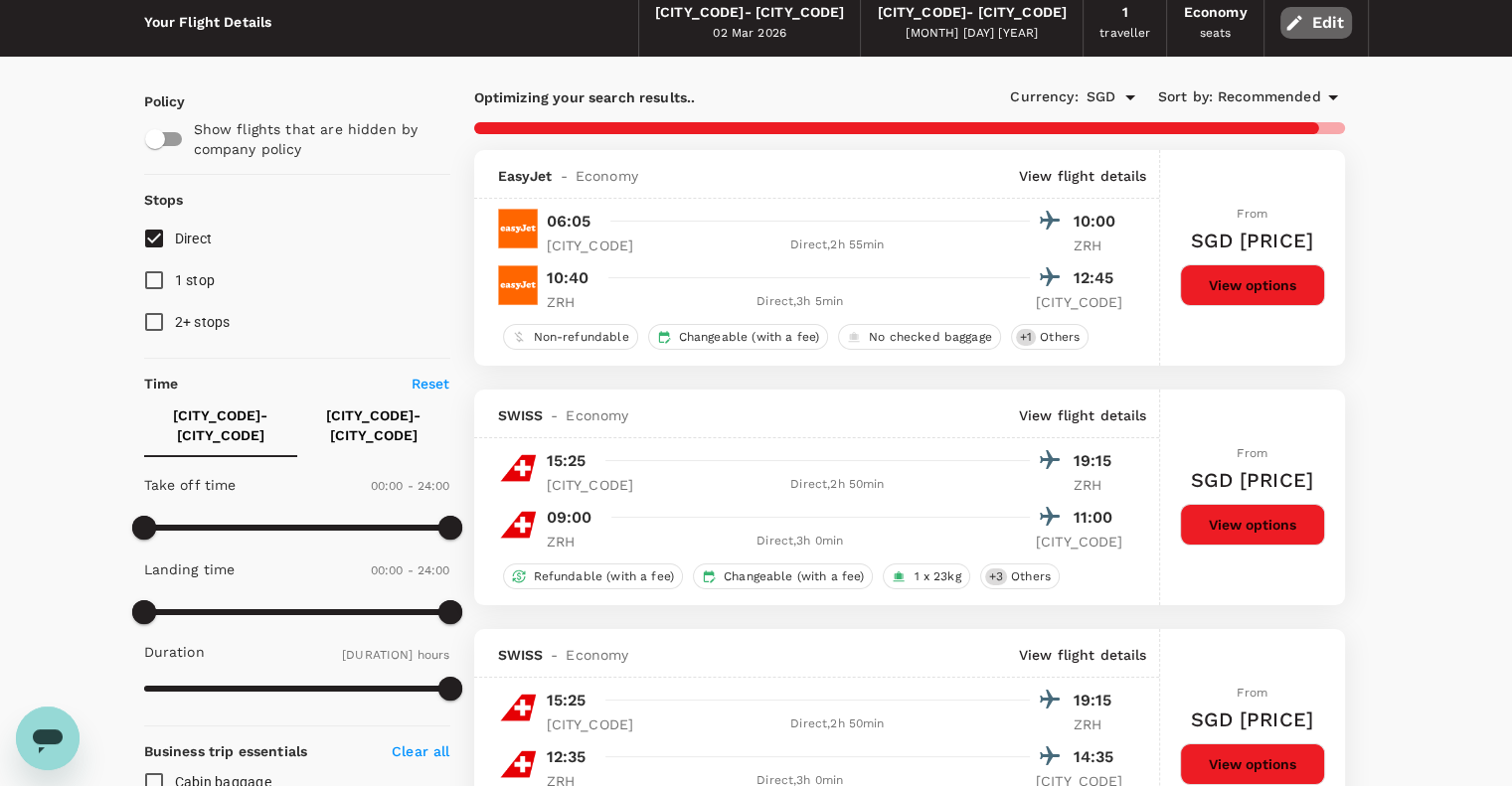 click on "Edit" at bounding box center (1316, 23) 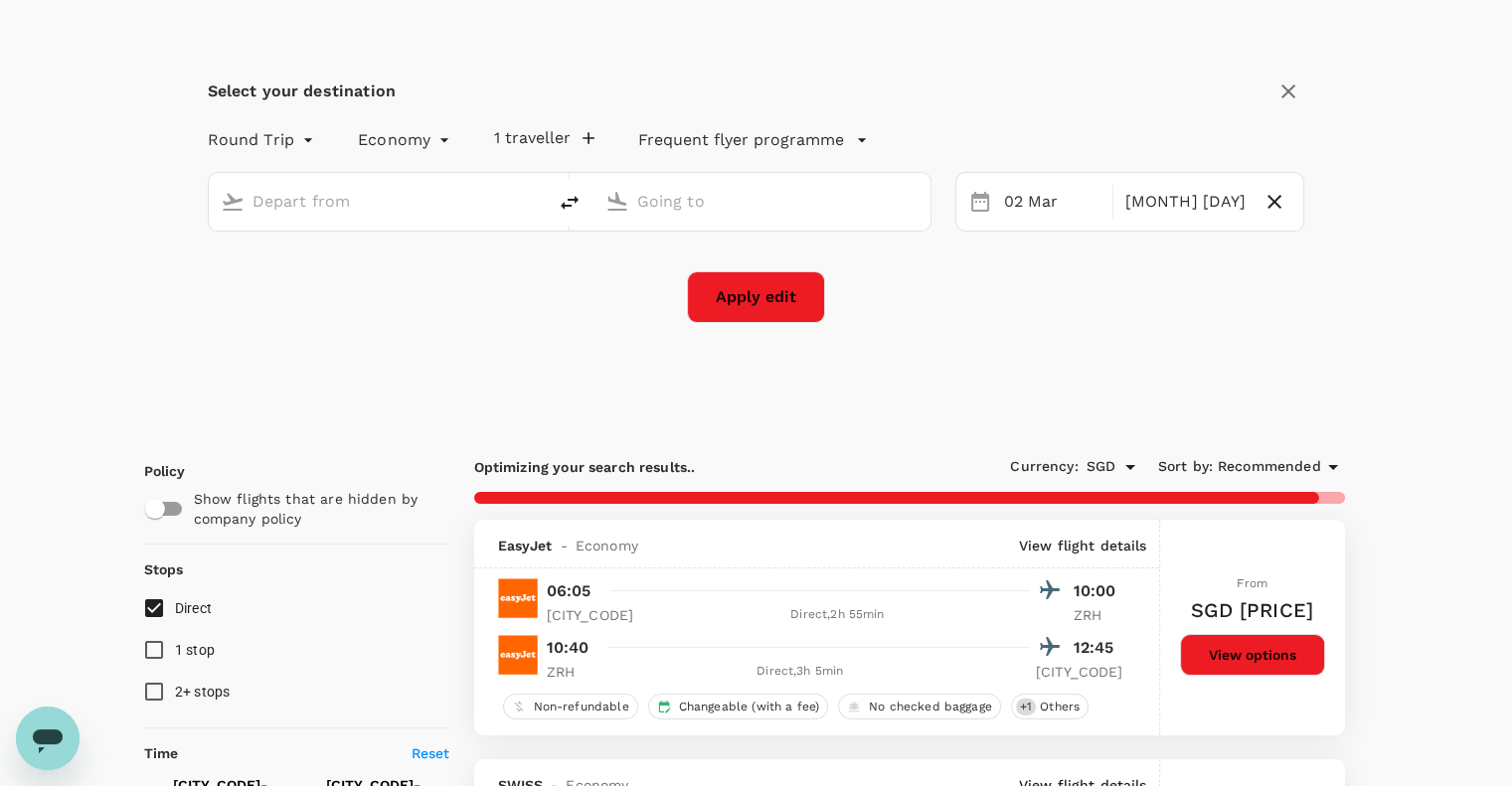 scroll, scrollTop: 10, scrollLeft: 0, axis: vertical 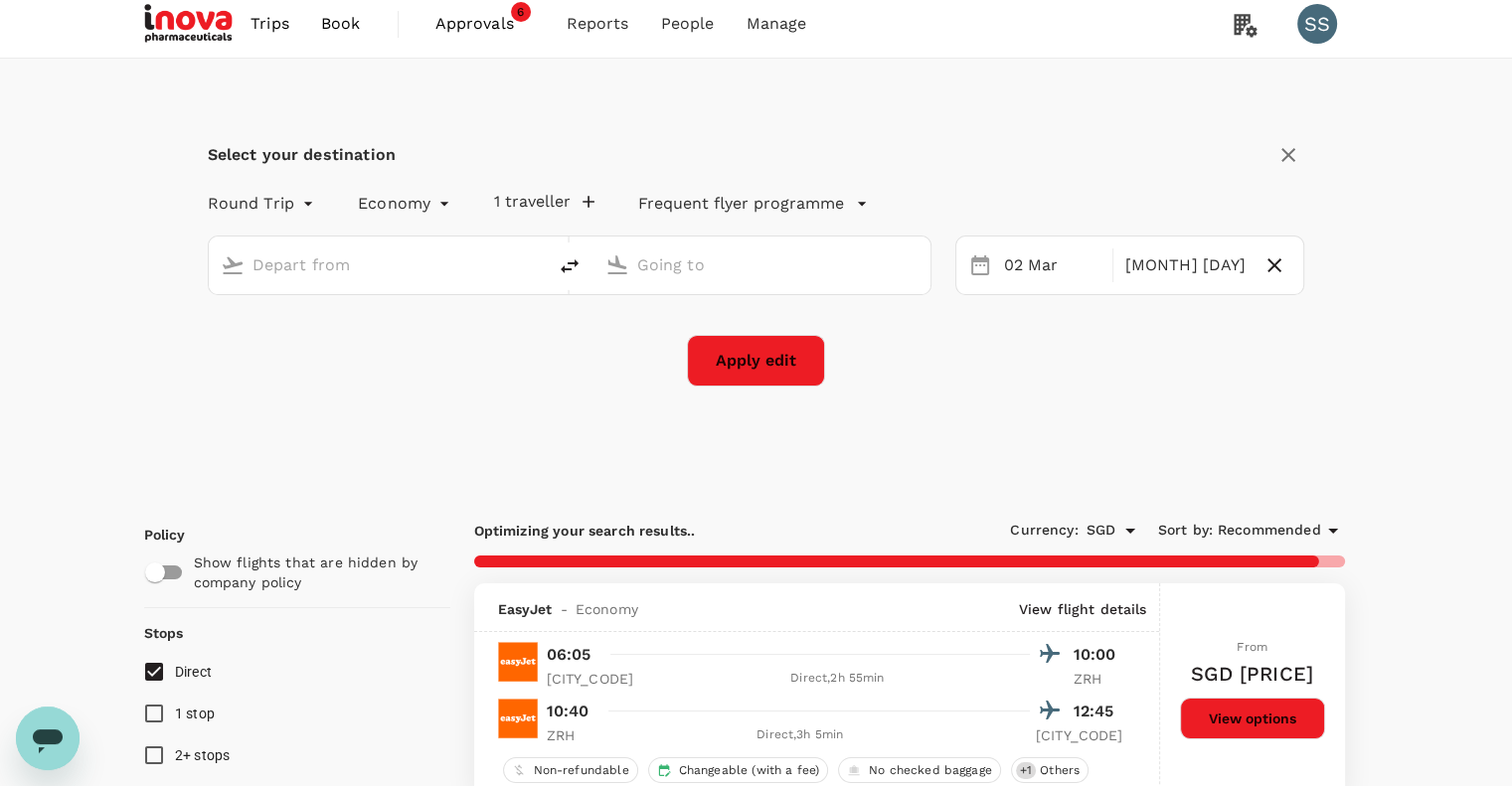 type on "[CITY], [COUNTRY] (any)" 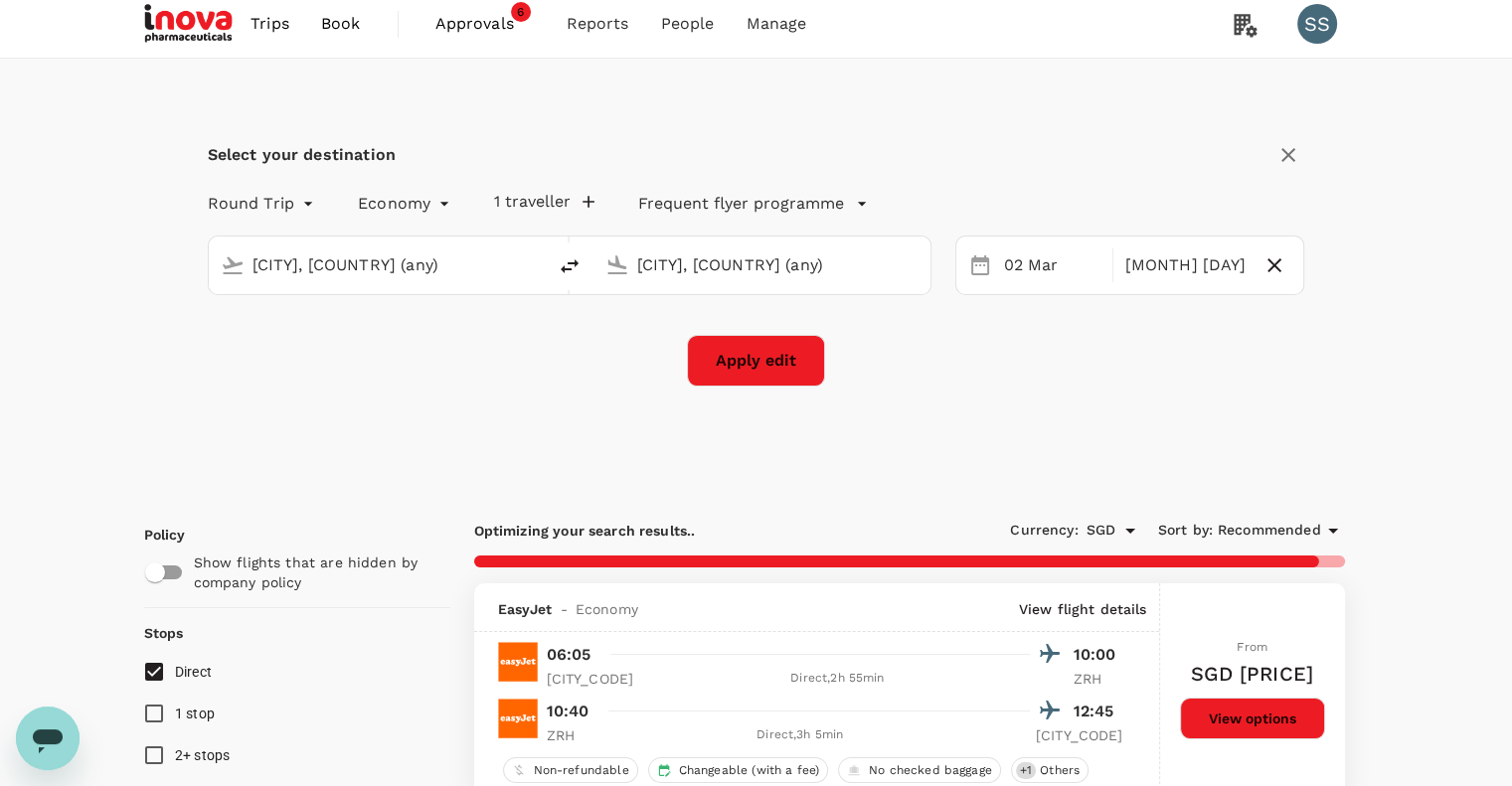 scroll, scrollTop: 0, scrollLeft: 0, axis: both 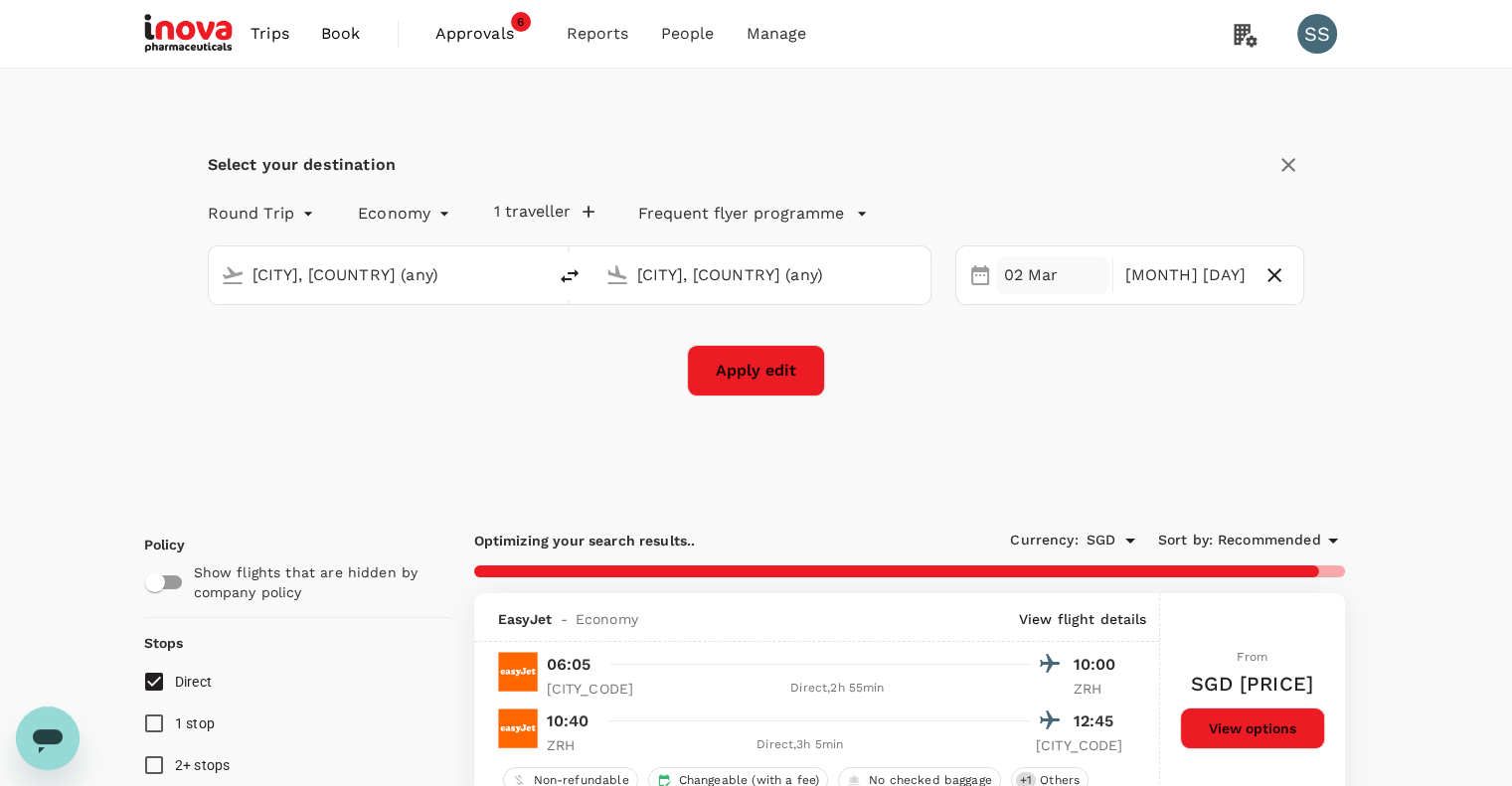 click on "02 Mar" at bounding box center [1052, 275] 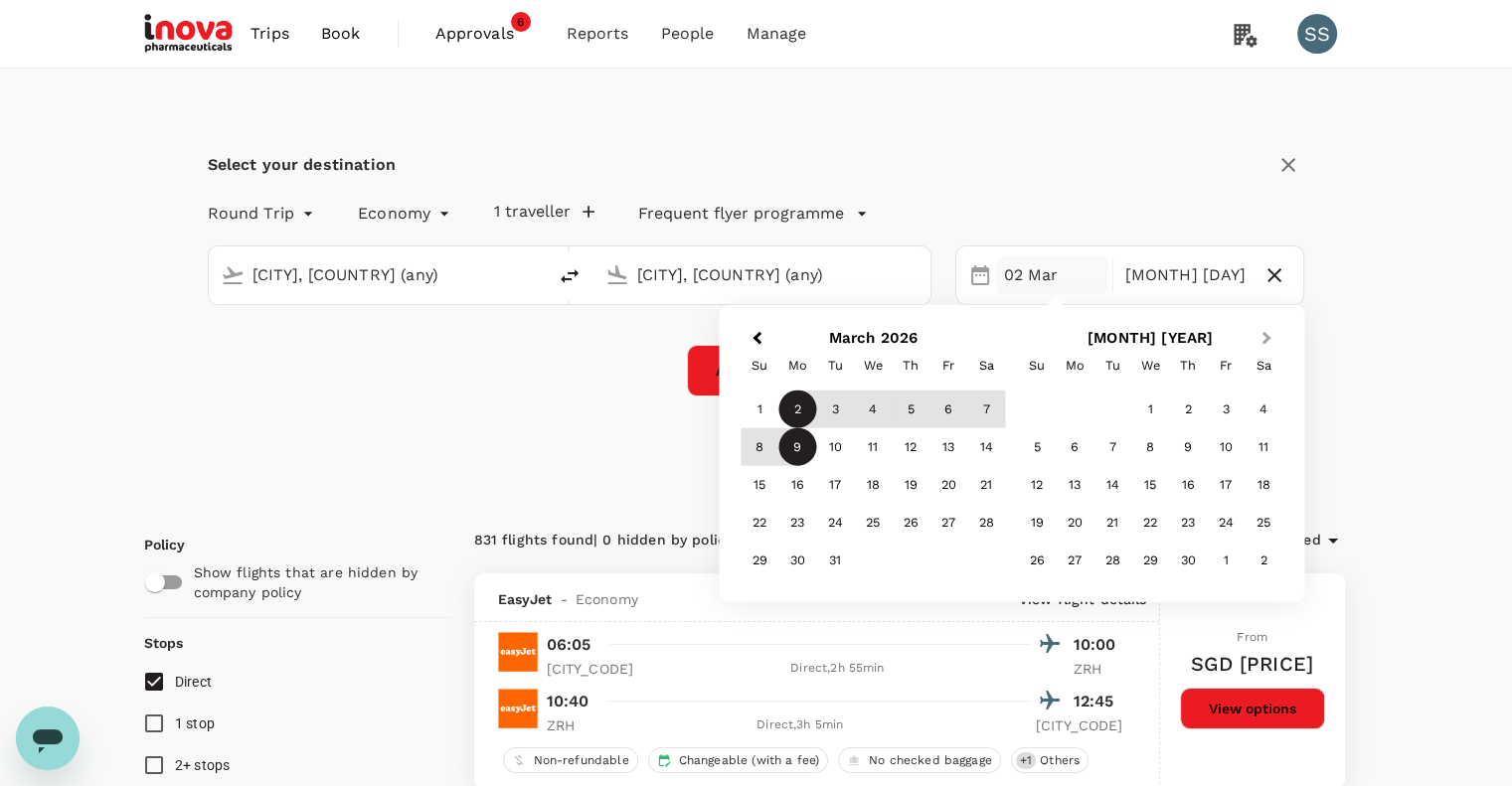 click on "Next Month" at bounding box center (1266, 338) 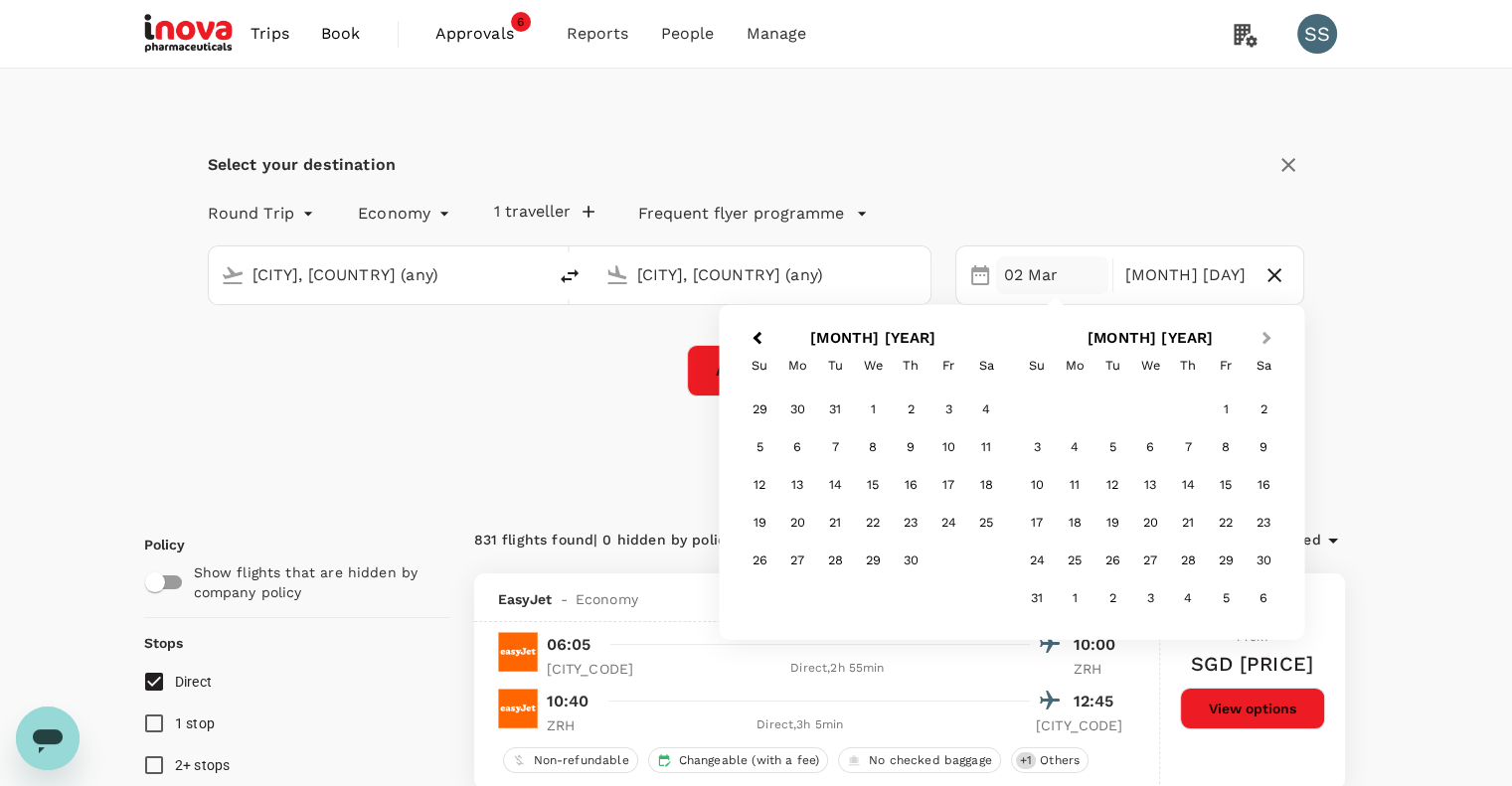 click on "Next Month" at bounding box center [1266, 338] 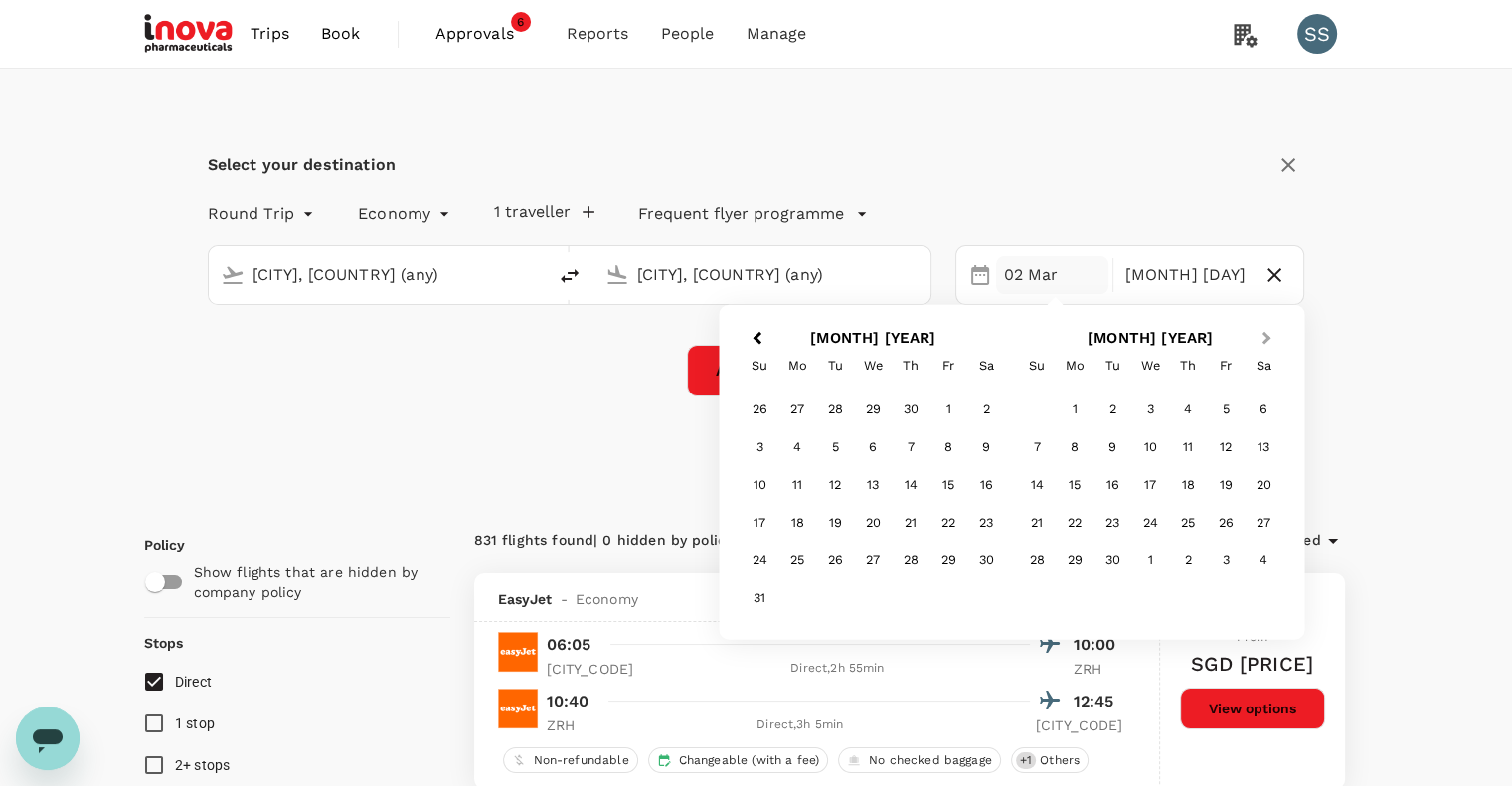 click on "Next Month" at bounding box center (1266, 338) 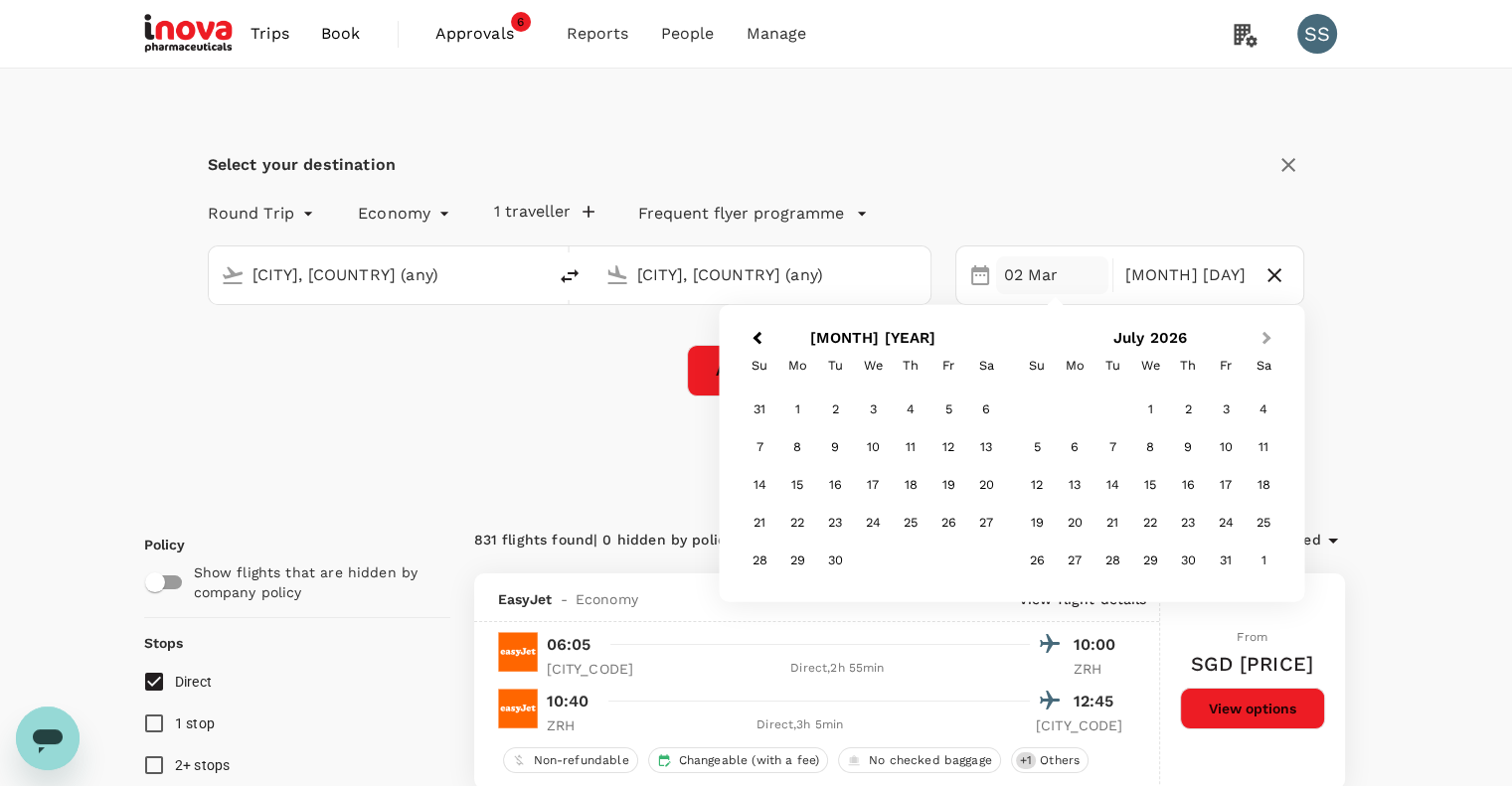 click on "Next Month" at bounding box center (1266, 338) 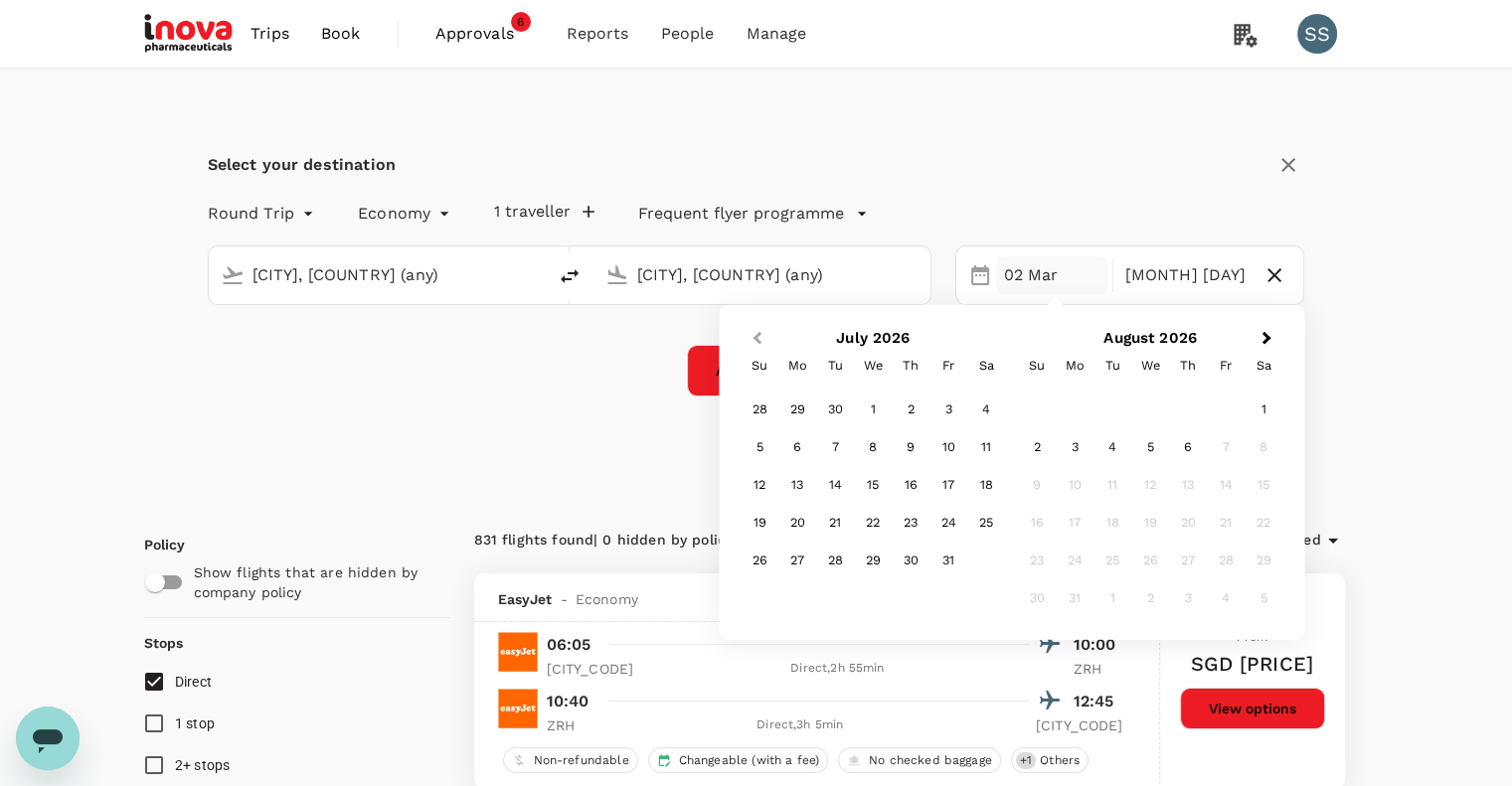 click on "Previous Month" at bounding box center [755, 340] 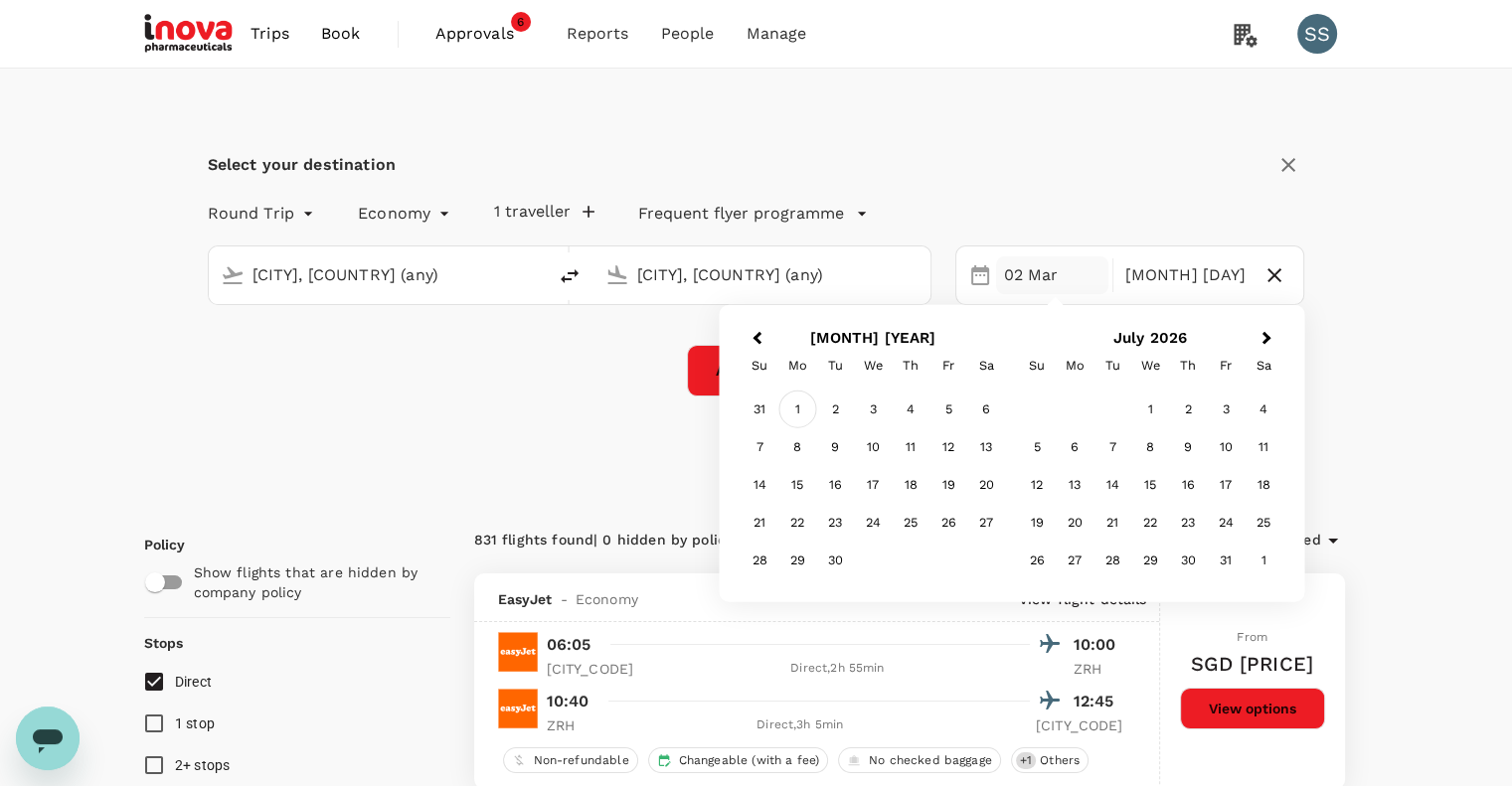 click on "1" at bounding box center [797, 409] 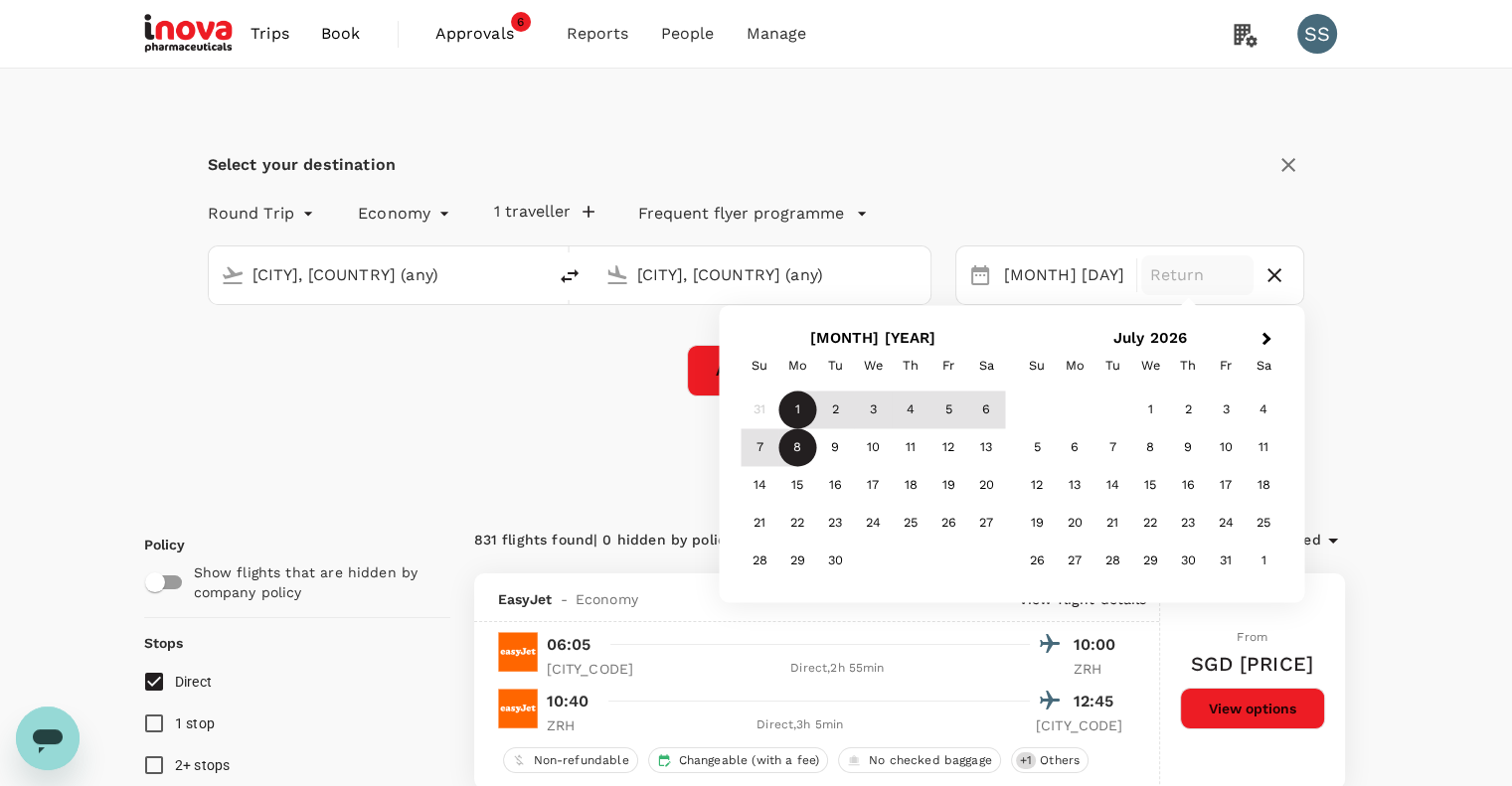 click on "8" at bounding box center [797, 448] 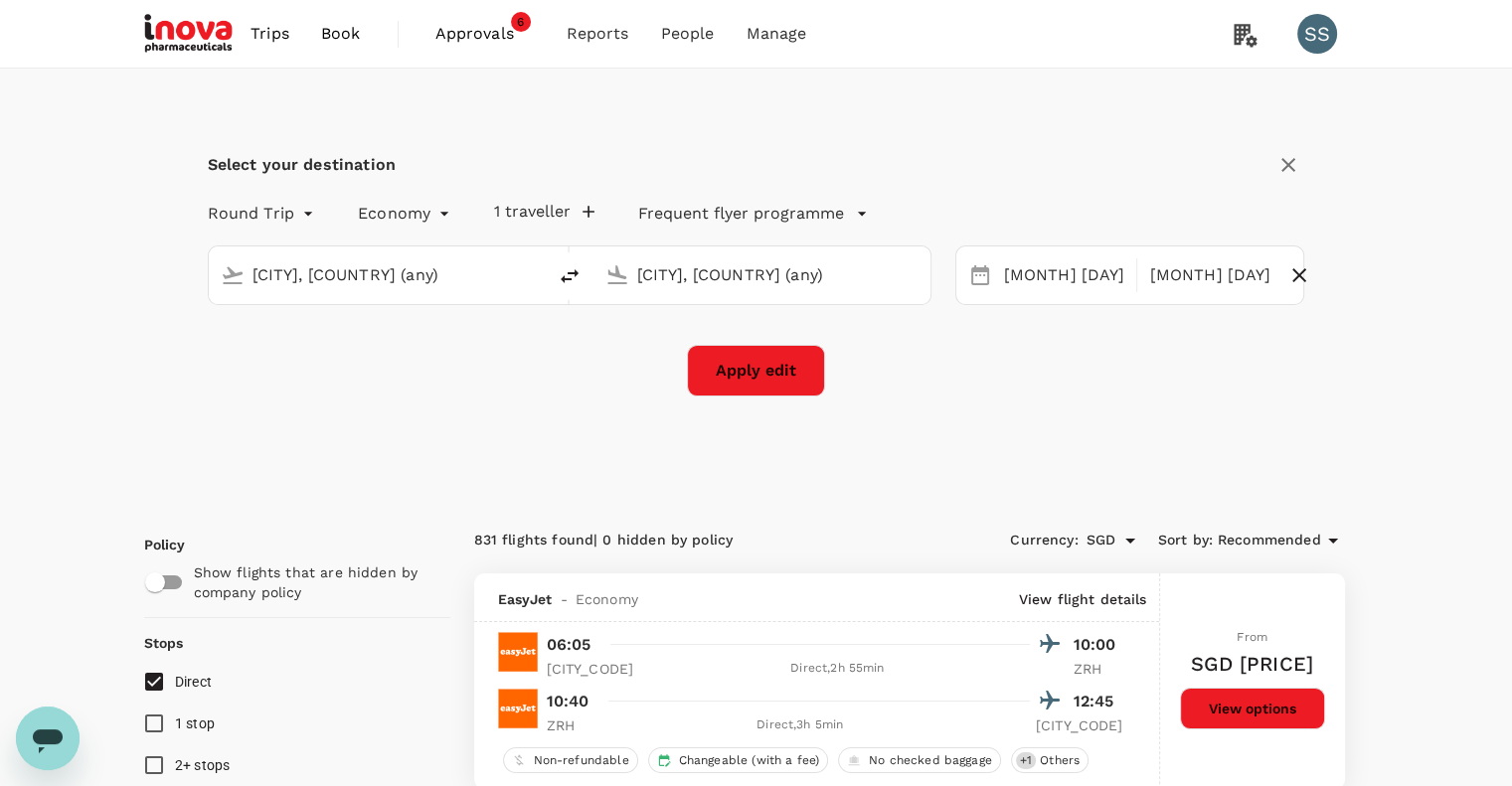click on "Apply edit" at bounding box center [756, 371] 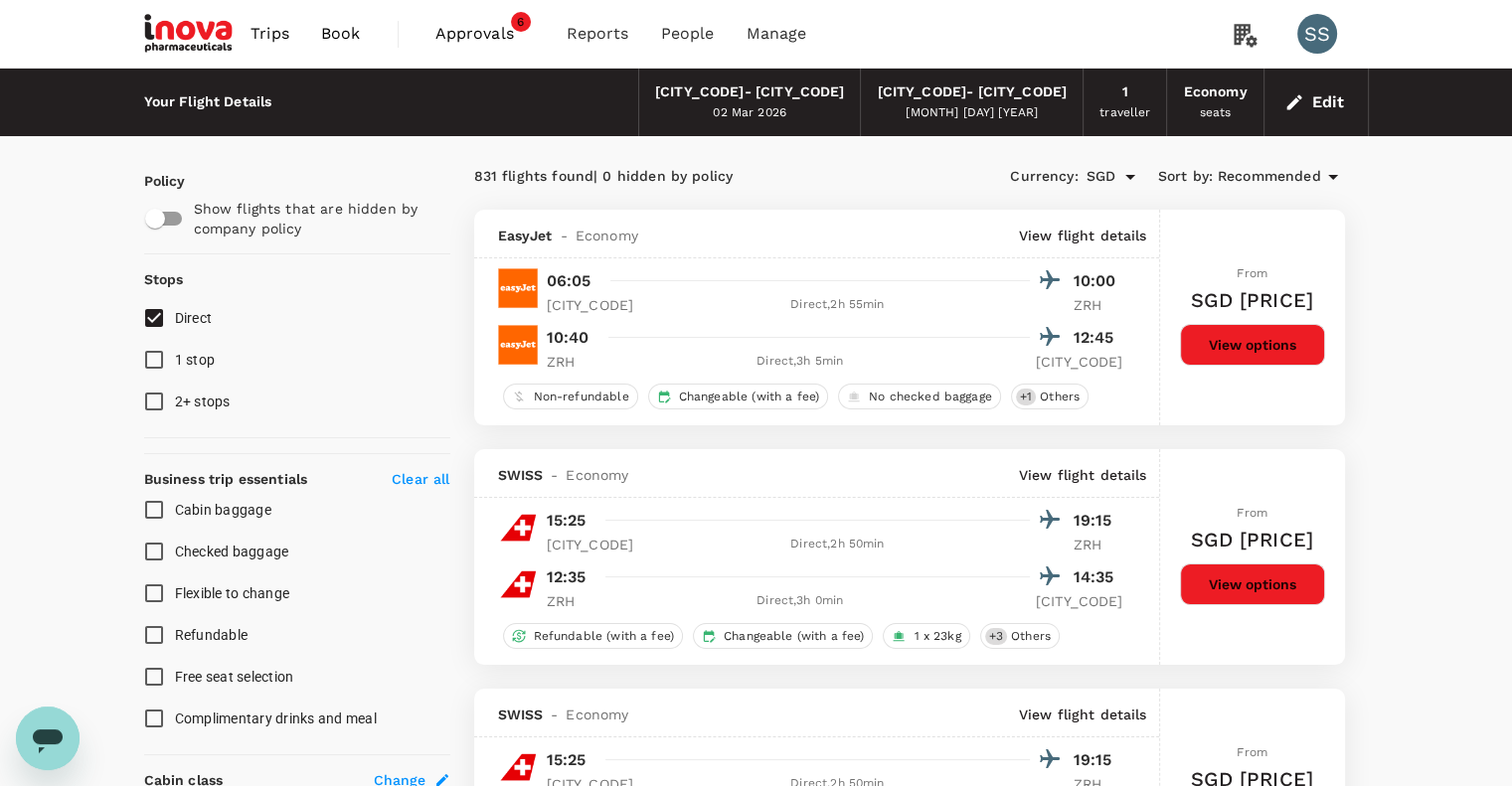 checkbox on "false" 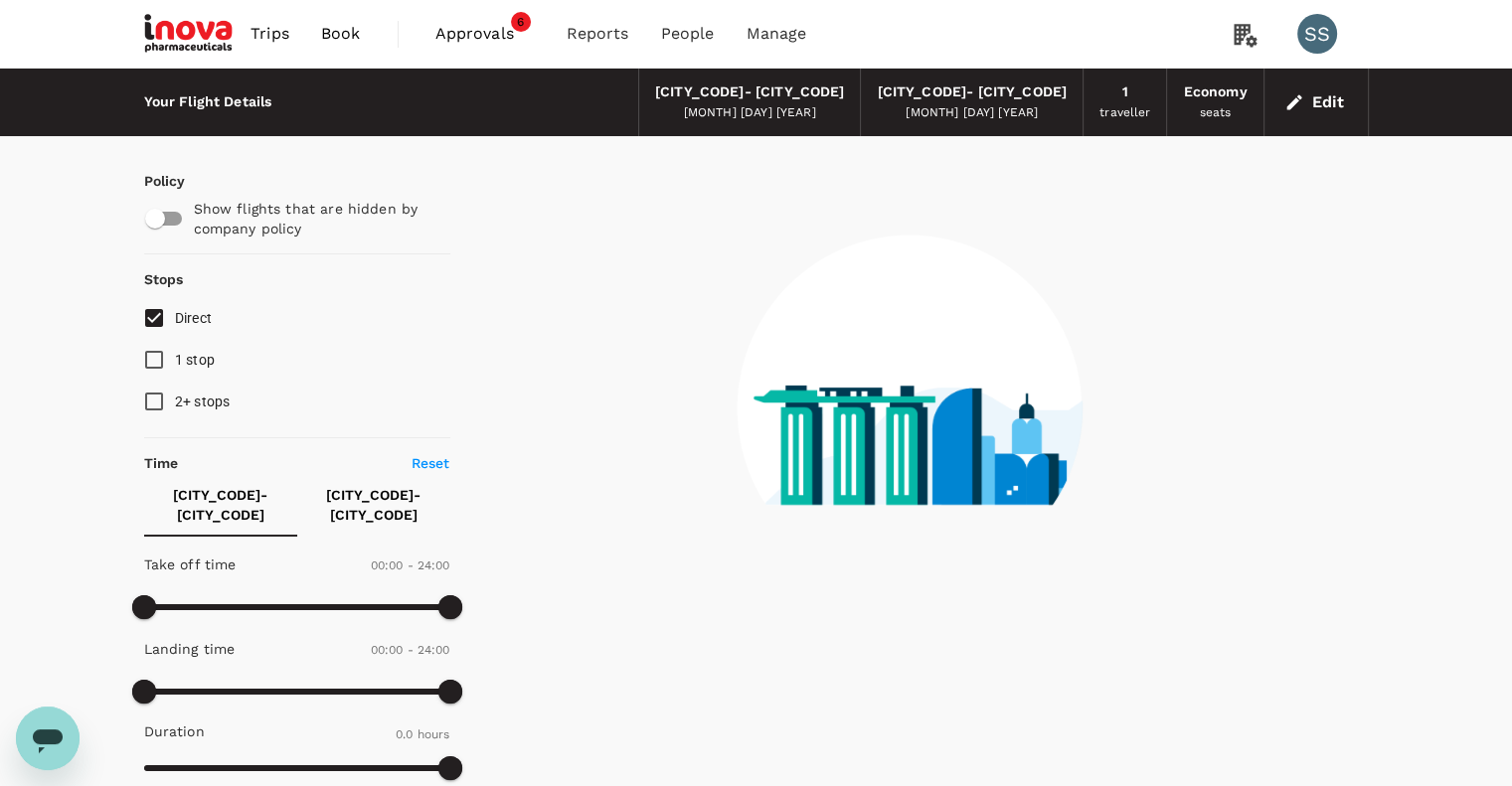type on "[NUMBER]" 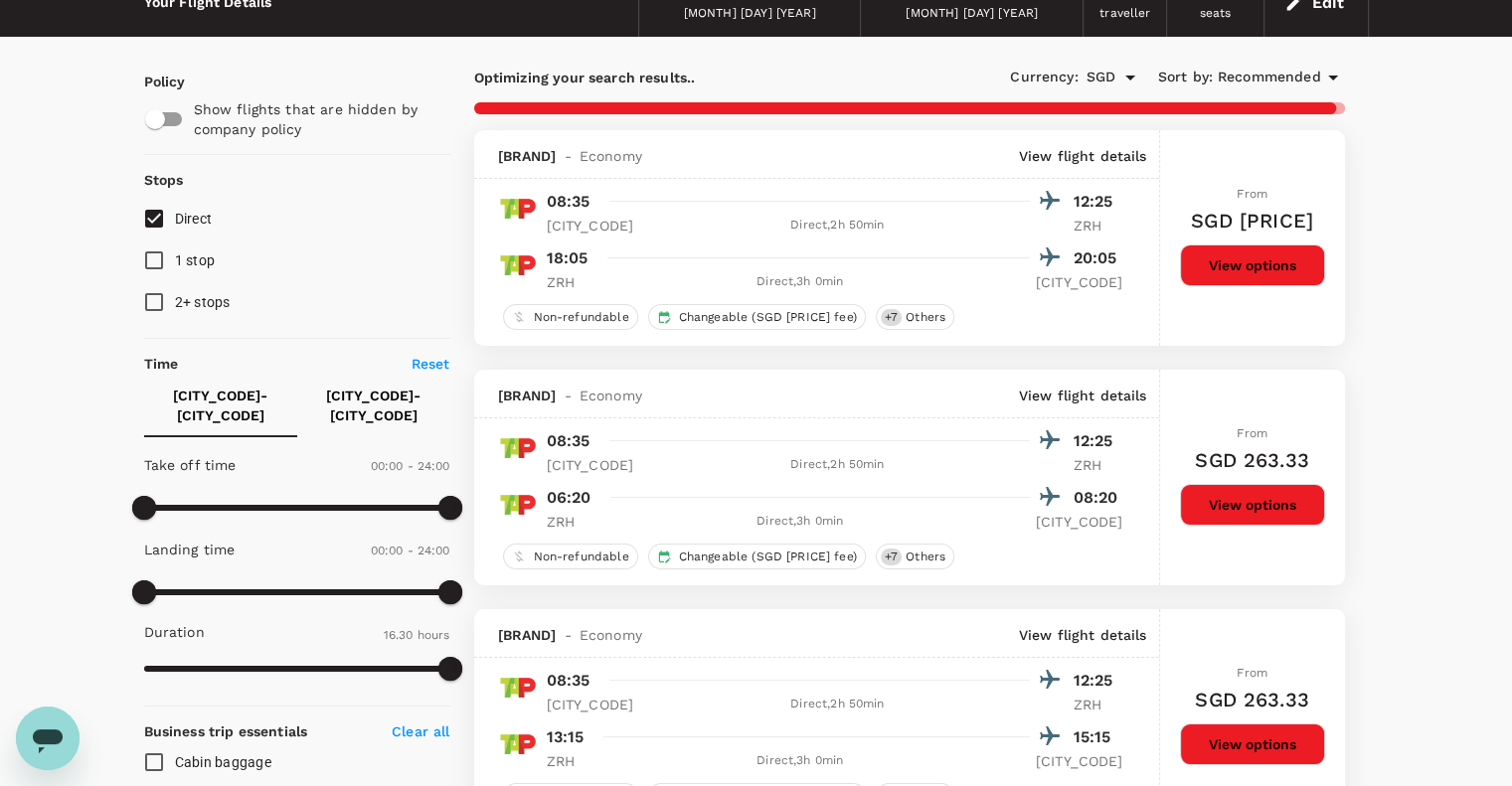 scroll, scrollTop: 0, scrollLeft: 0, axis: both 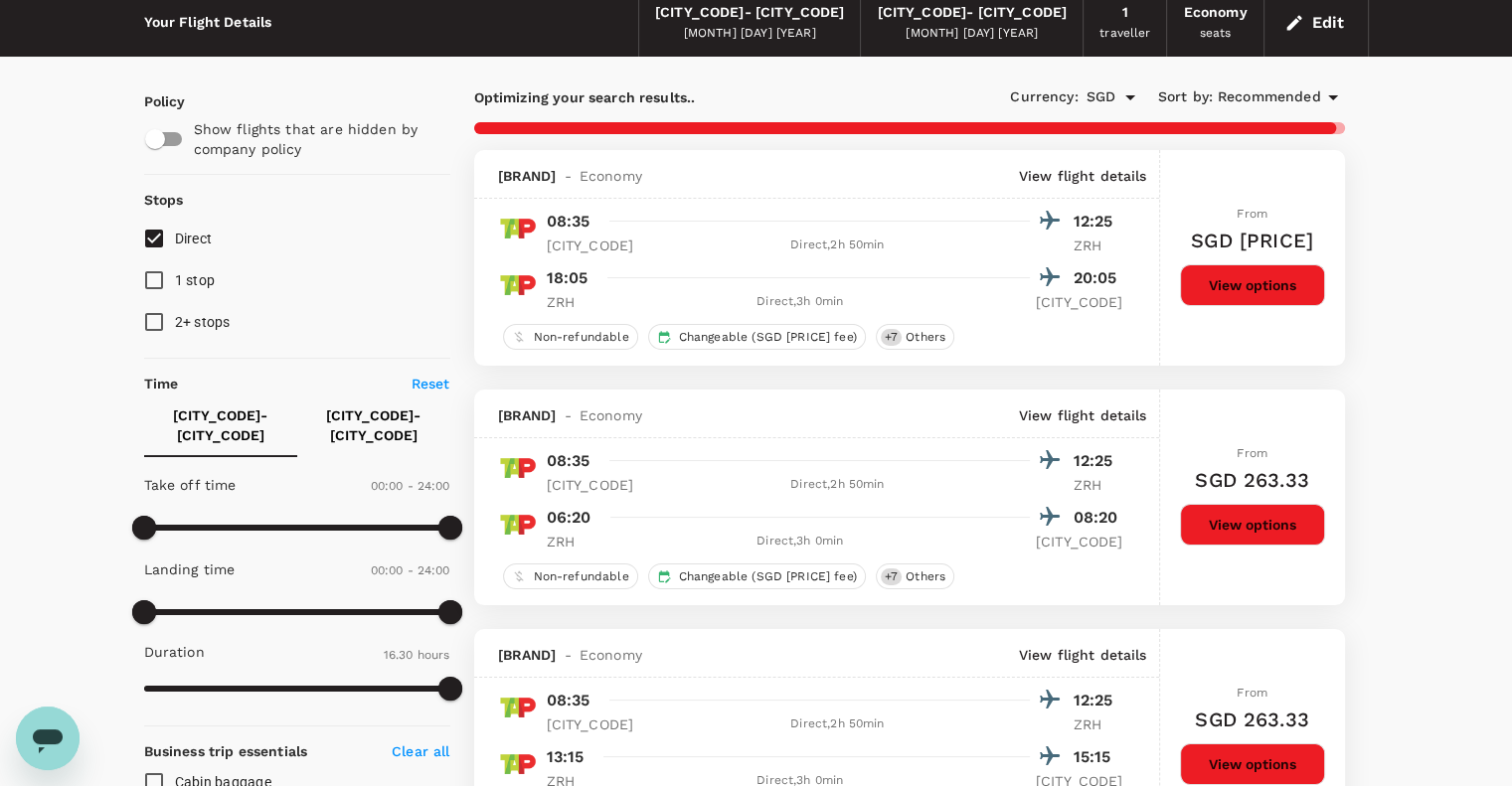 type on "1100" 